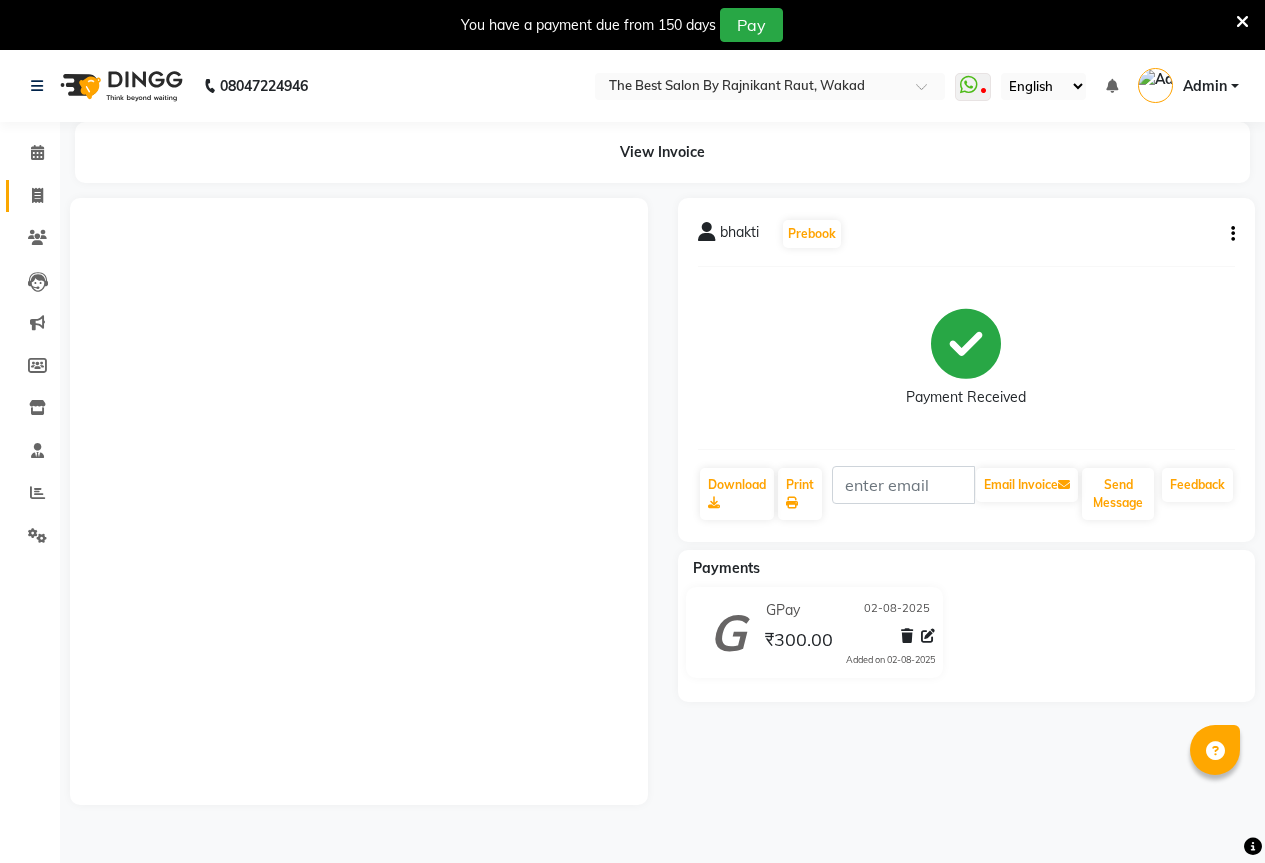 scroll, scrollTop: 50, scrollLeft: 0, axis: vertical 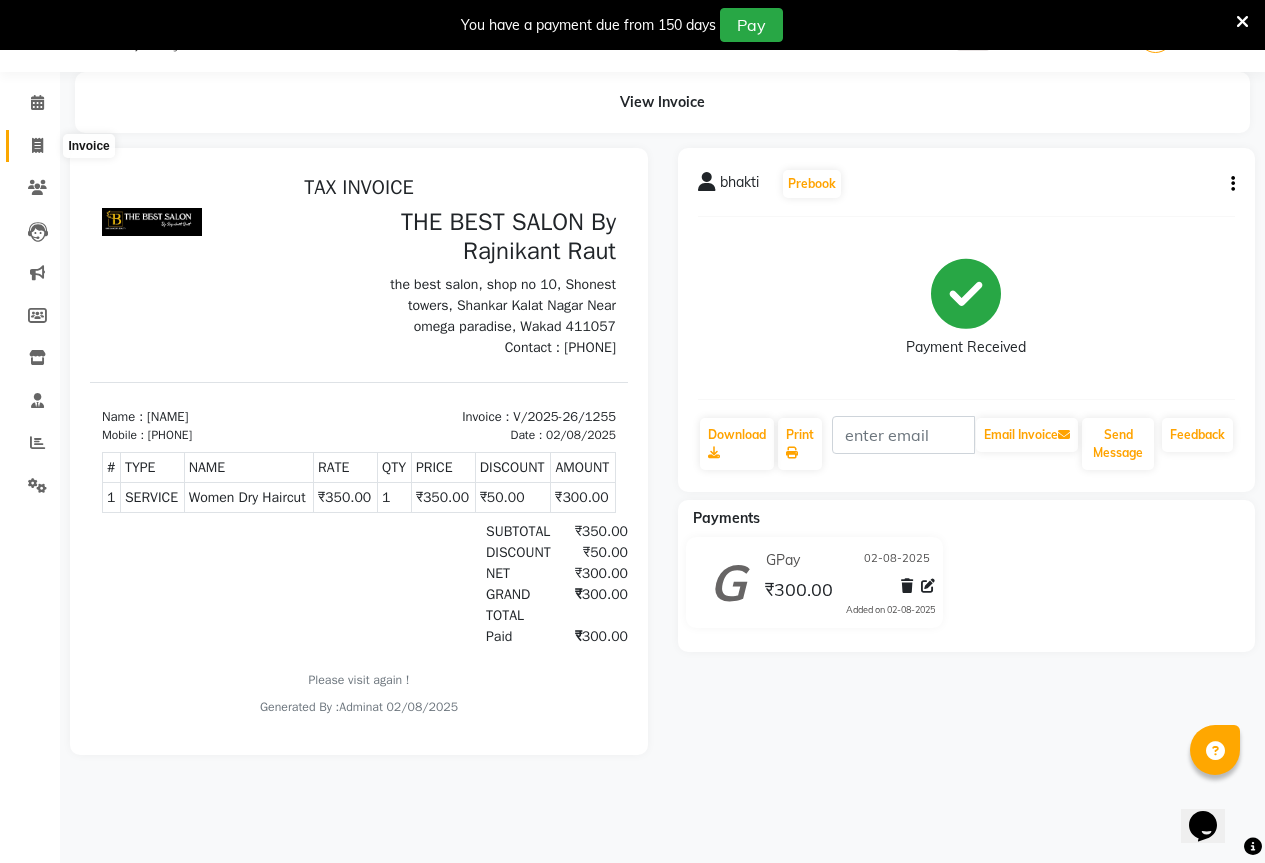 click 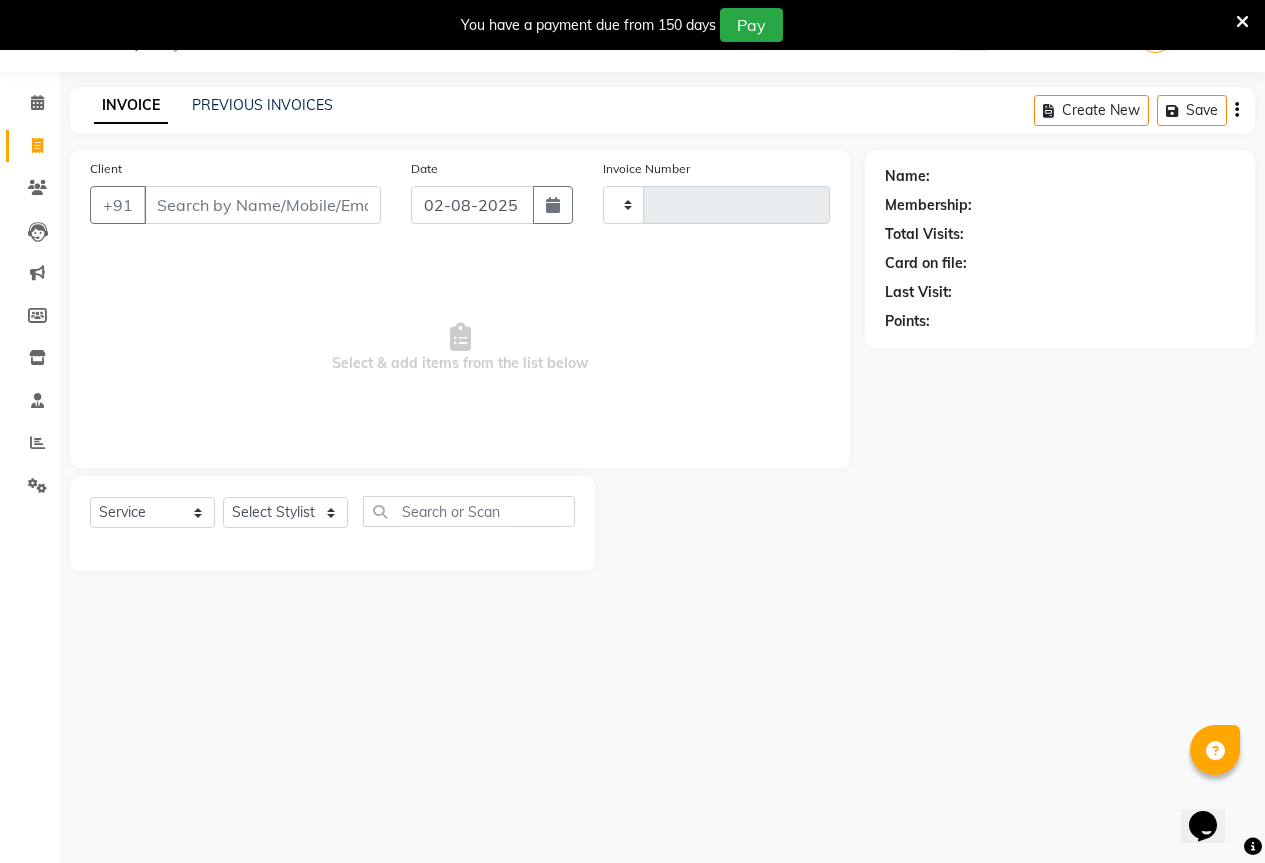 type on "1256" 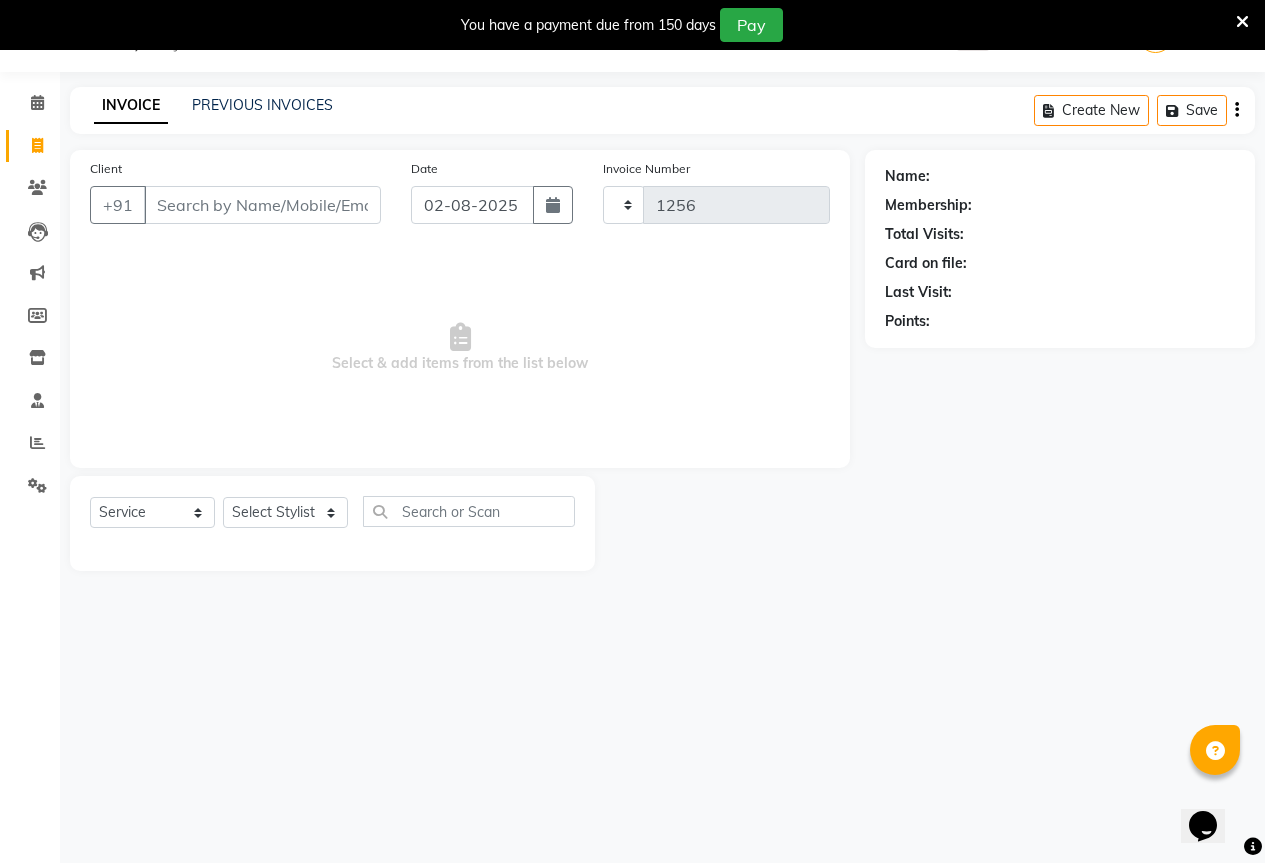 select on "7209" 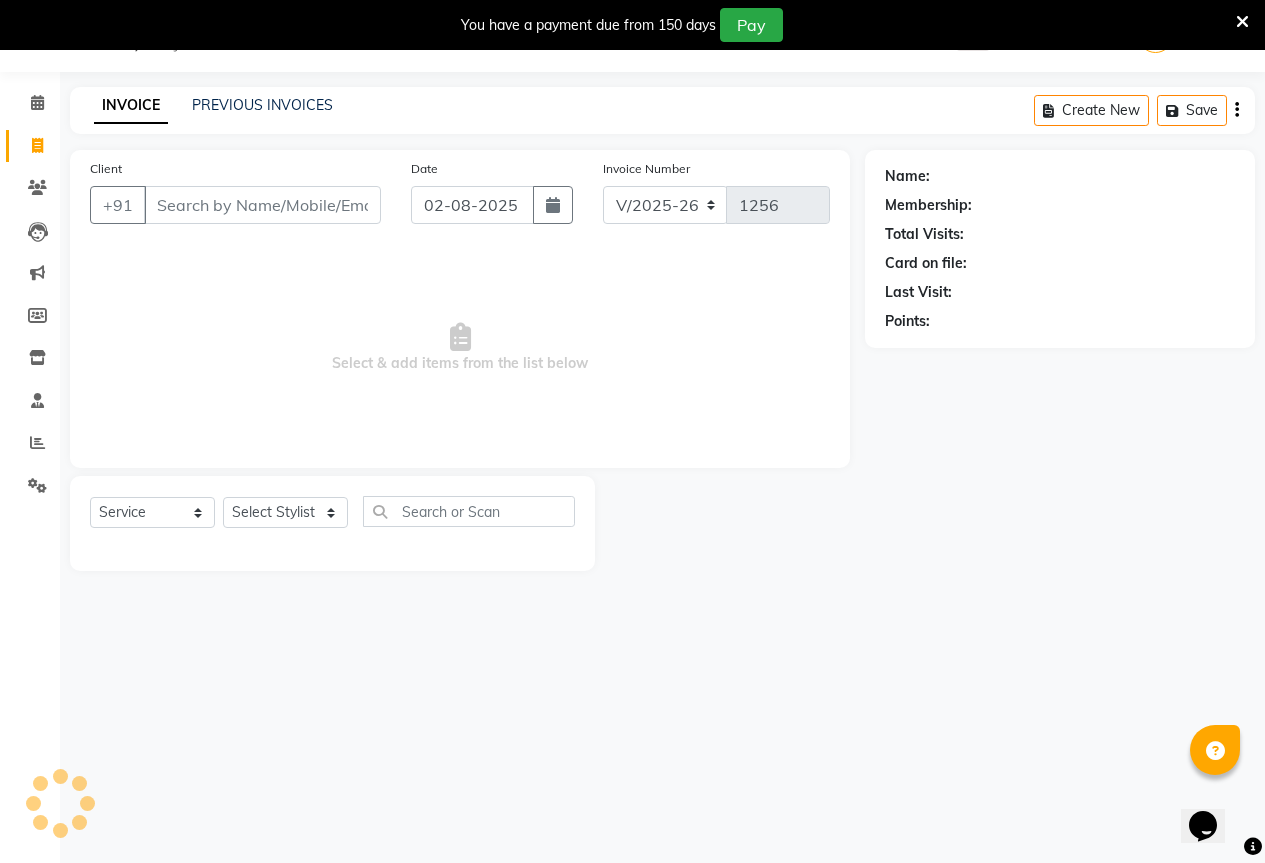 click on "Client" at bounding box center (262, 205) 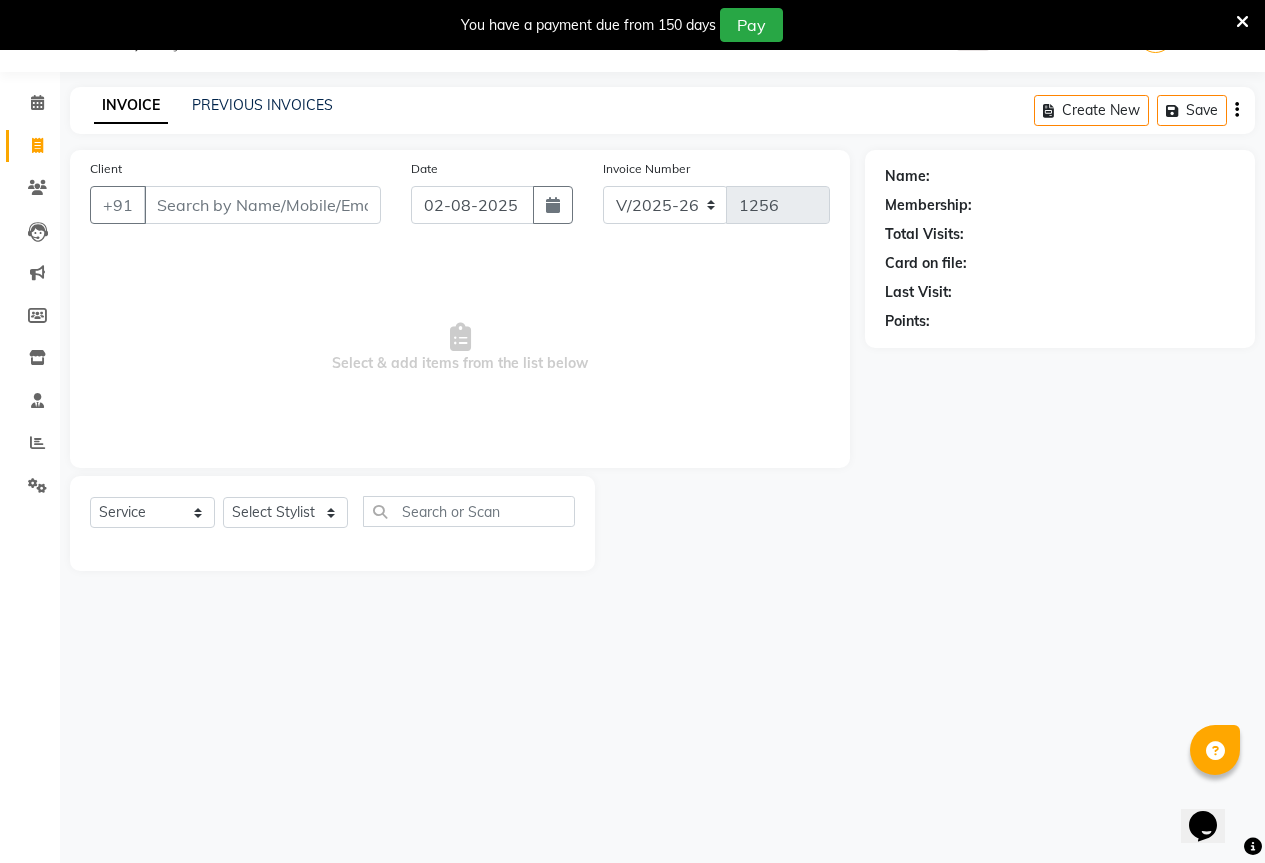 click on "Client" at bounding box center (262, 205) 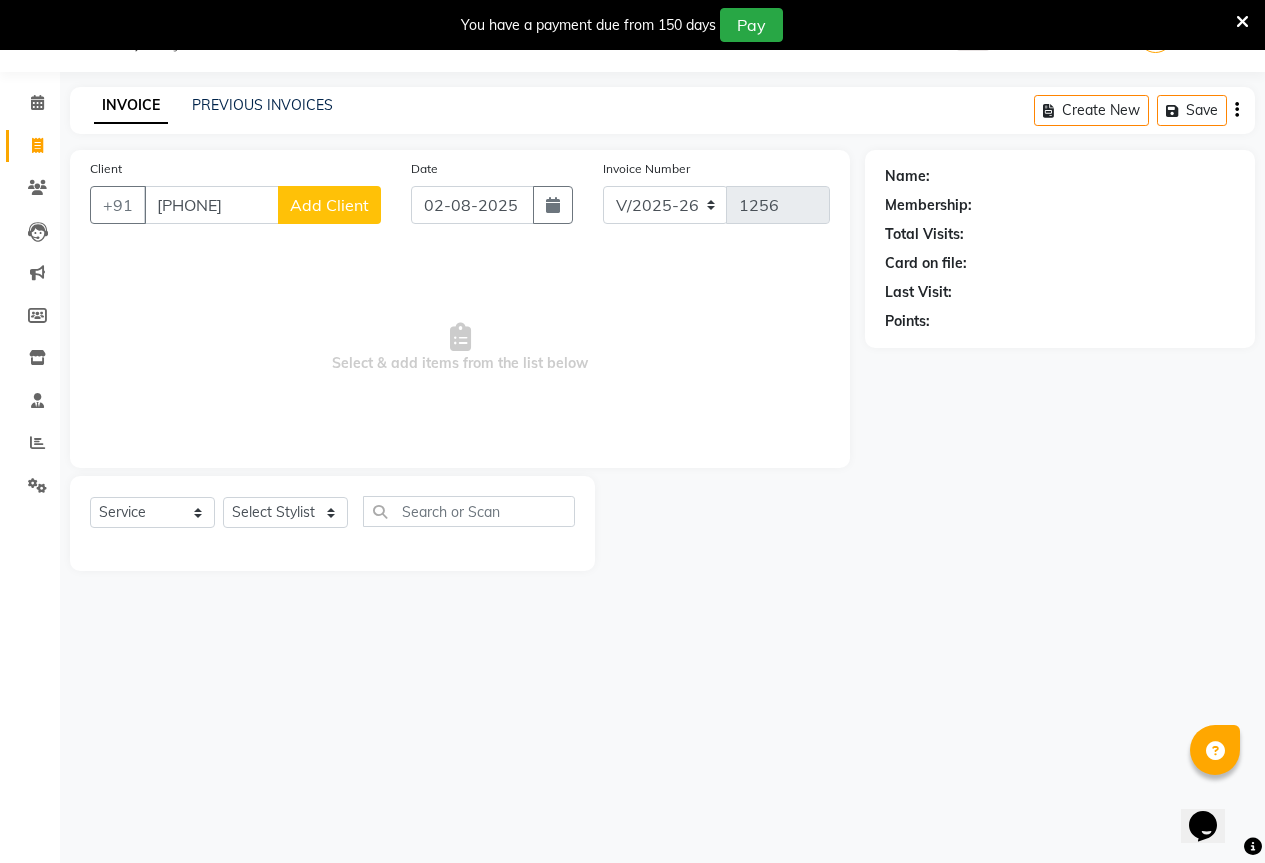 type on "[PHONE]" 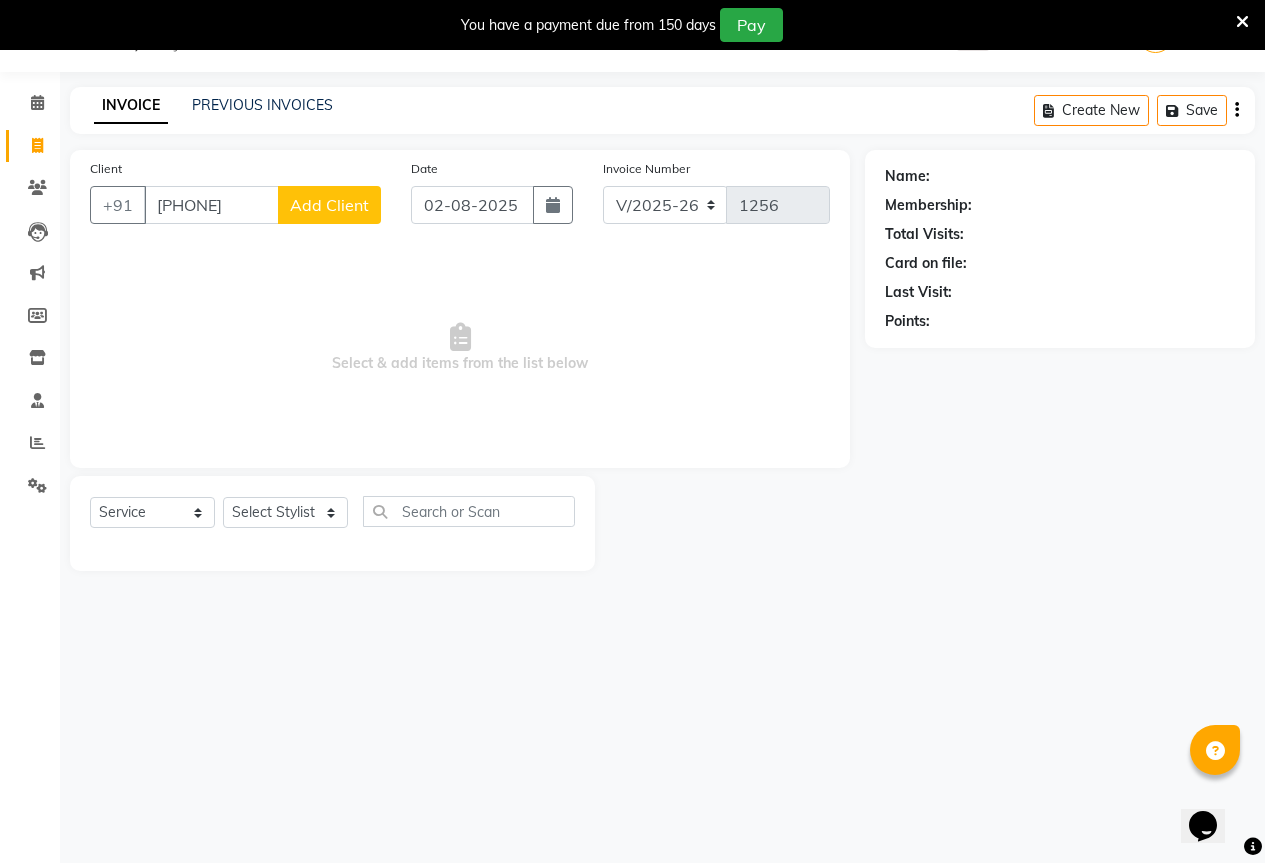 click on "Add Client" 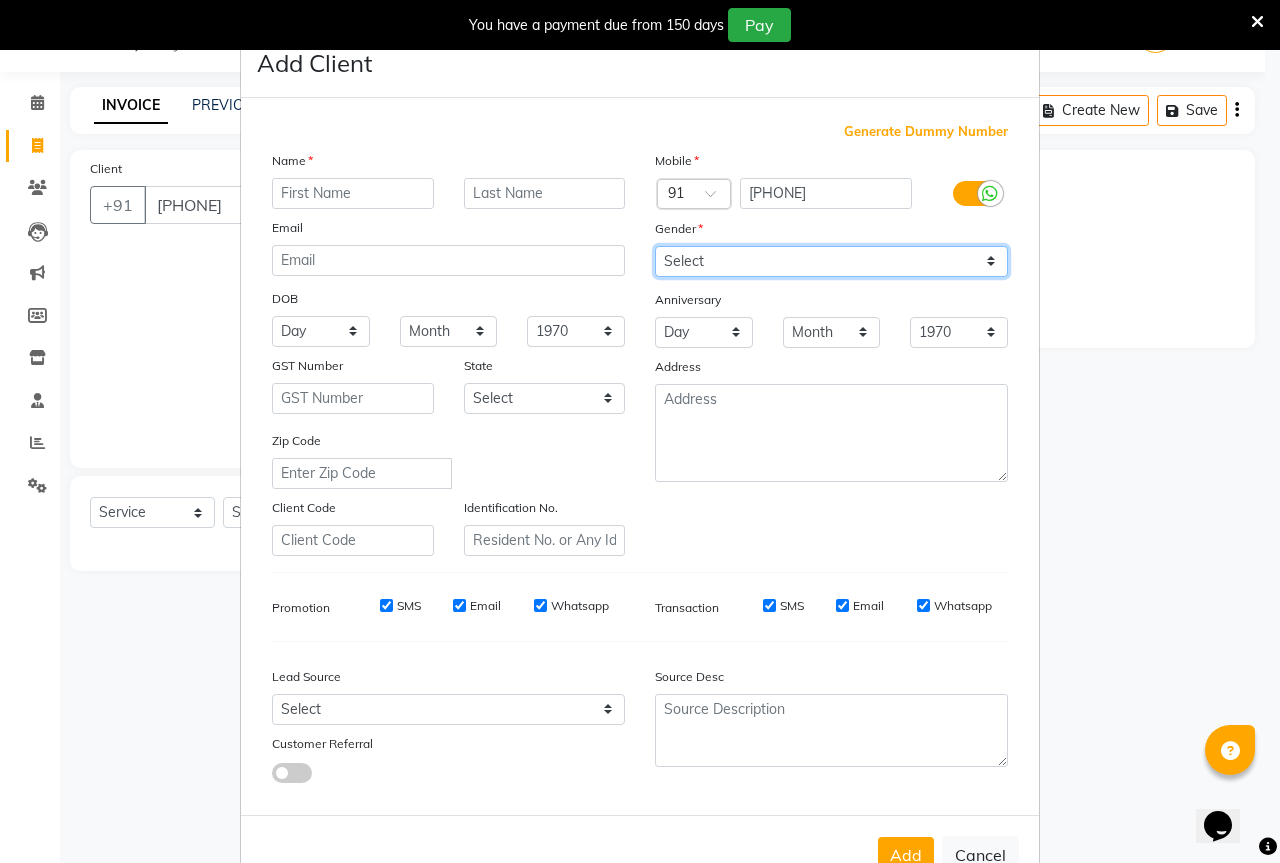 click on "Select Male Female Other Prefer Not To Say" at bounding box center [831, 261] 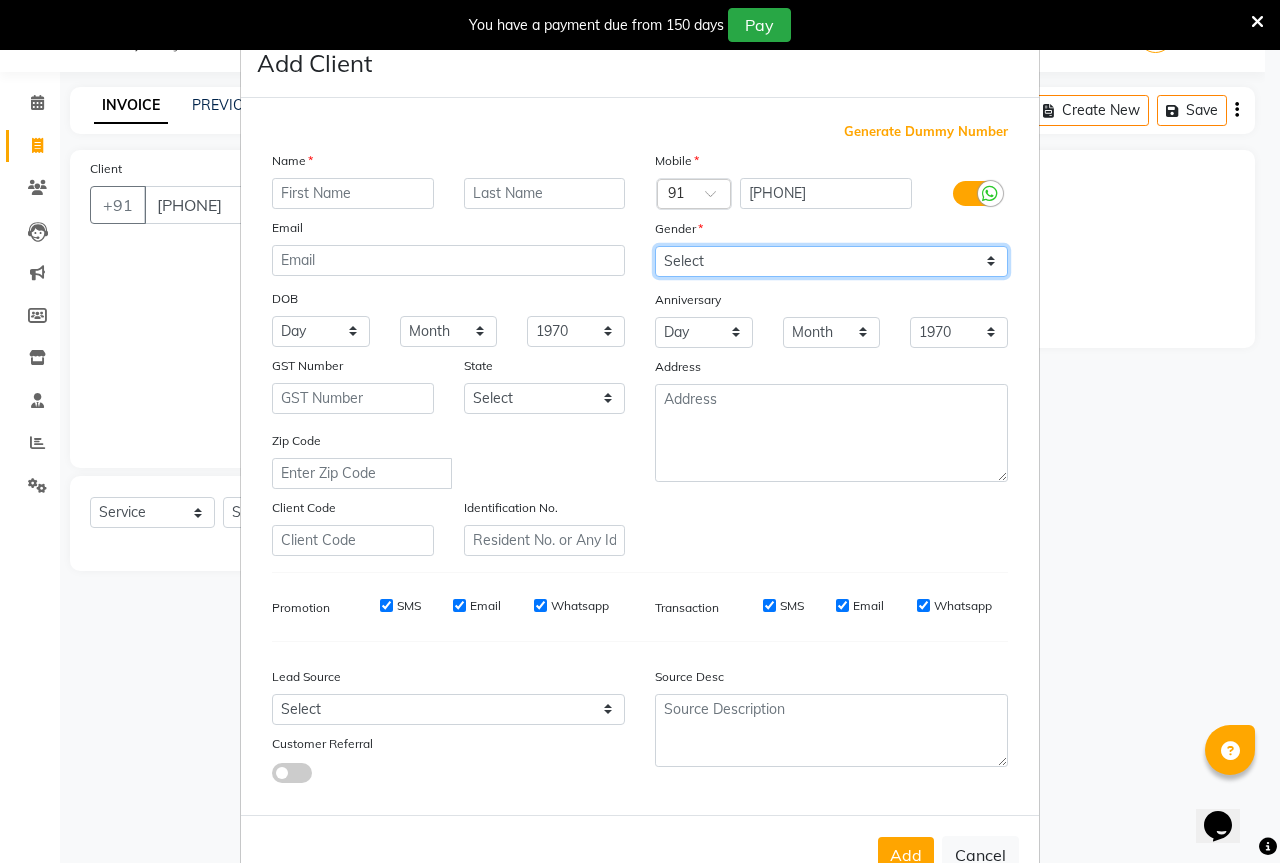 select on "female" 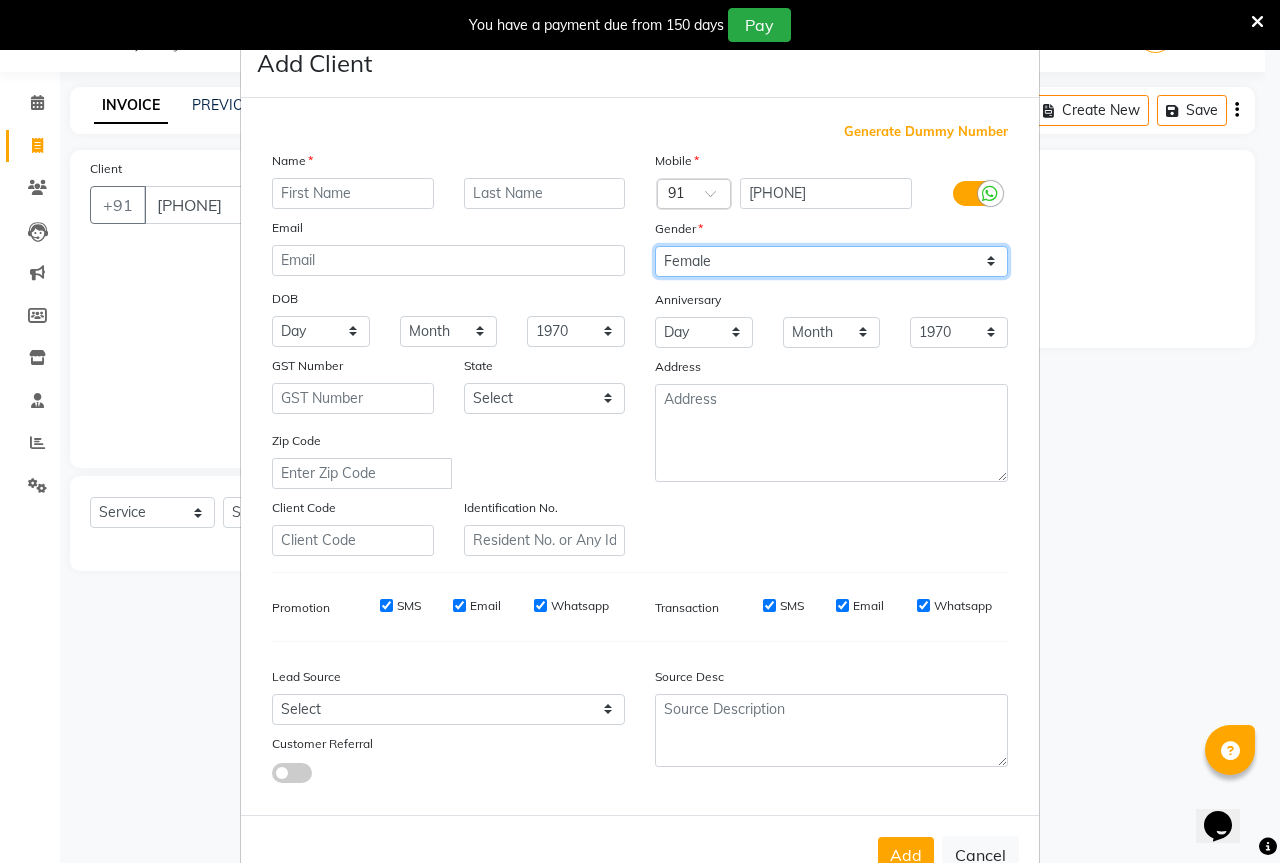 click on "Select Male Female Other Prefer Not To Say" at bounding box center [831, 261] 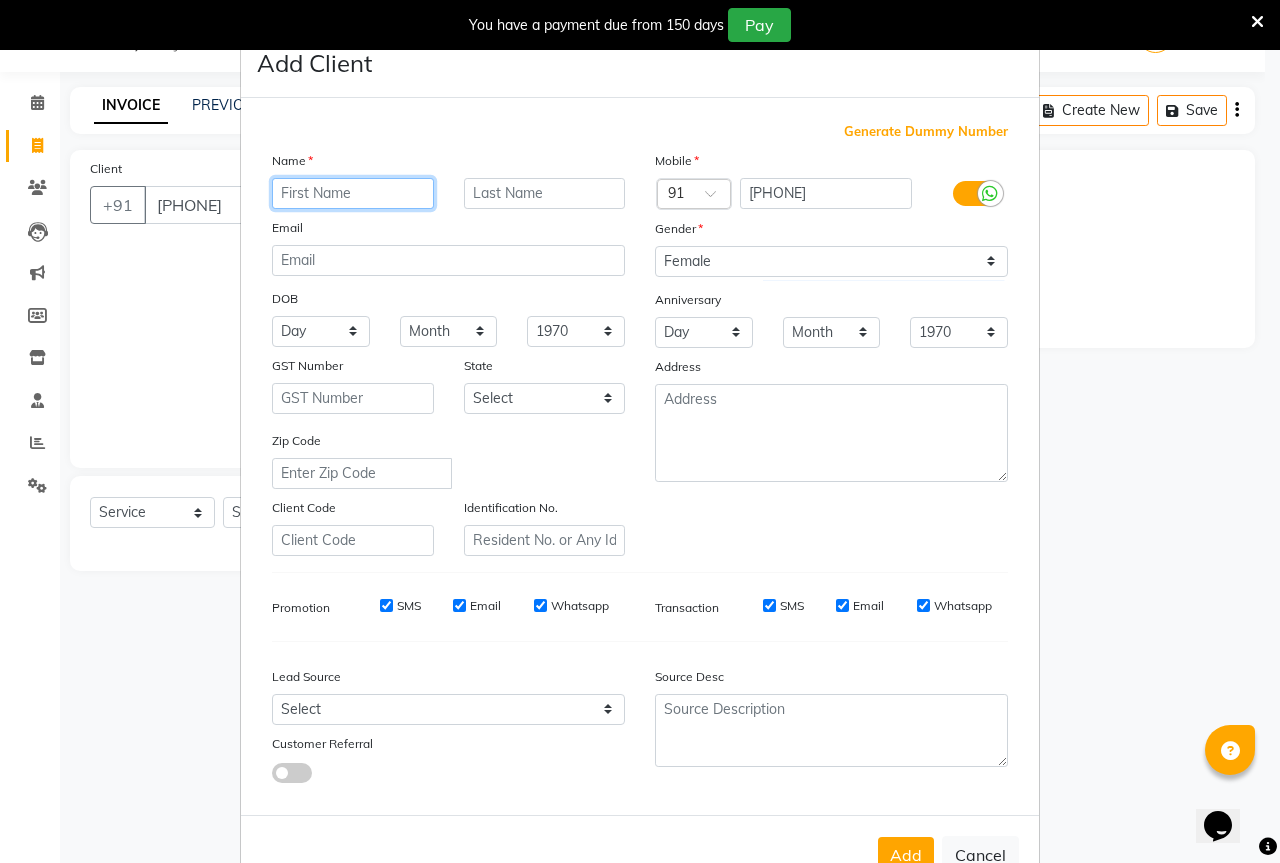 click at bounding box center [353, 193] 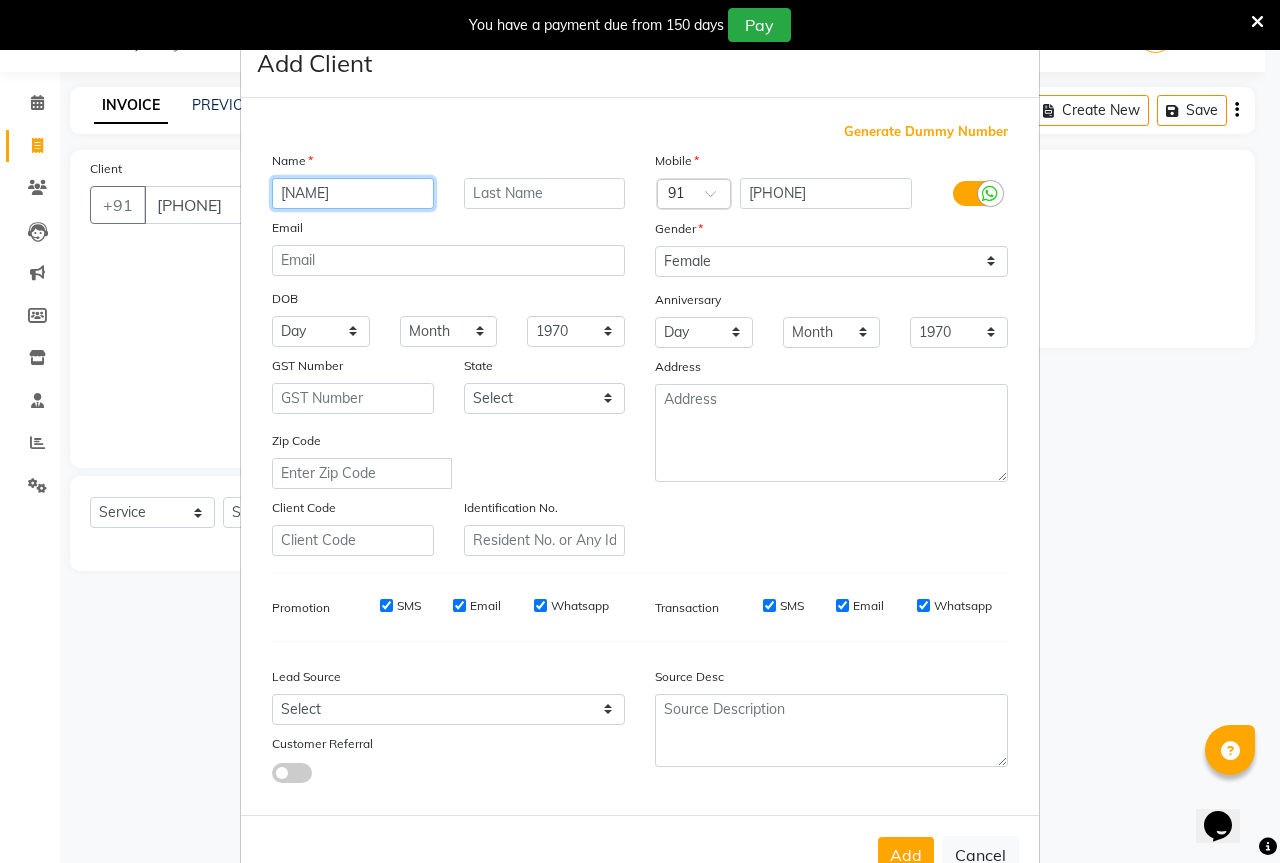type on "[NAME]" 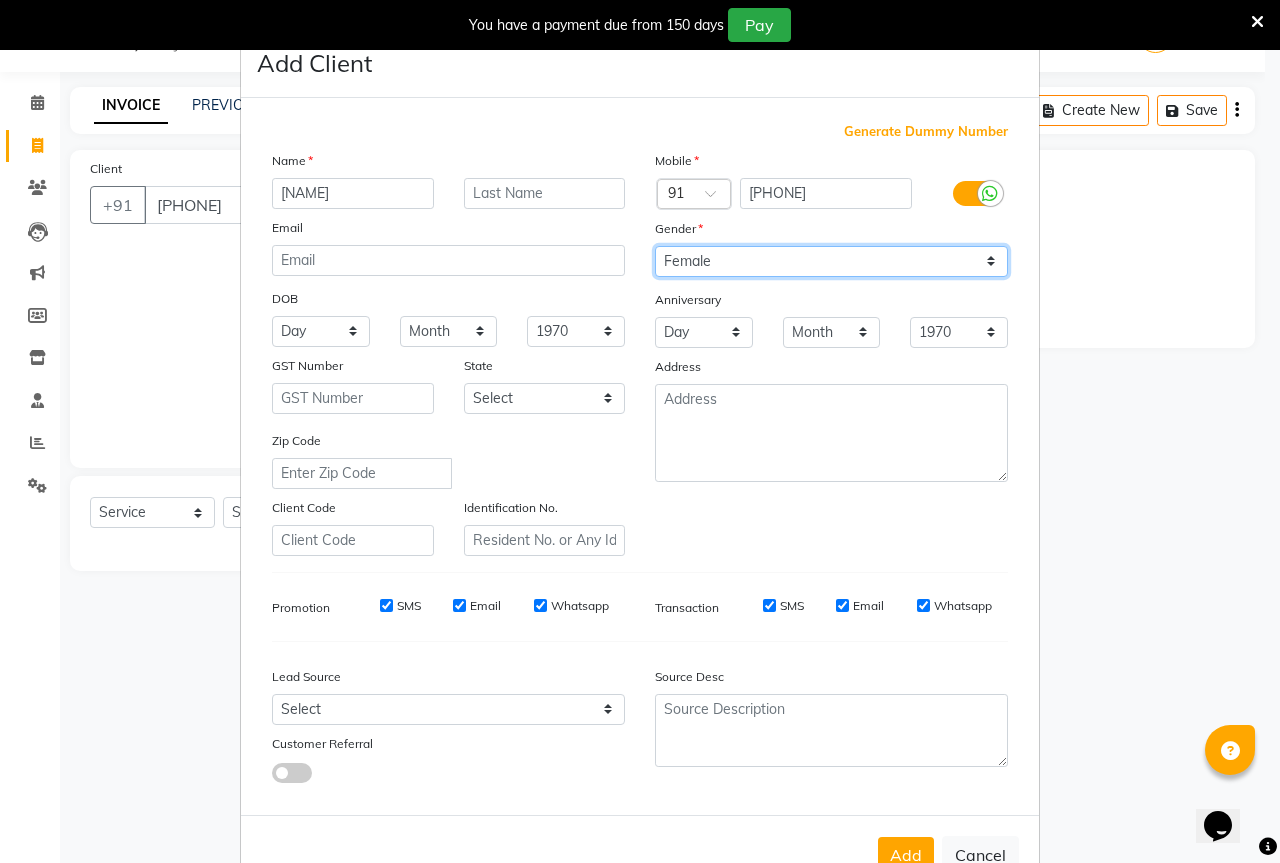 click on "Select Male Female Other Prefer Not To Say" at bounding box center (831, 261) 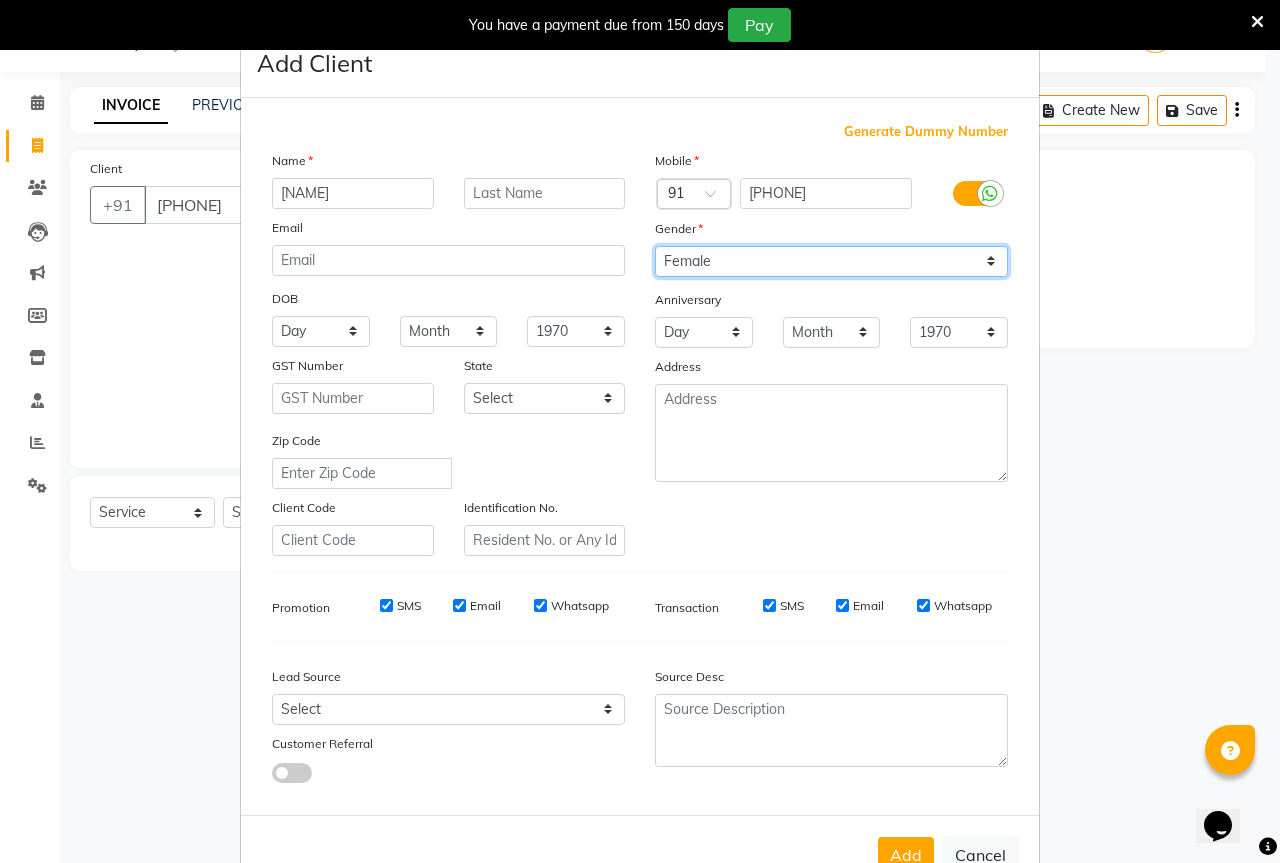 click on "Select Male Female Other Prefer Not To Say" at bounding box center [831, 261] 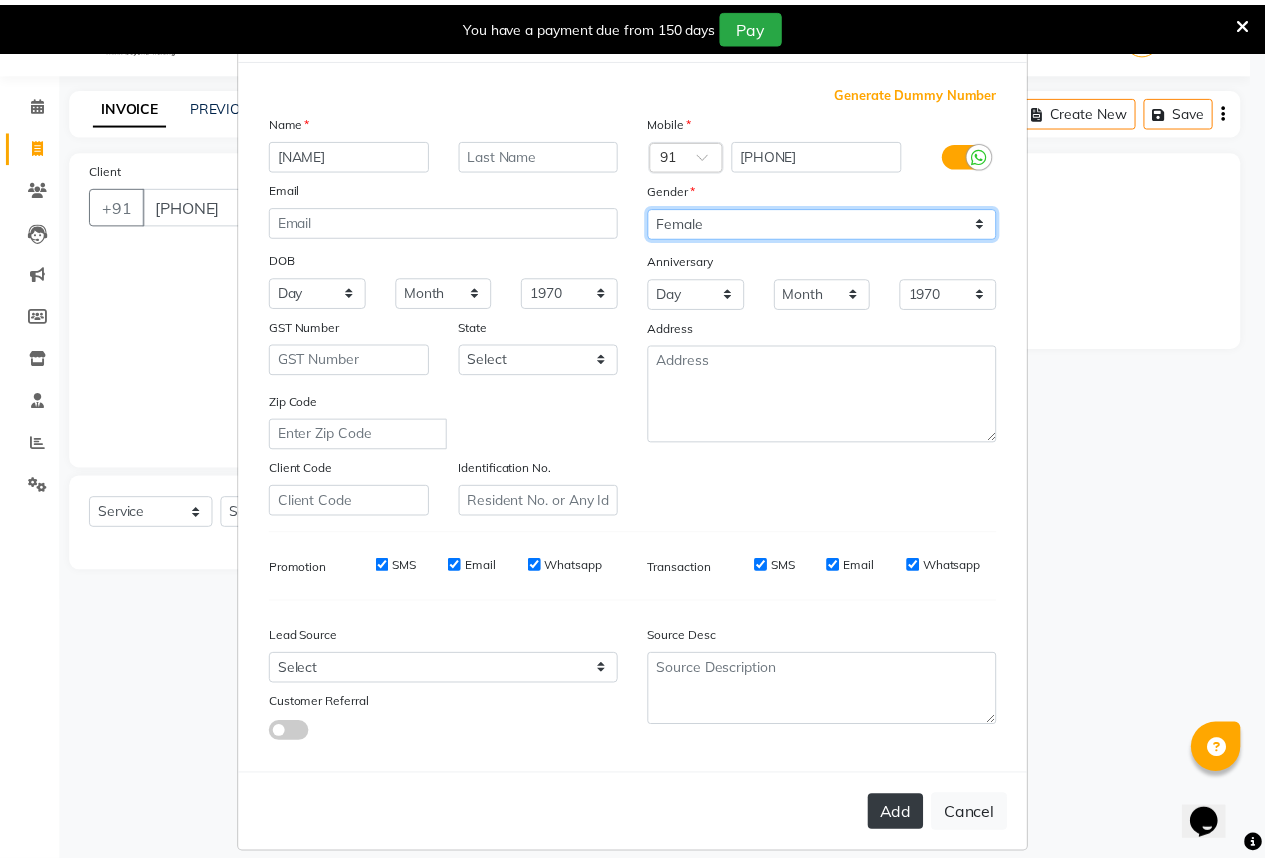scroll, scrollTop: 60, scrollLeft: 0, axis: vertical 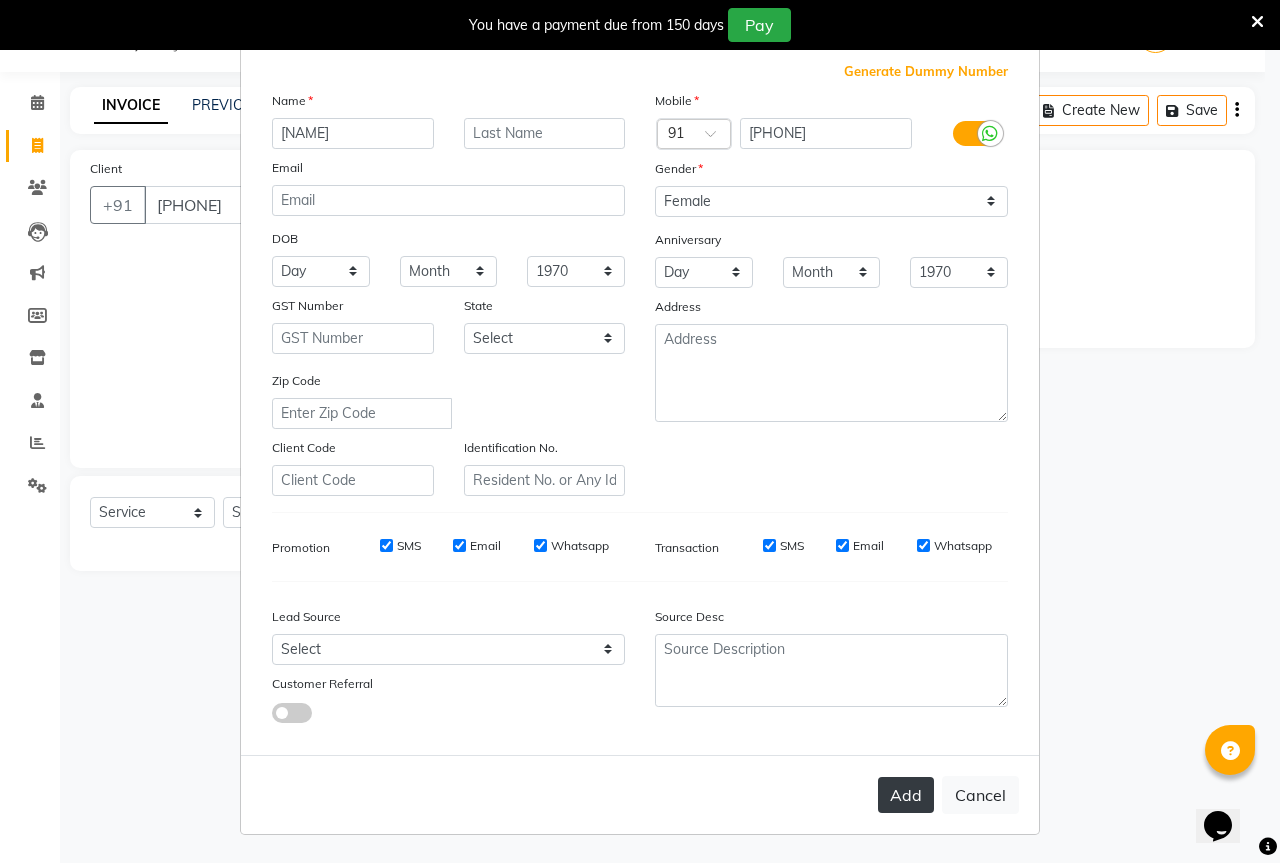 click on "Add" at bounding box center (906, 795) 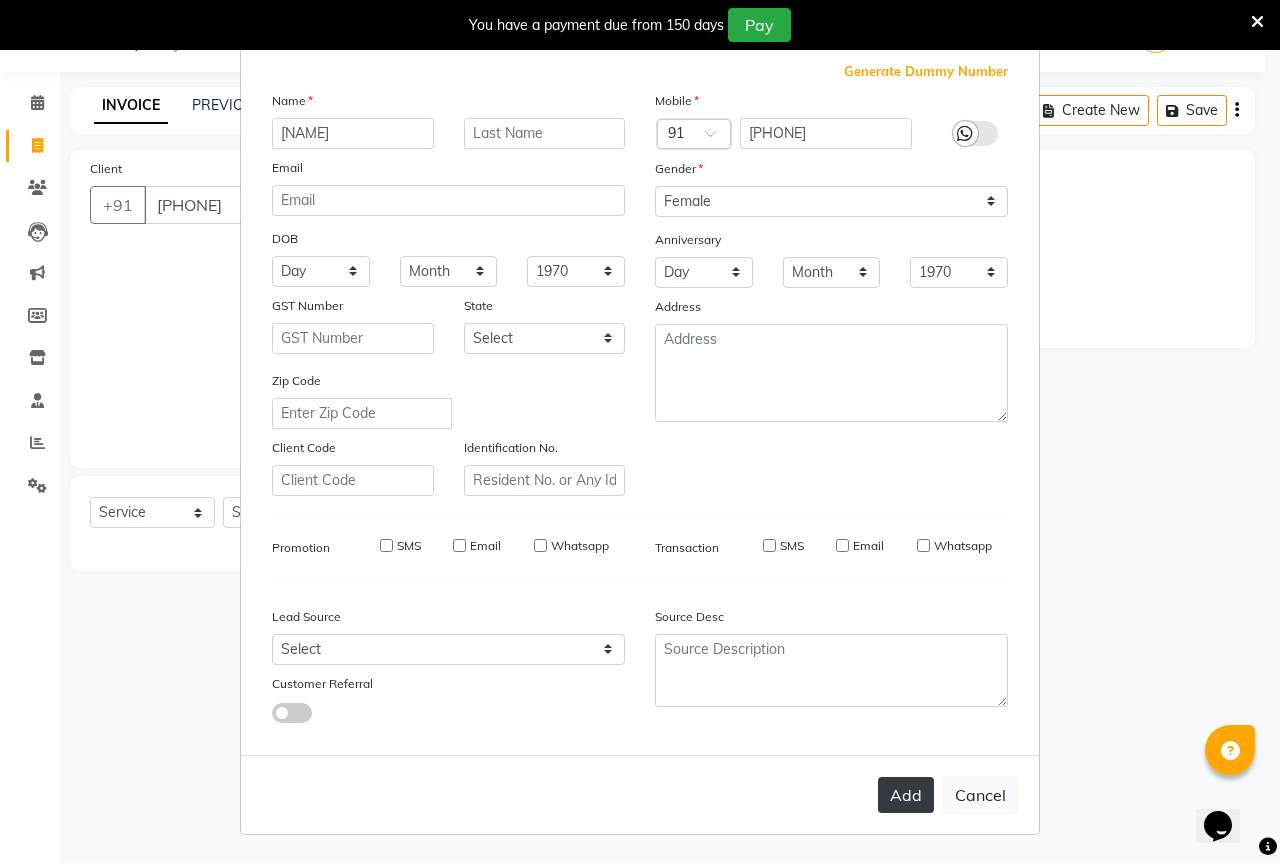 type 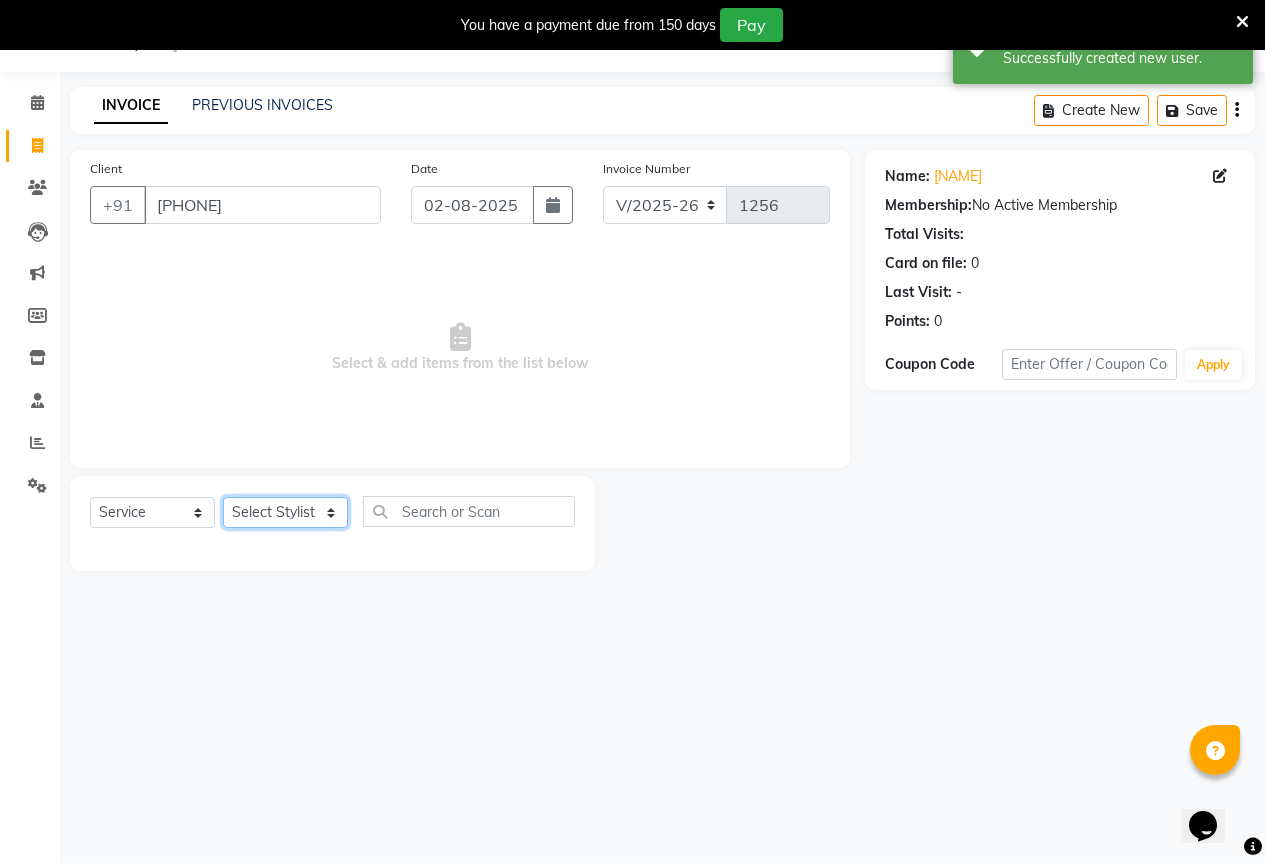 drag, startPoint x: 270, startPoint y: 514, endPoint x: 271, endPoint y: 524, distance: 10.049875 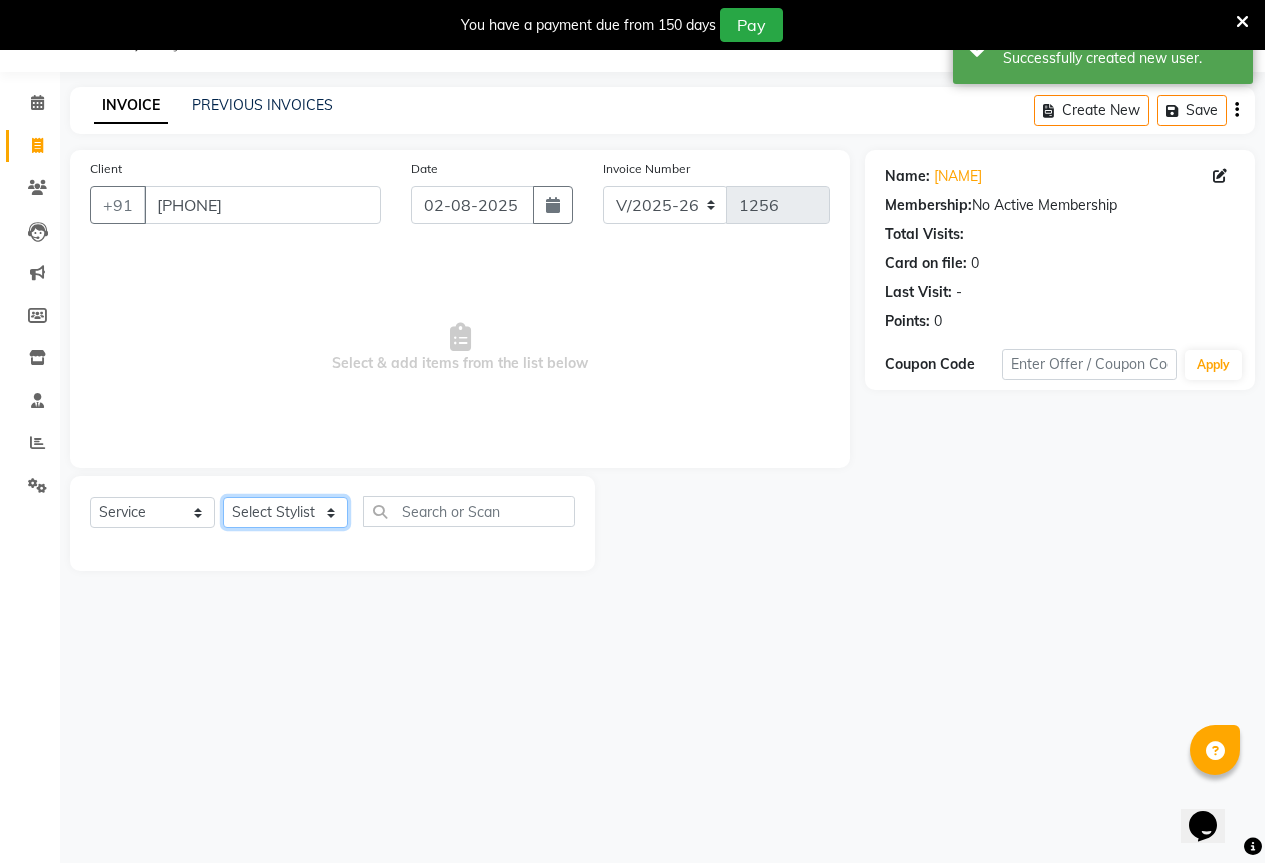 click on "Select Stylist AKASH KAJAL PAYAL RAJ RUTUJA SAHIL" 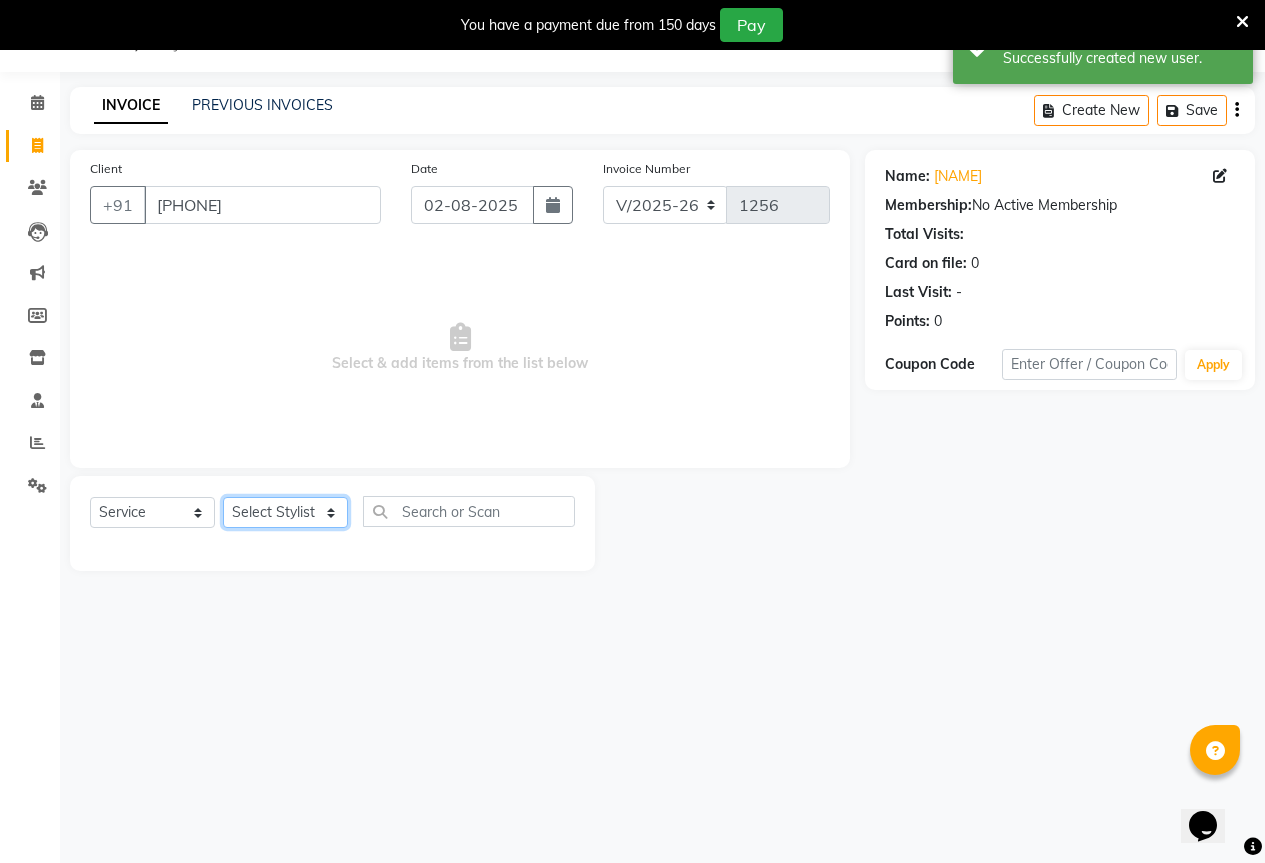 select on "61551" 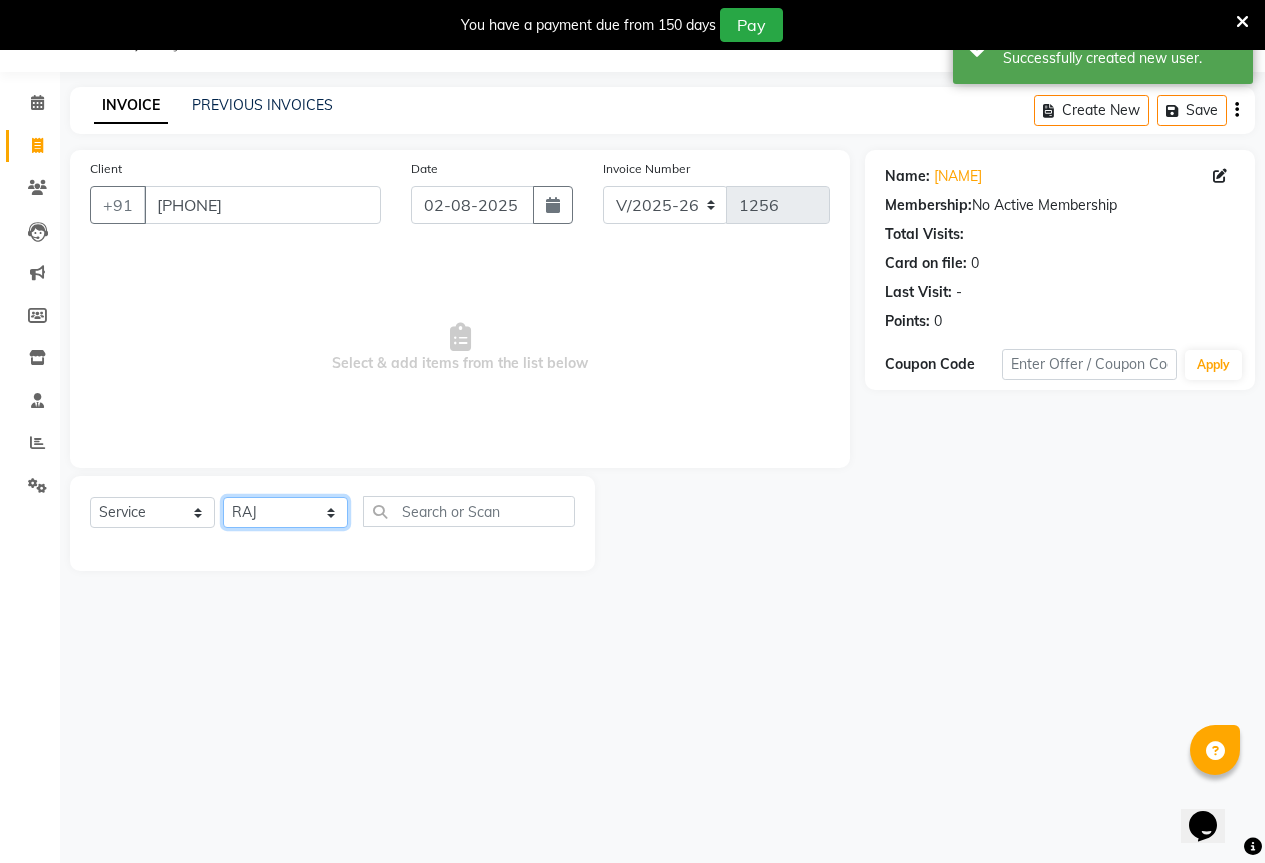 click on "Select Stylist AKASH KAJAL PAYAL RAJ RUTUJA SAHIL" 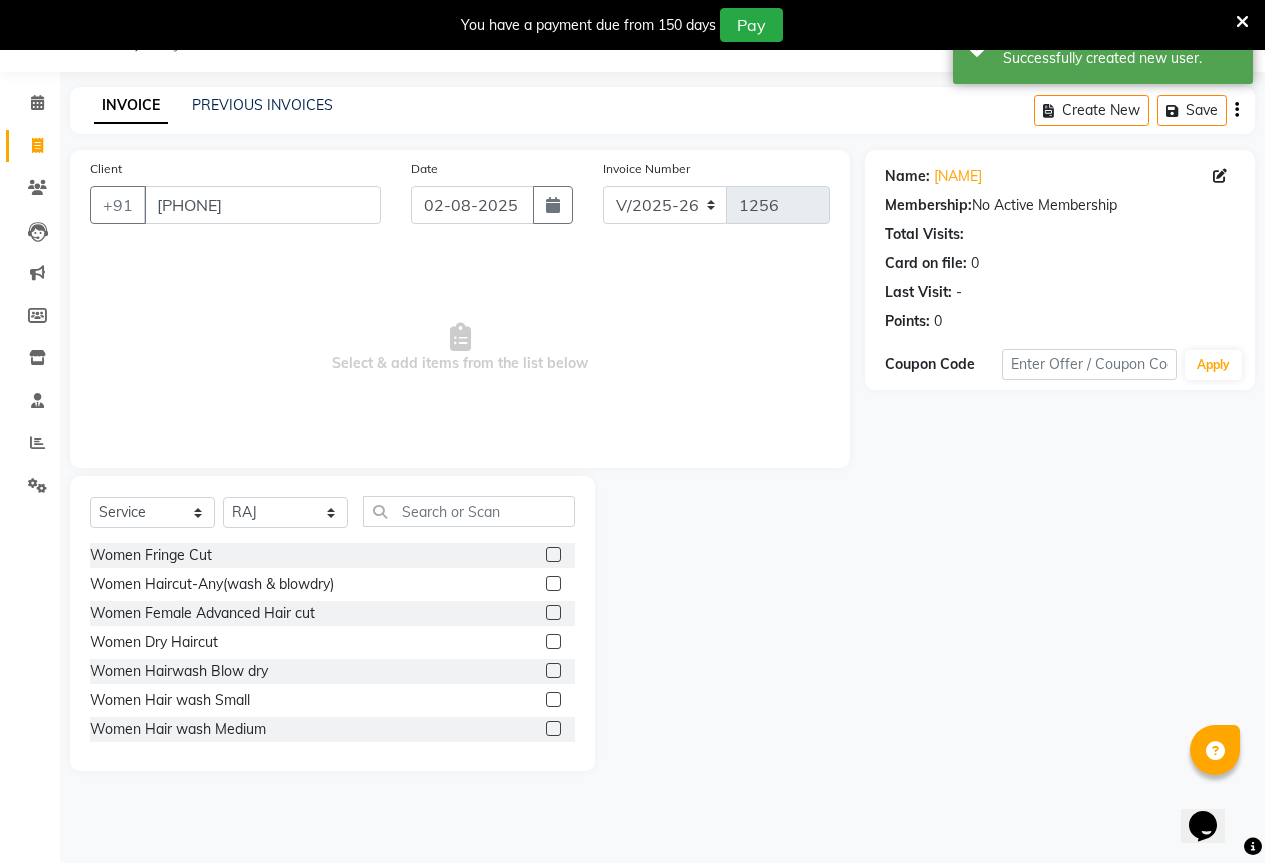 click on "Select  Service  Product  Membership  Package Voucher Prepaid Gift Card  Select Stylist [NAME] [NAME] [NAME] [NAME] [NAME] [NAME] Women Fringe Cut  Women Haircut-Any(wash & blowdry)  Women Female Advanced Hair cut  Women Dry Haircut  Women Hairwash Blow dry  Women Hair wash Small  Women Hair wash Medium  Women Hair wash Long  Women Blow dry Small  Women Blow dry Medium  Women Blow dry Long  Women Temporary Curls/Tongs Small  Women Temporary Curls/Tongs Medium  Women Temporary Curls/Tongs Long  Women Flat Ironing Small  Women Flat Ironing Medium  Women Flat Ironing Long  Men Hair cut (wash & Blow dry)  Men Dry Hair cut  Men Beard trim/Shaving Small  Men Beard trim/Shaving Large  Men Hair wash/Style  Head Massage Classic Coconut Oil  Head Massage Arroma Oil Small  Head Massage Almond Oil Small  Head Massage Rose mary Oil Small  Head Massage Argan Oil Small  Head Massage Mint Cool Oil Small  Women Regular Hair Spa Small  Women Regular Hair Spa Medium  Women Regular Hair Spa Large  Women Purifying Spa Small  D-Tan Face" 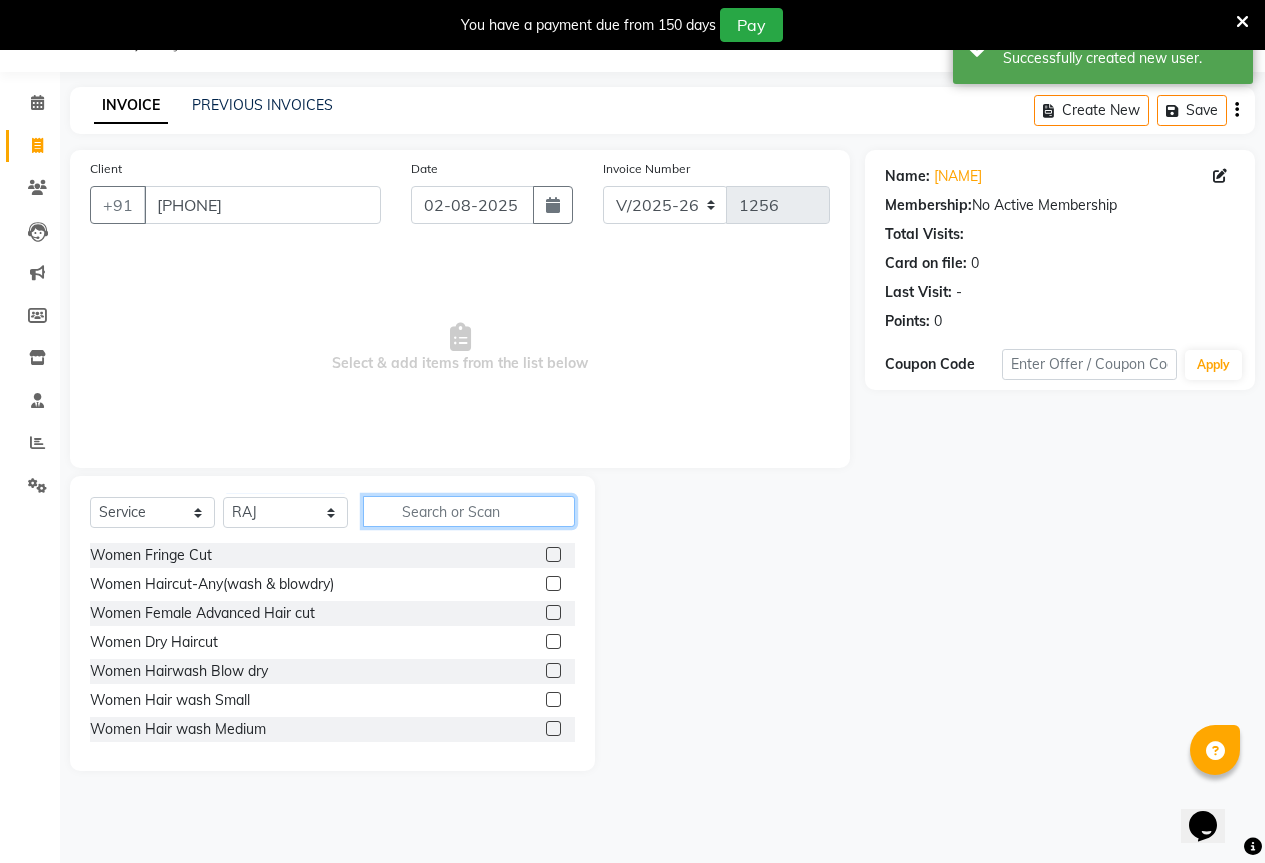 click 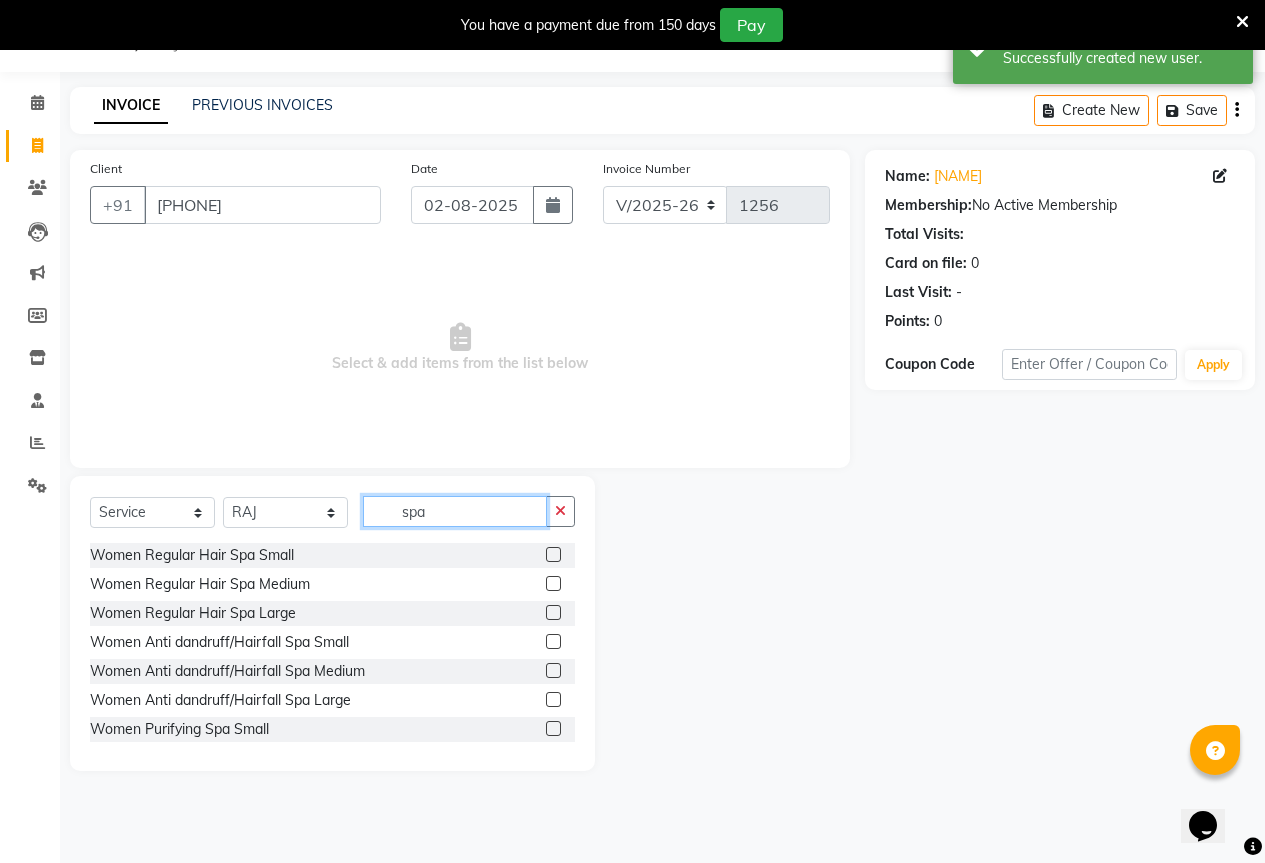 type on "spa" 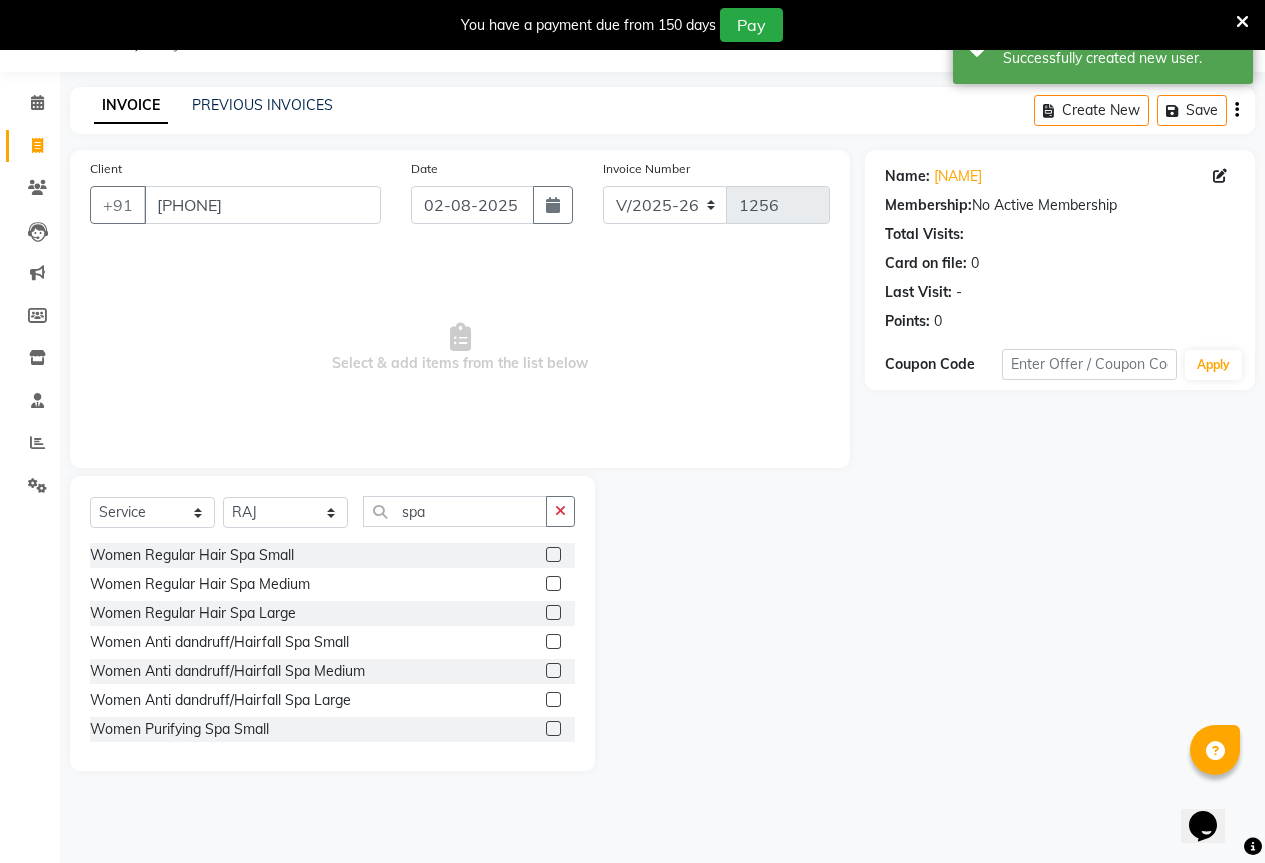 click 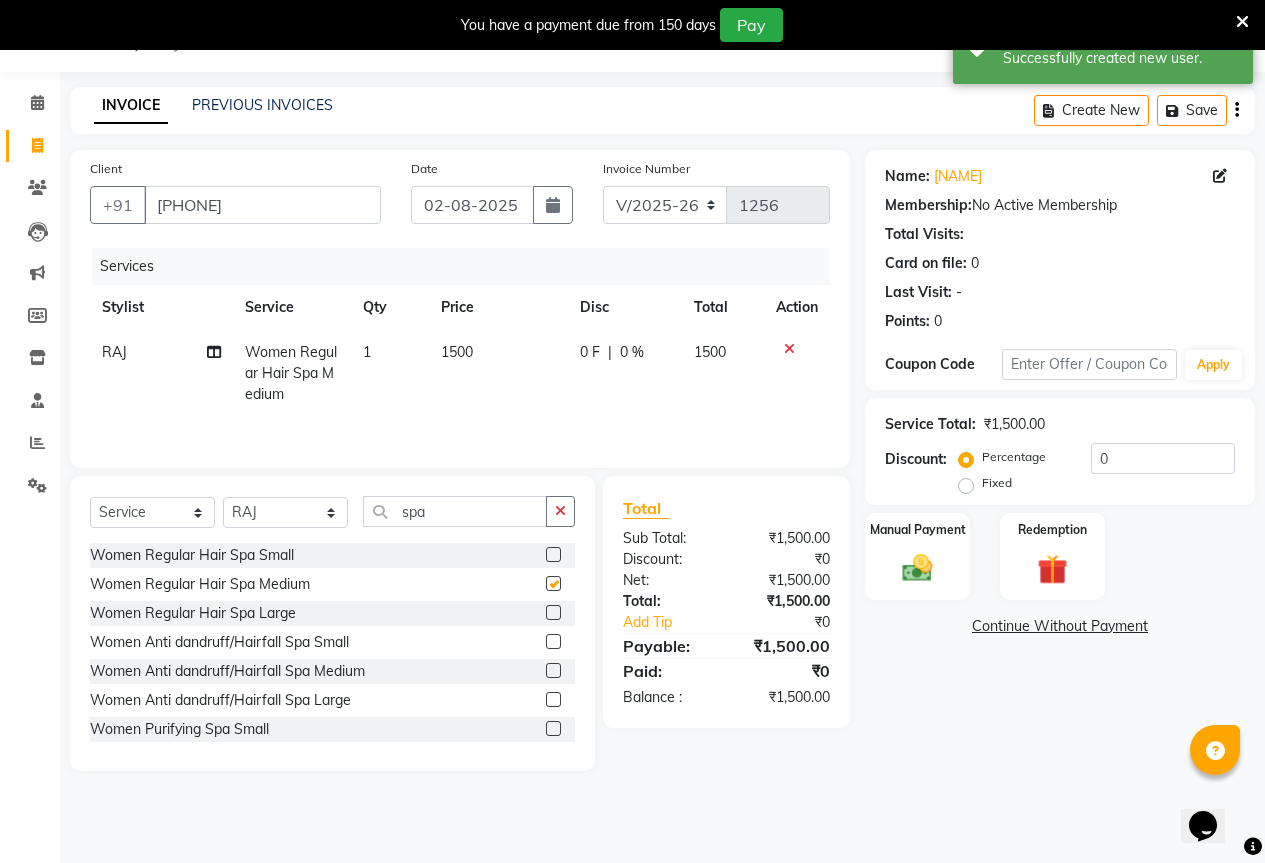 checkbox on "false" 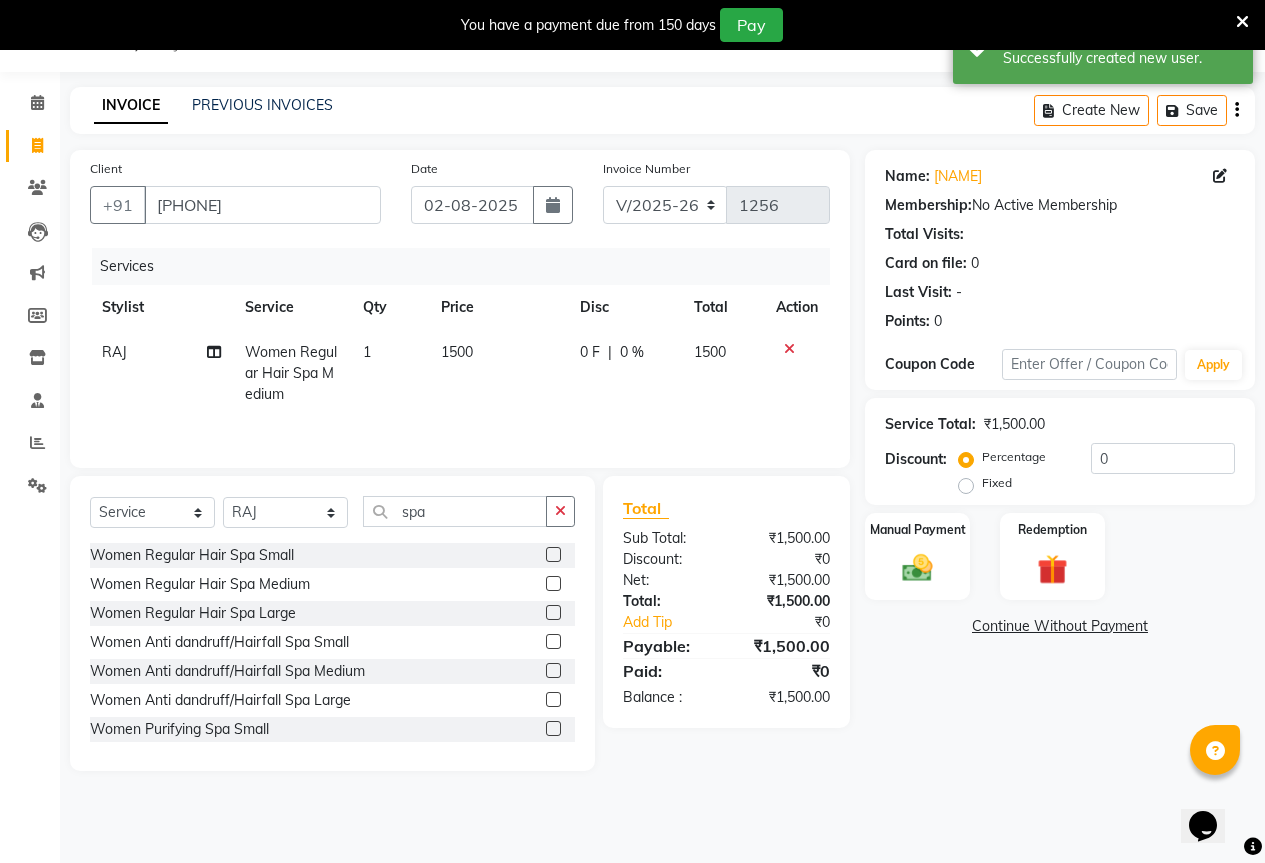 click on "1500" 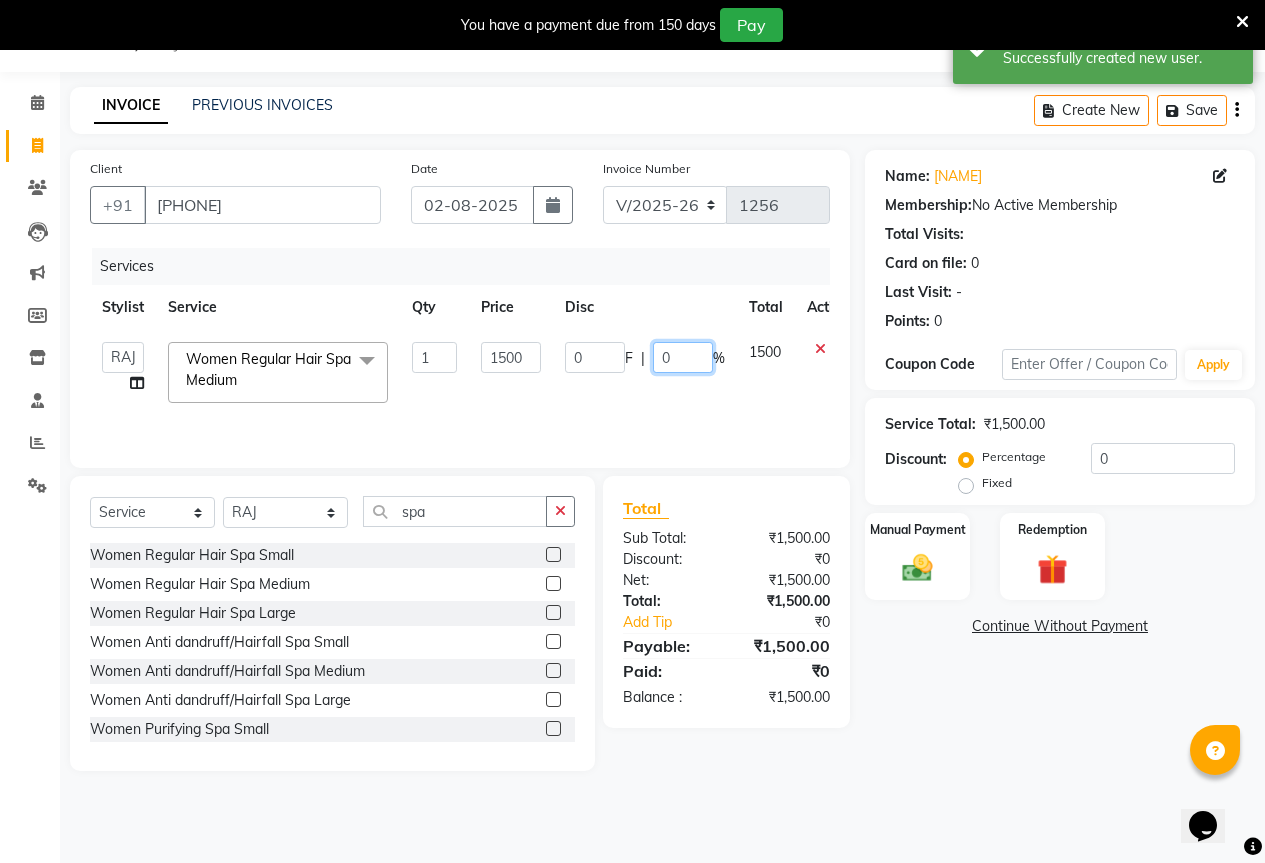 click on "0" 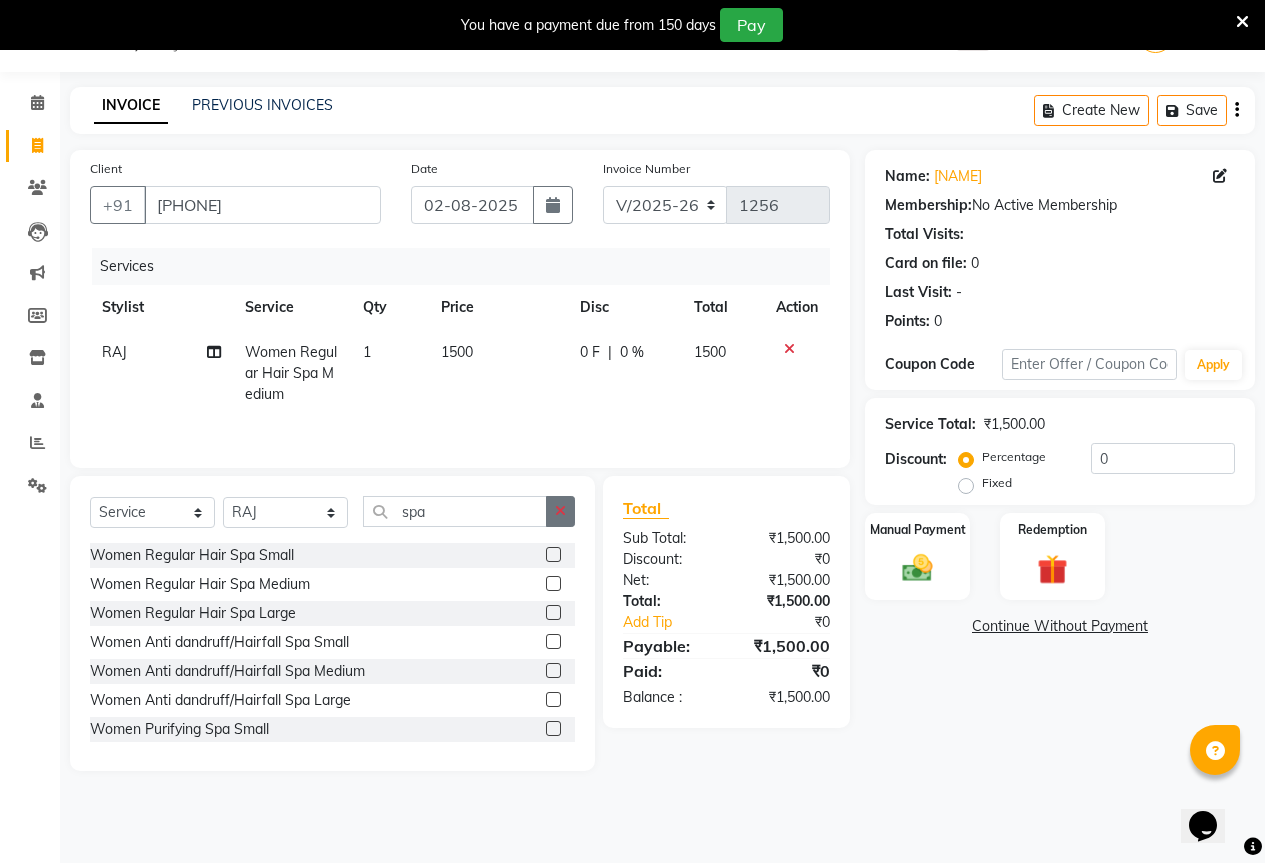 click 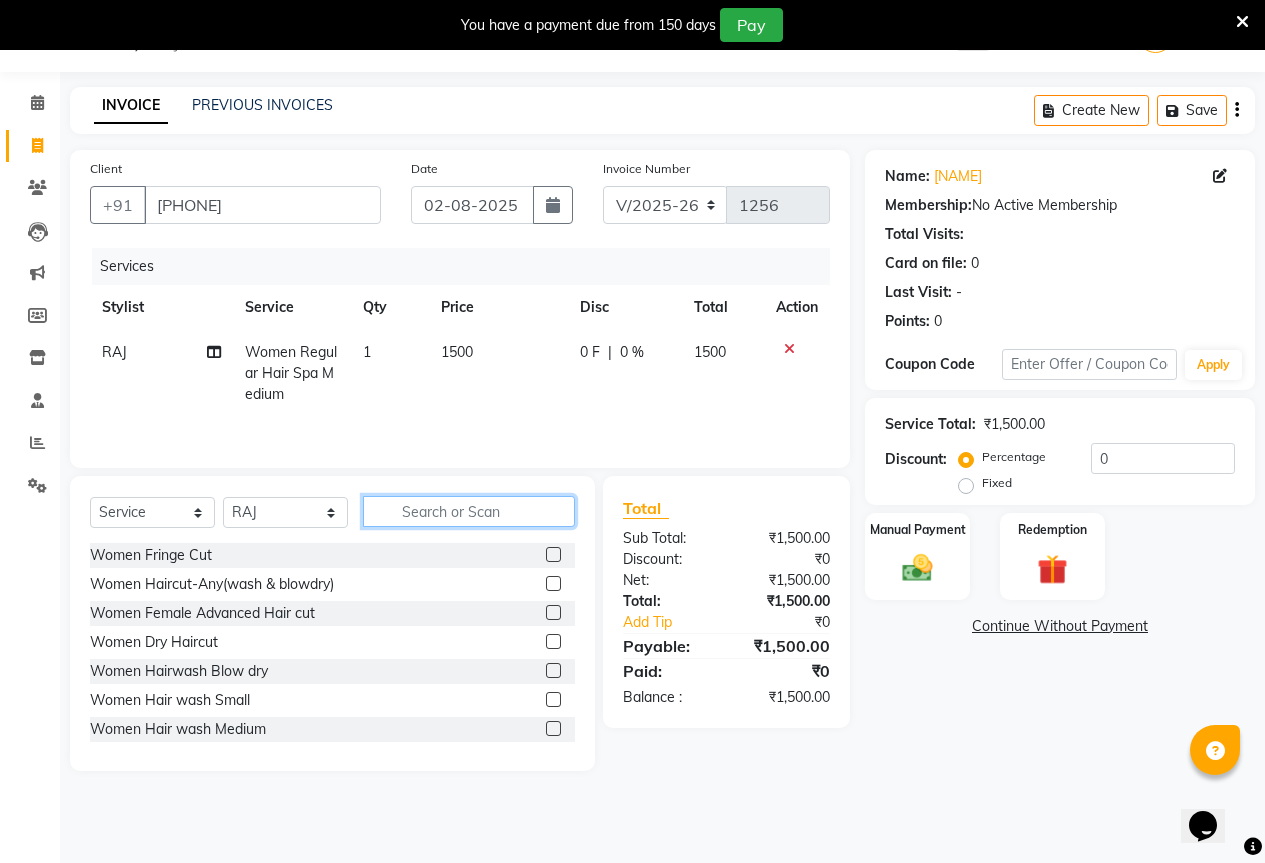 click 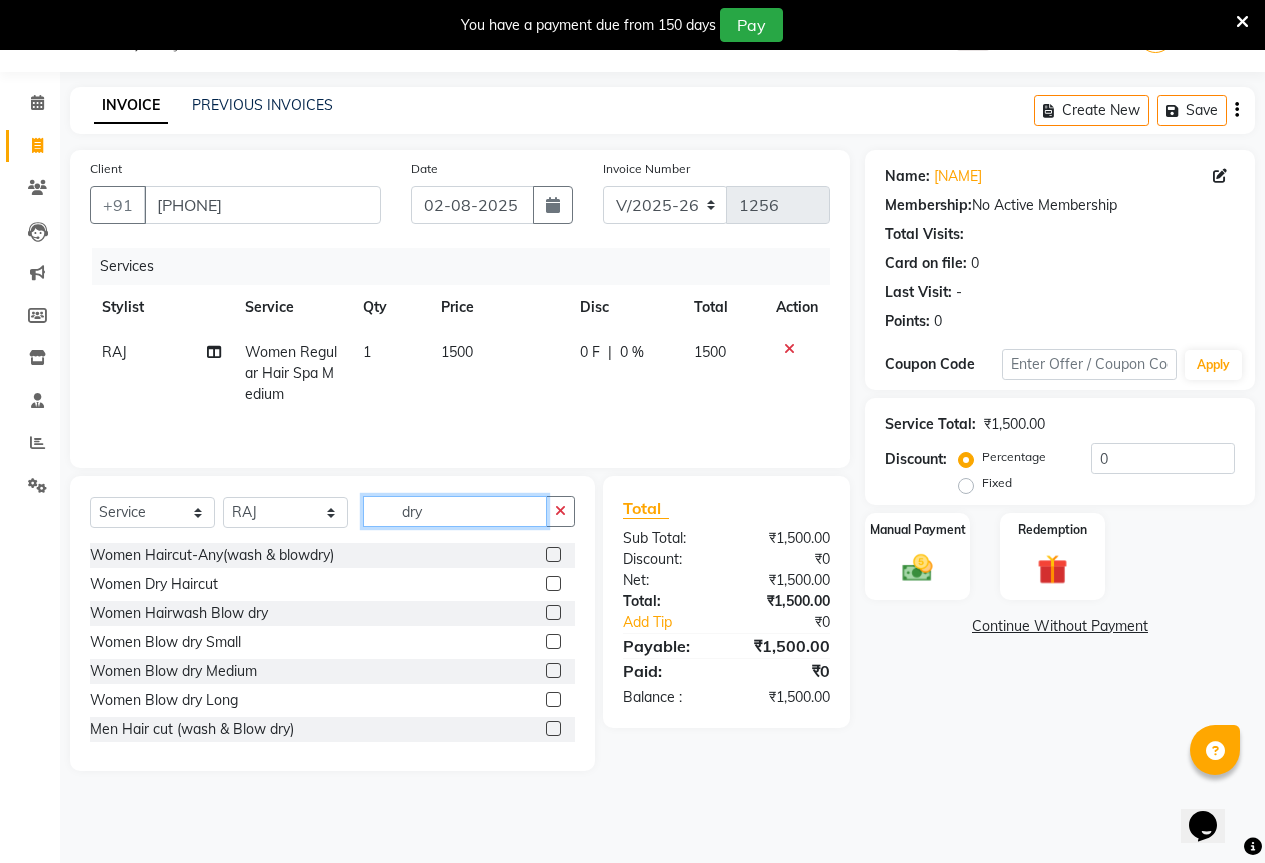 type on "dry" 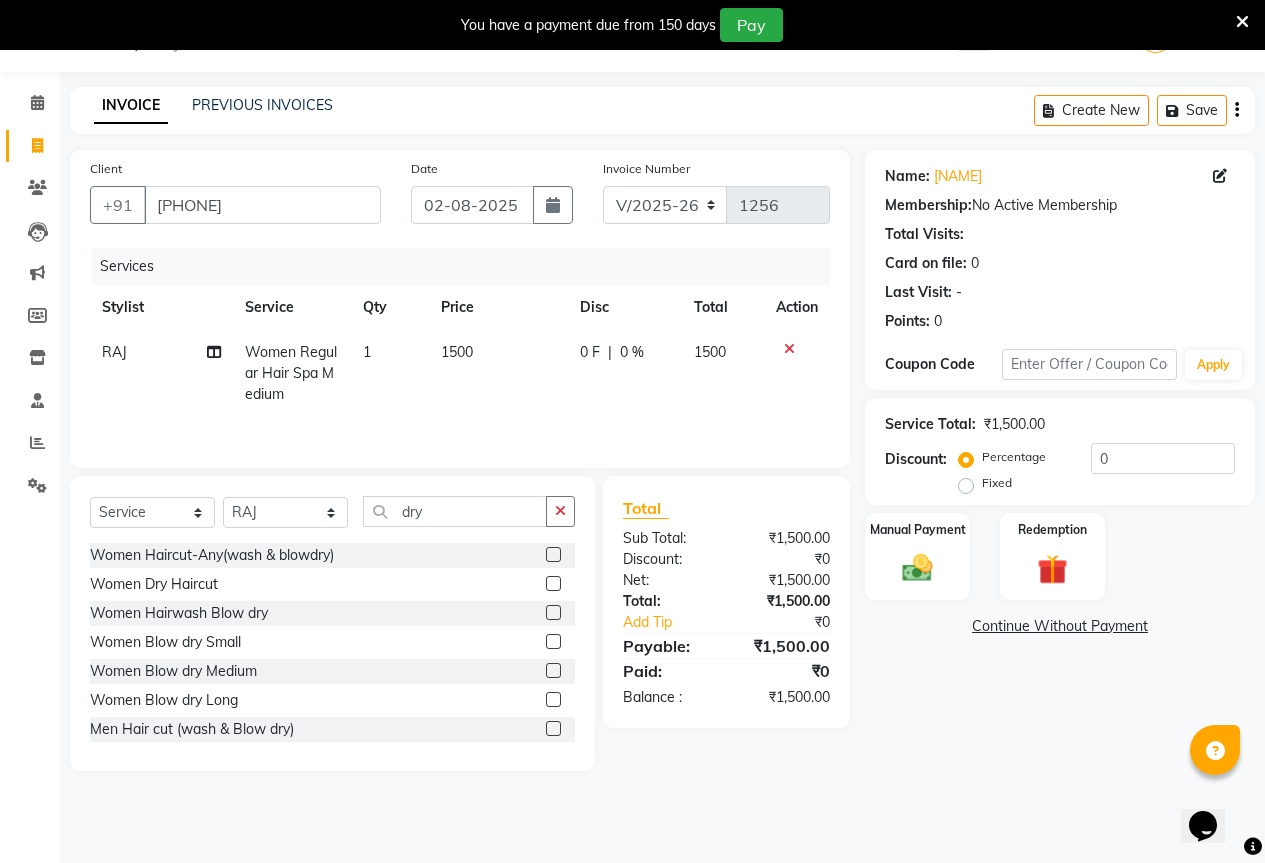 click 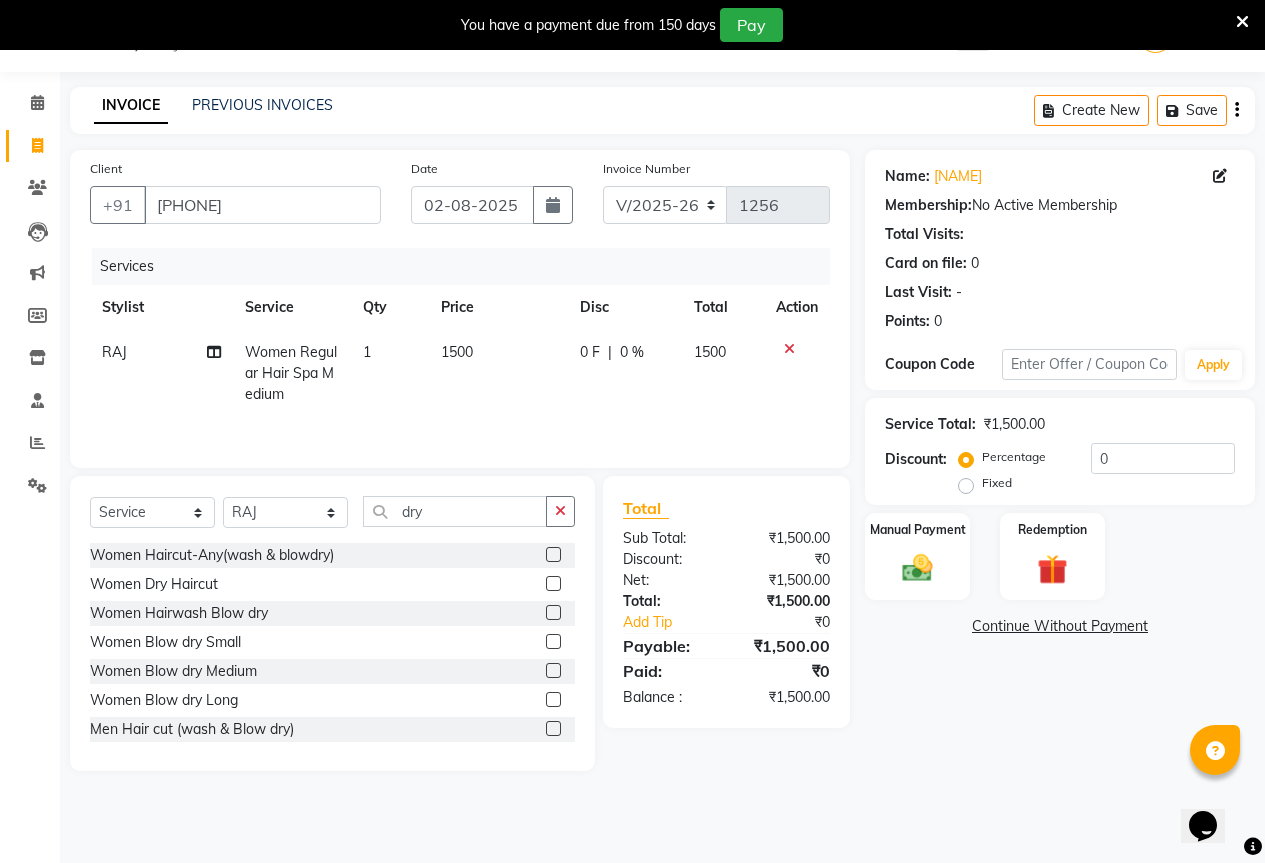 click at bounding box center (552, 584) 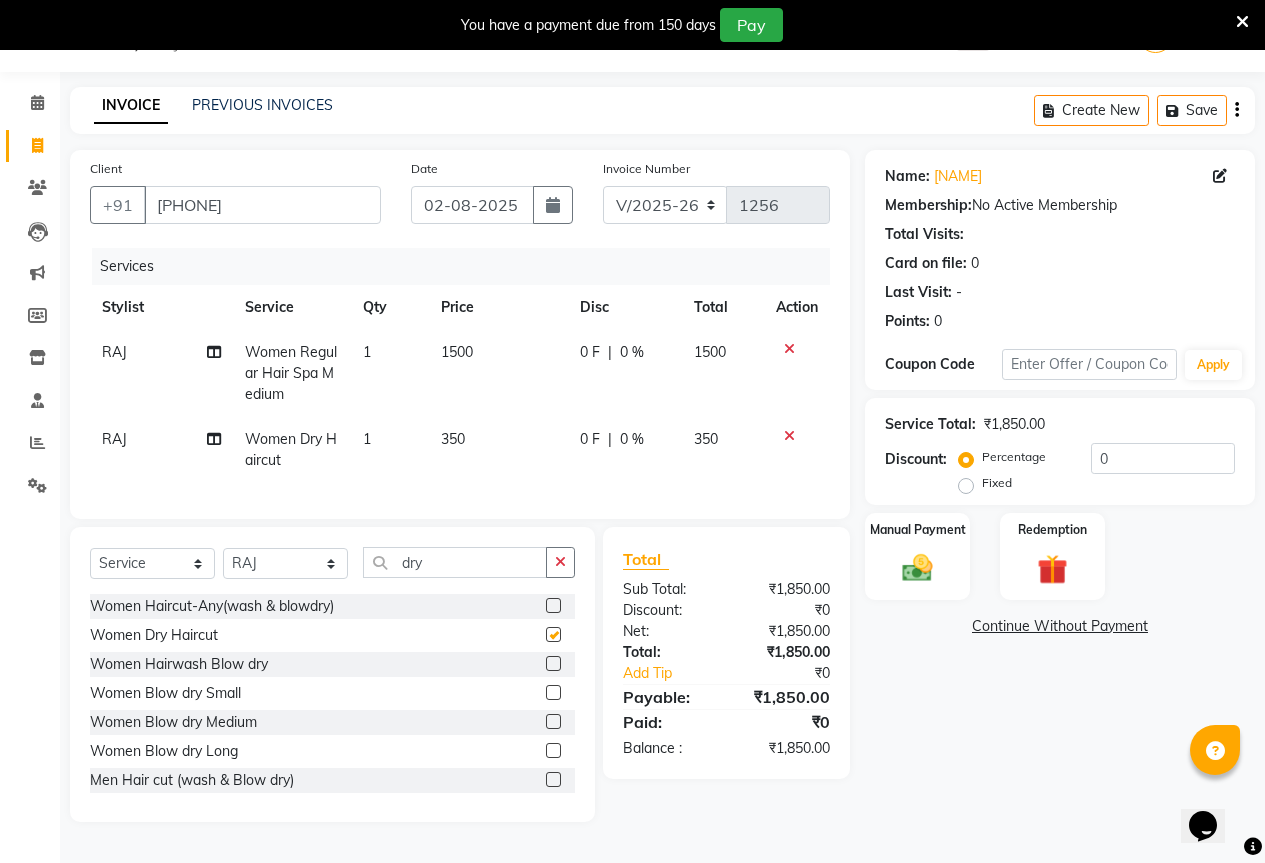 checkbox on "false" 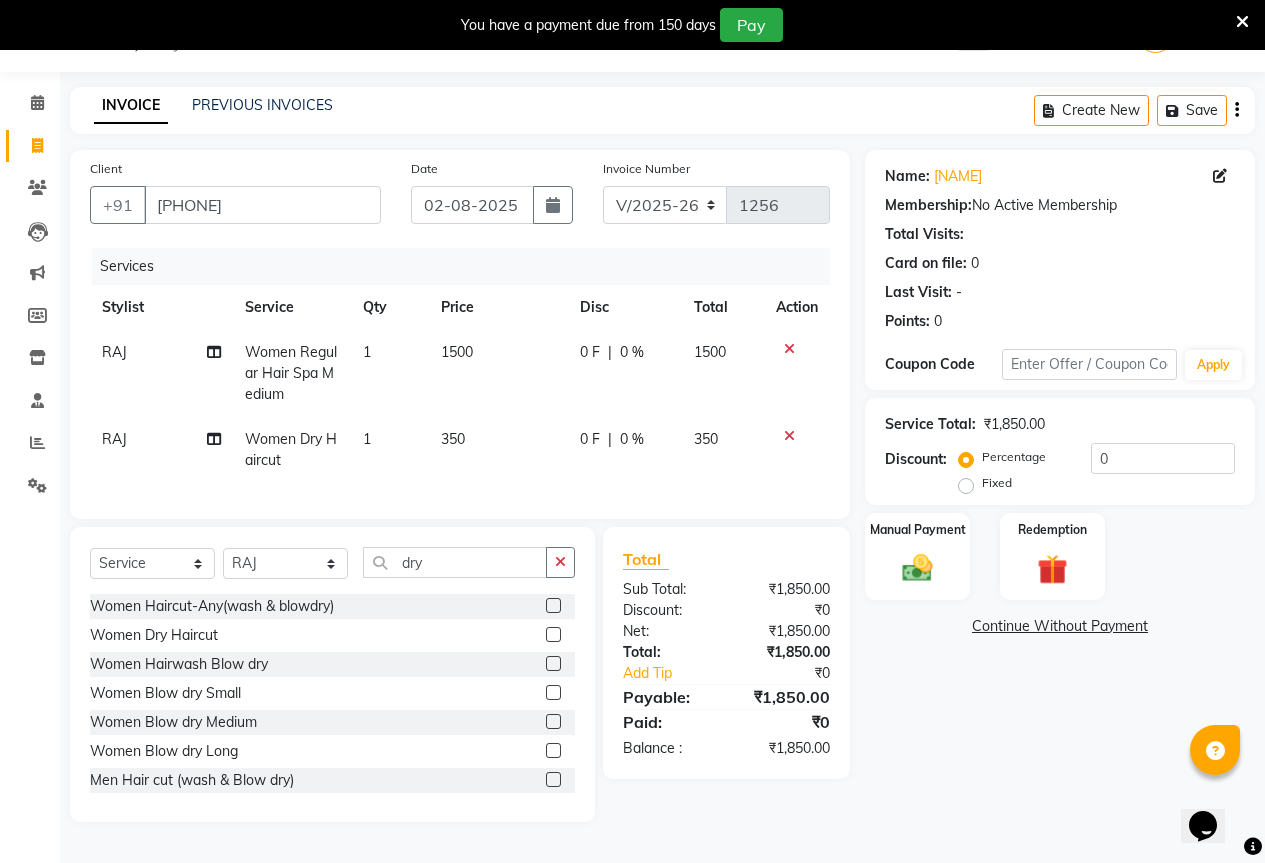 scroll, scrollTop: 54, scrollLeft: 0, axis: vertical 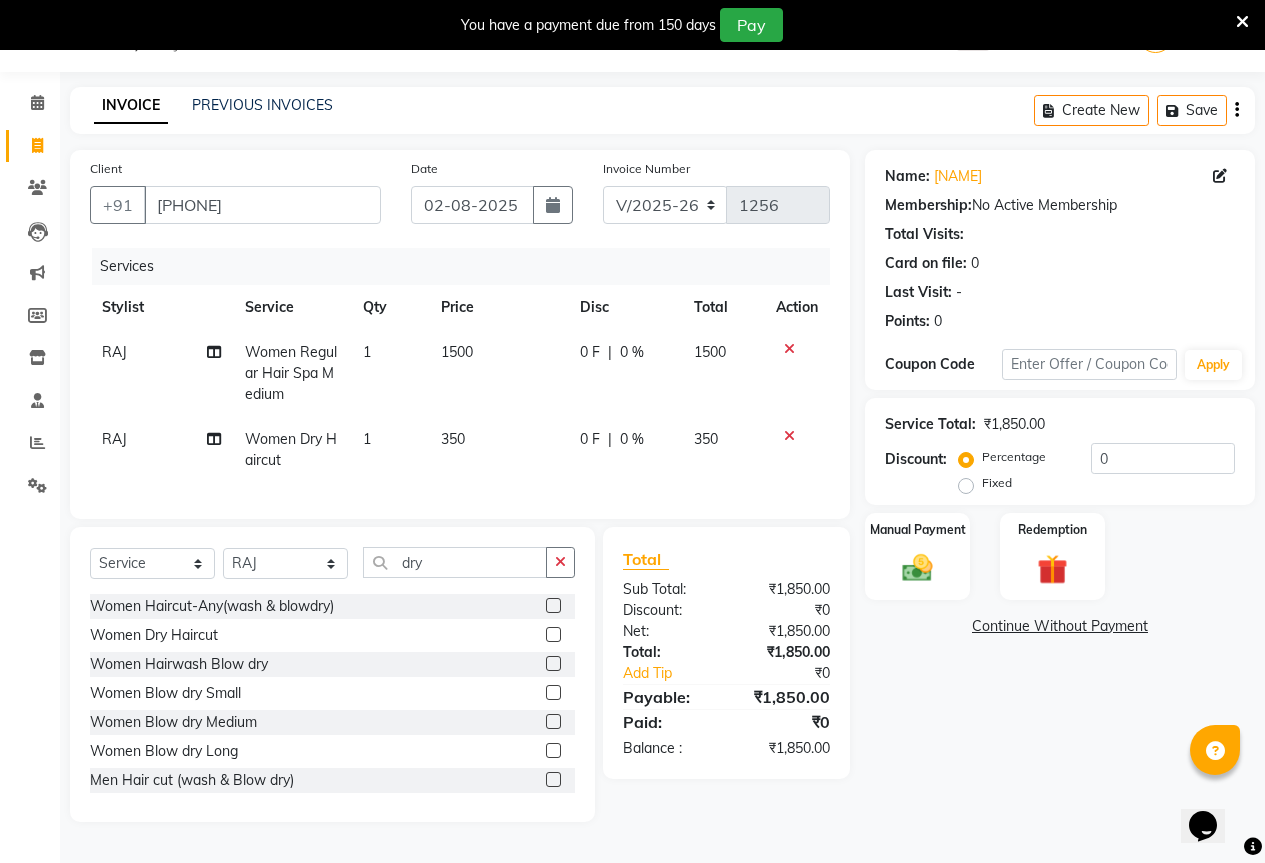 click on "Fixed" 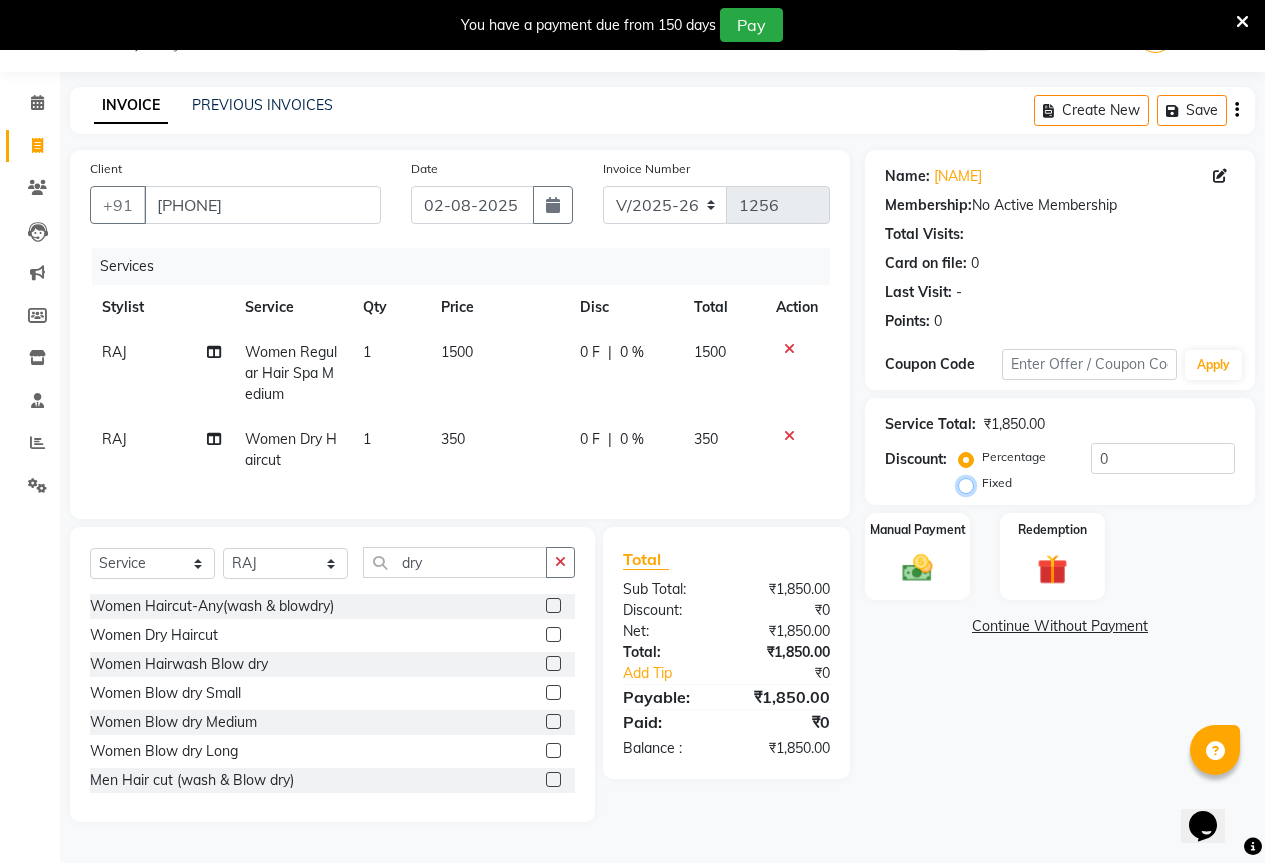 click on "Fixed" at bounding box center [970, 483] 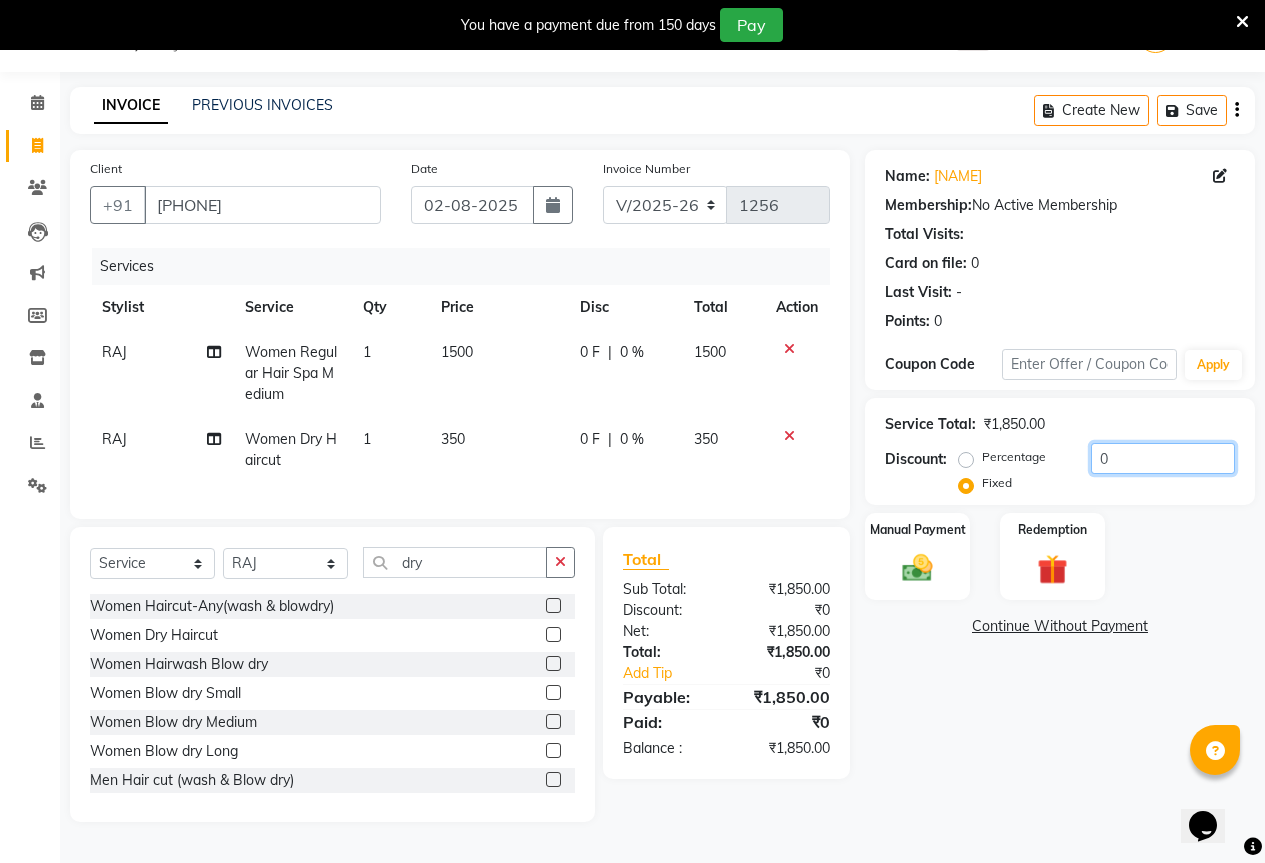 click on "0" 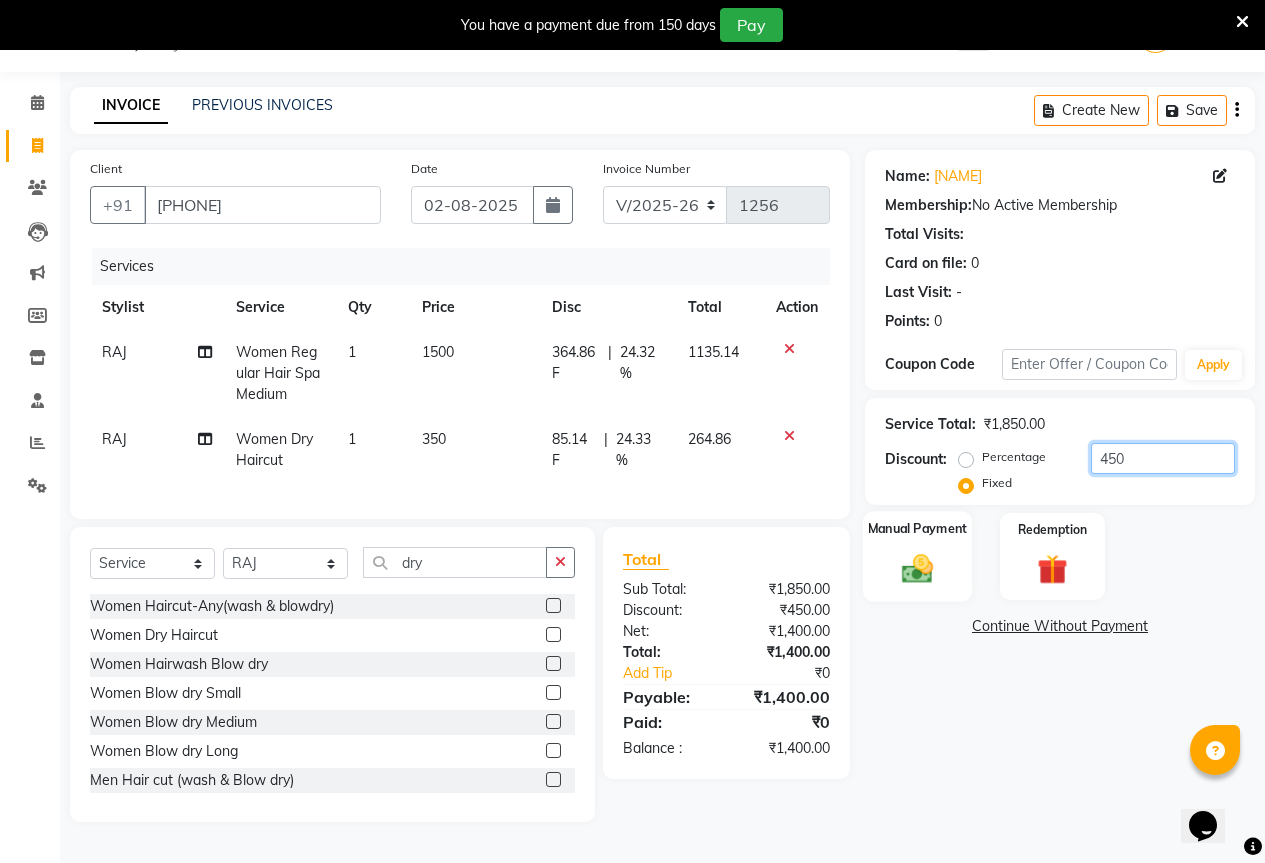 type on "450" 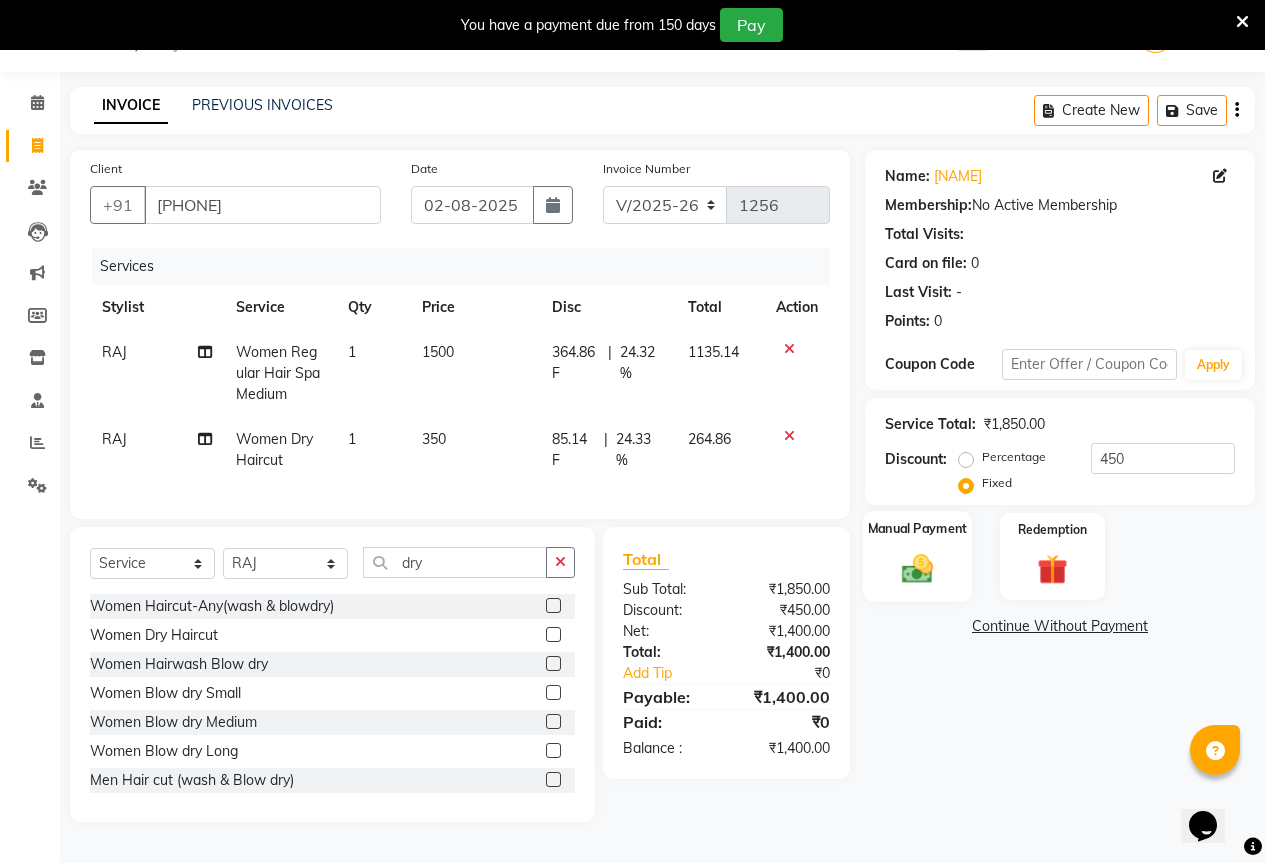 click 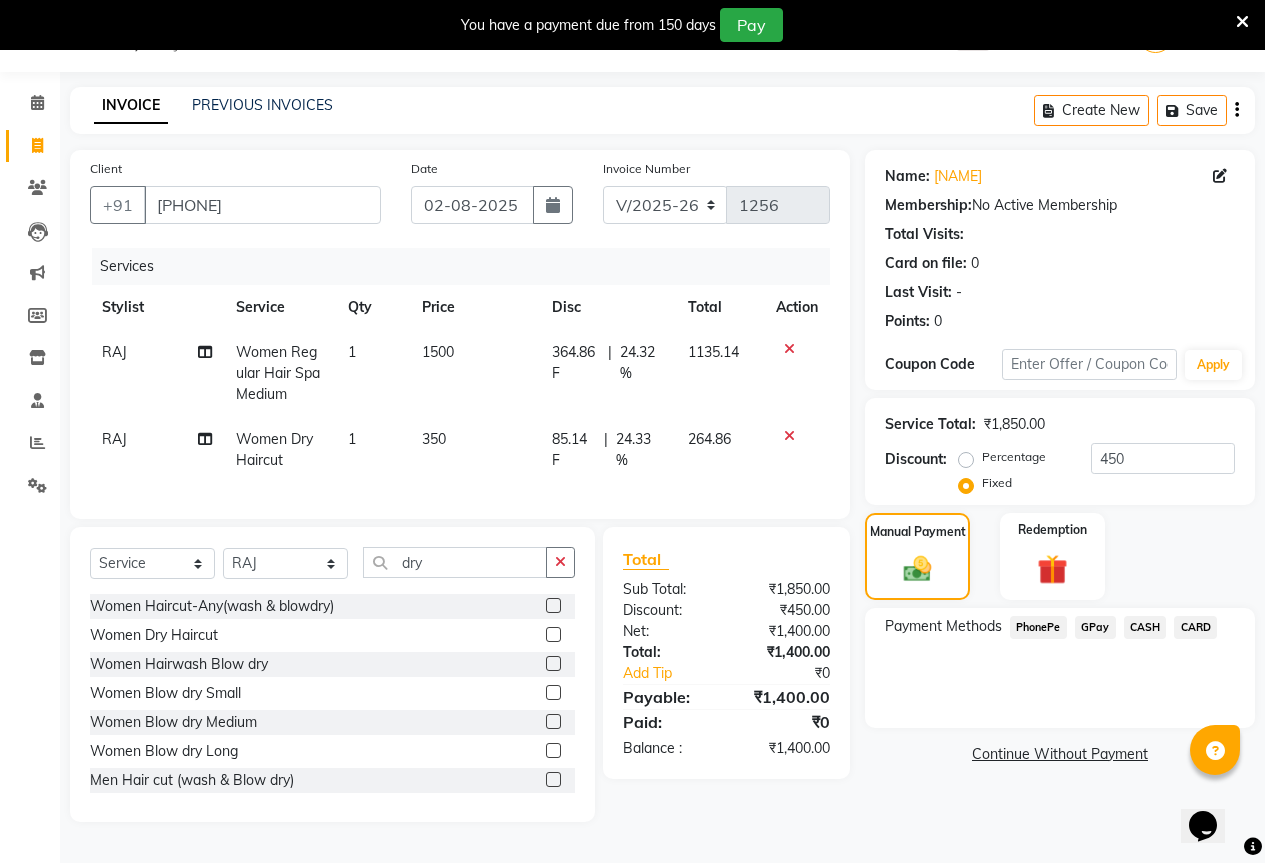 click on "GPay" 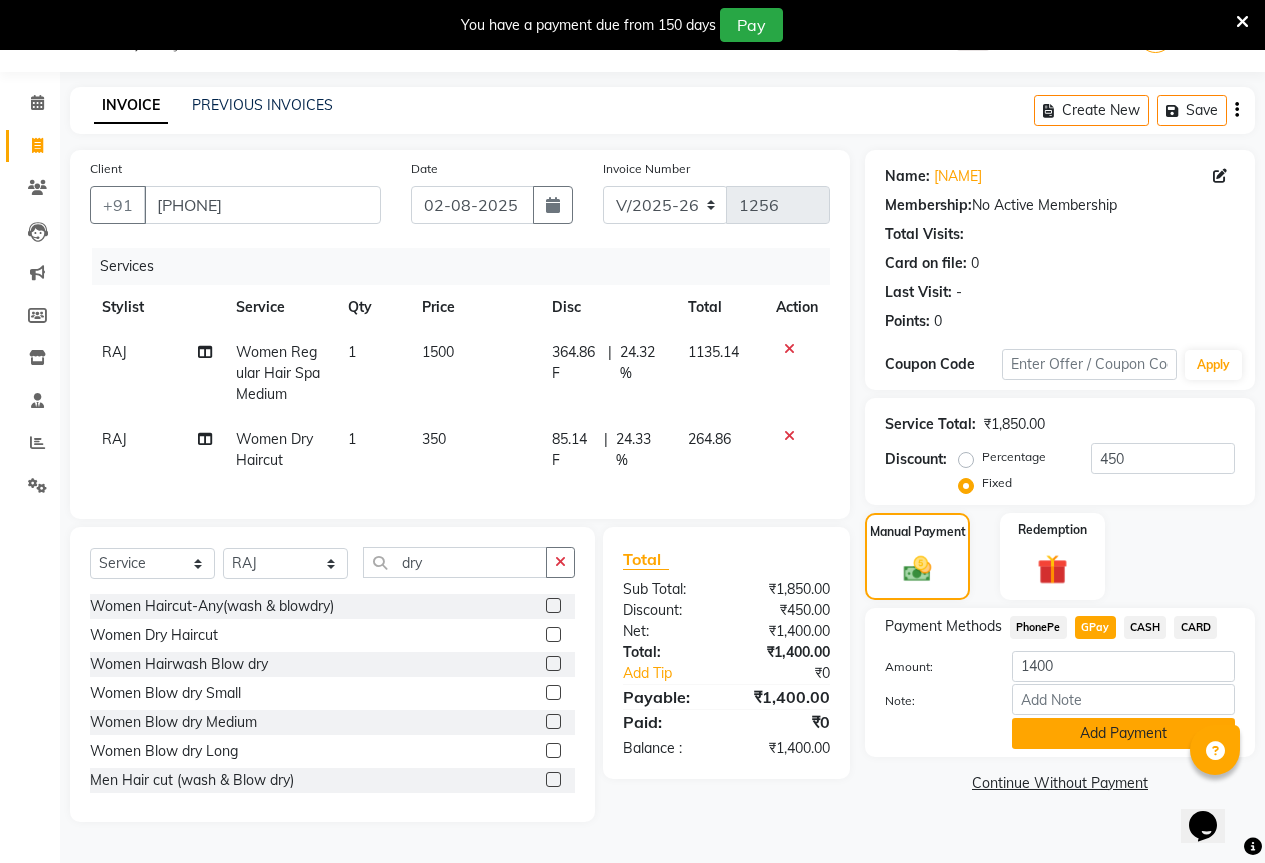 click on "Add Payment" 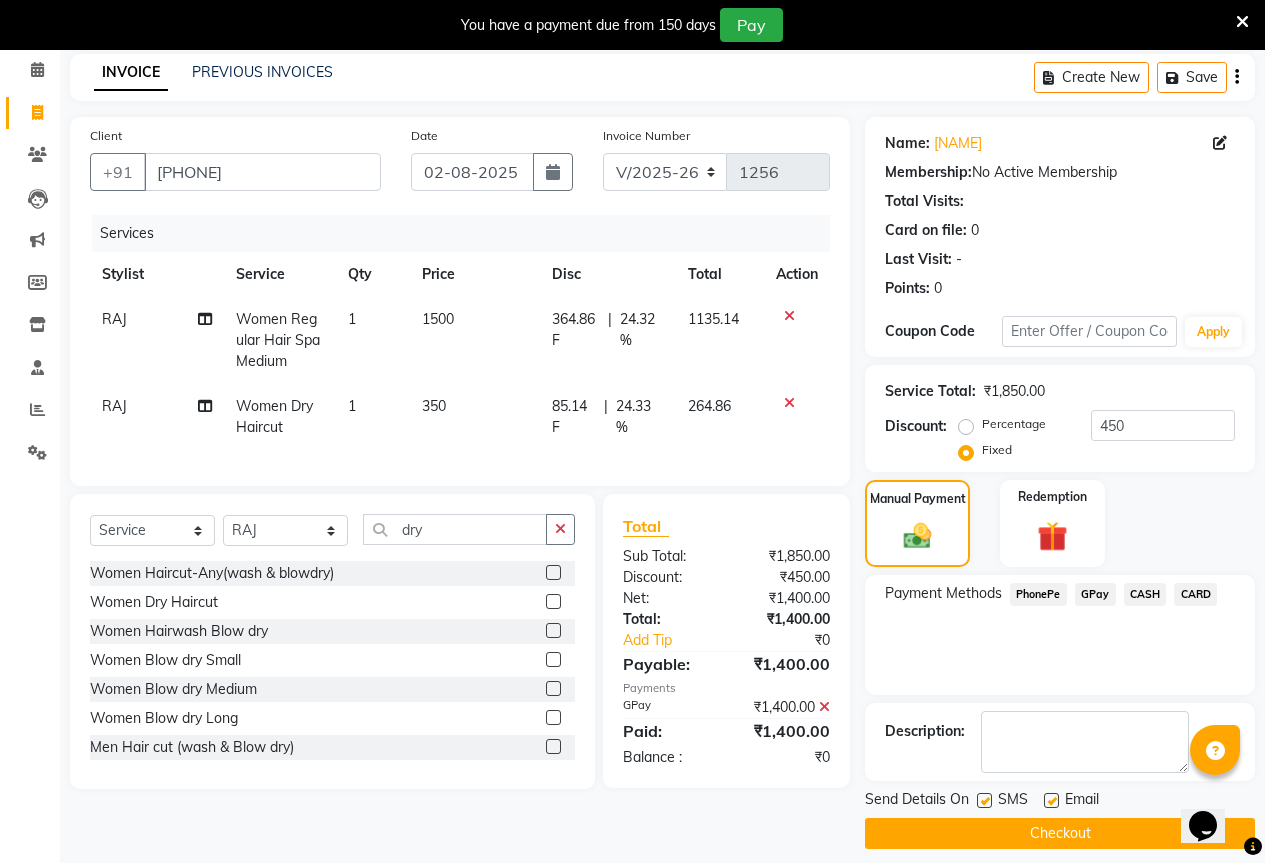 scroll, scrollTop: 99, scrollLeft: 0, axis: vertical 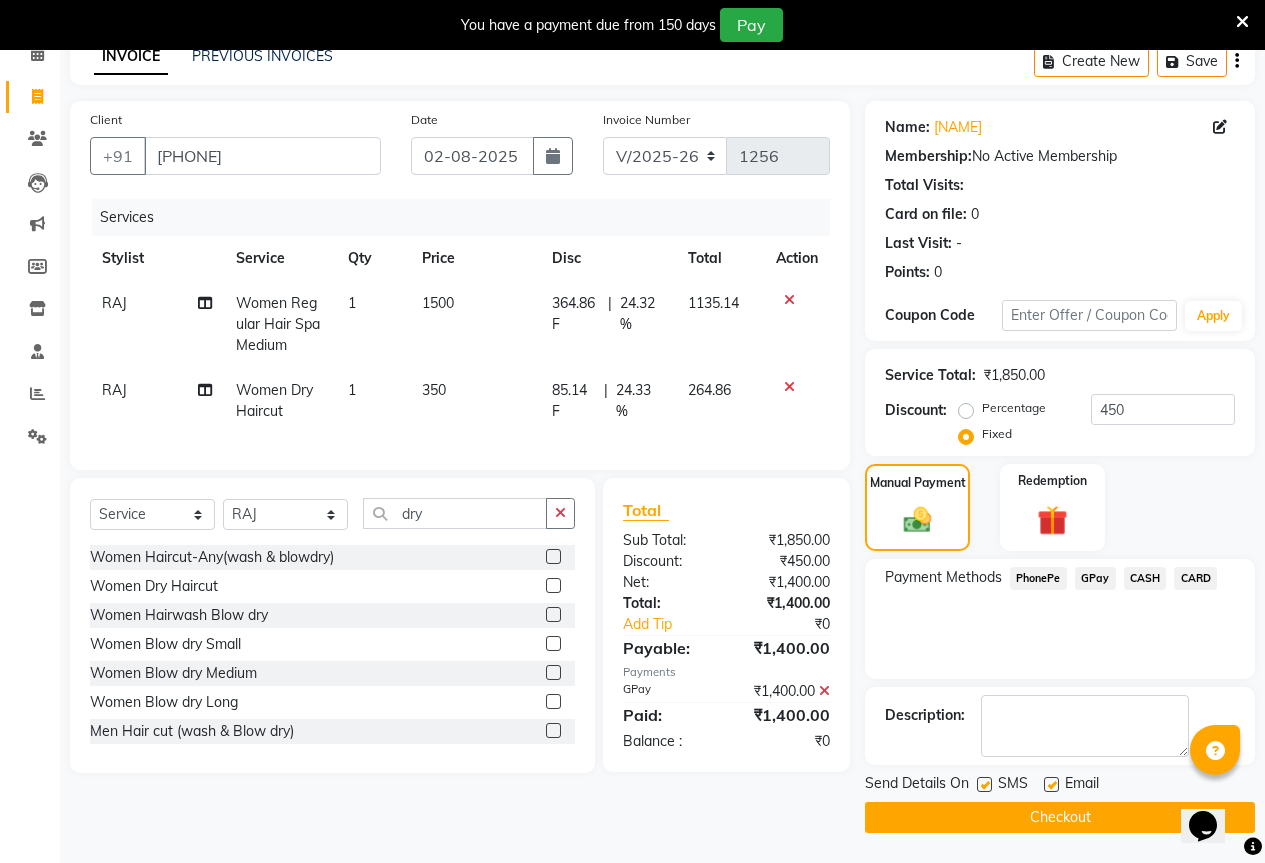 click on "Checkout" 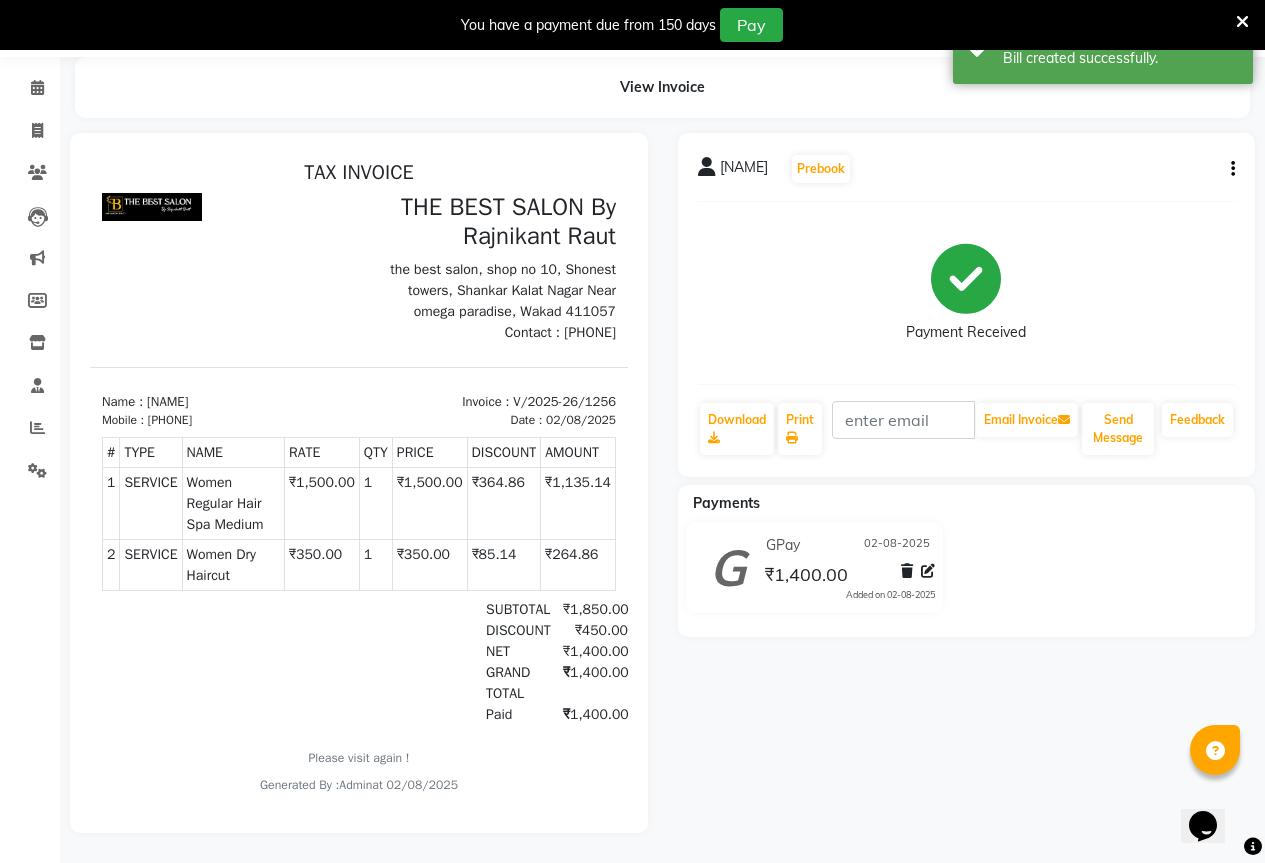 scroll, scrollTop: 0, scrollLeft: 0, axis: both 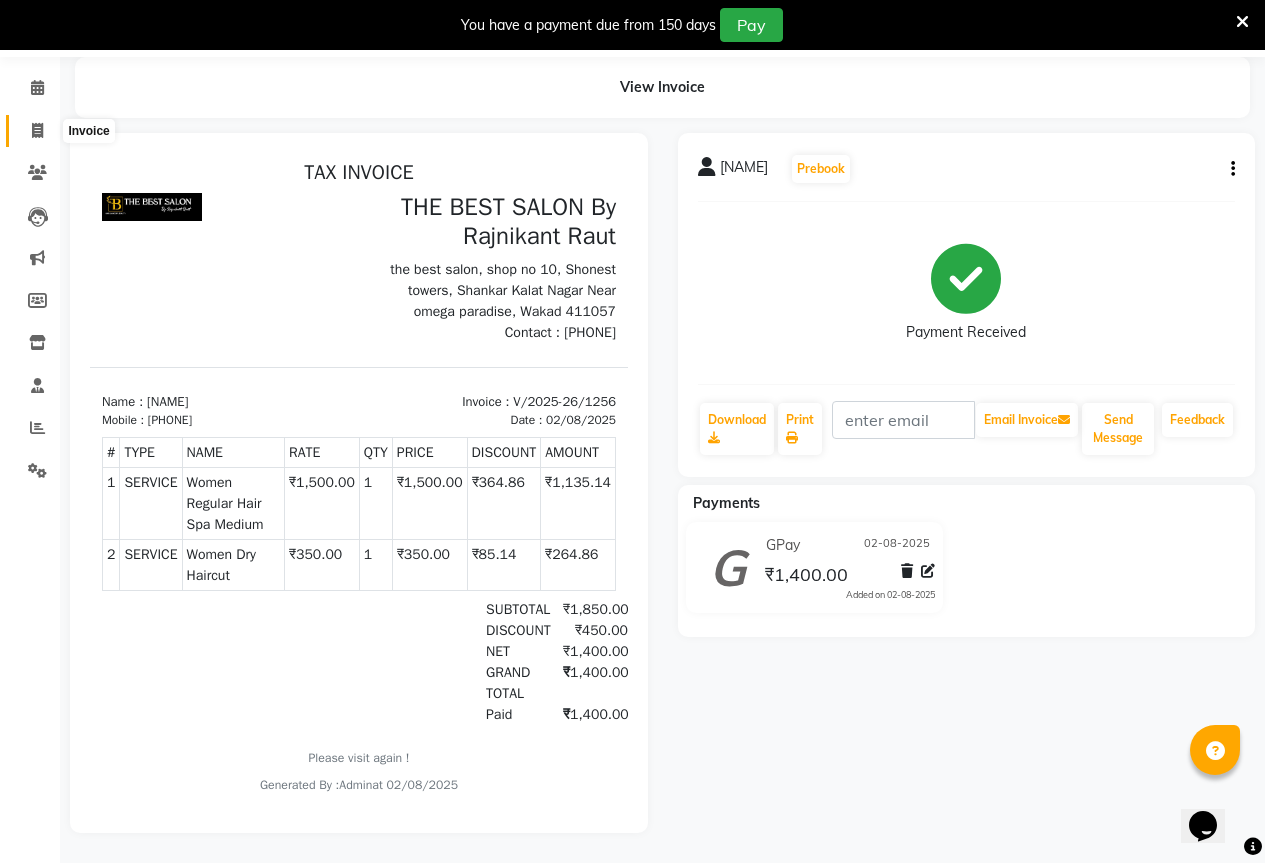 click 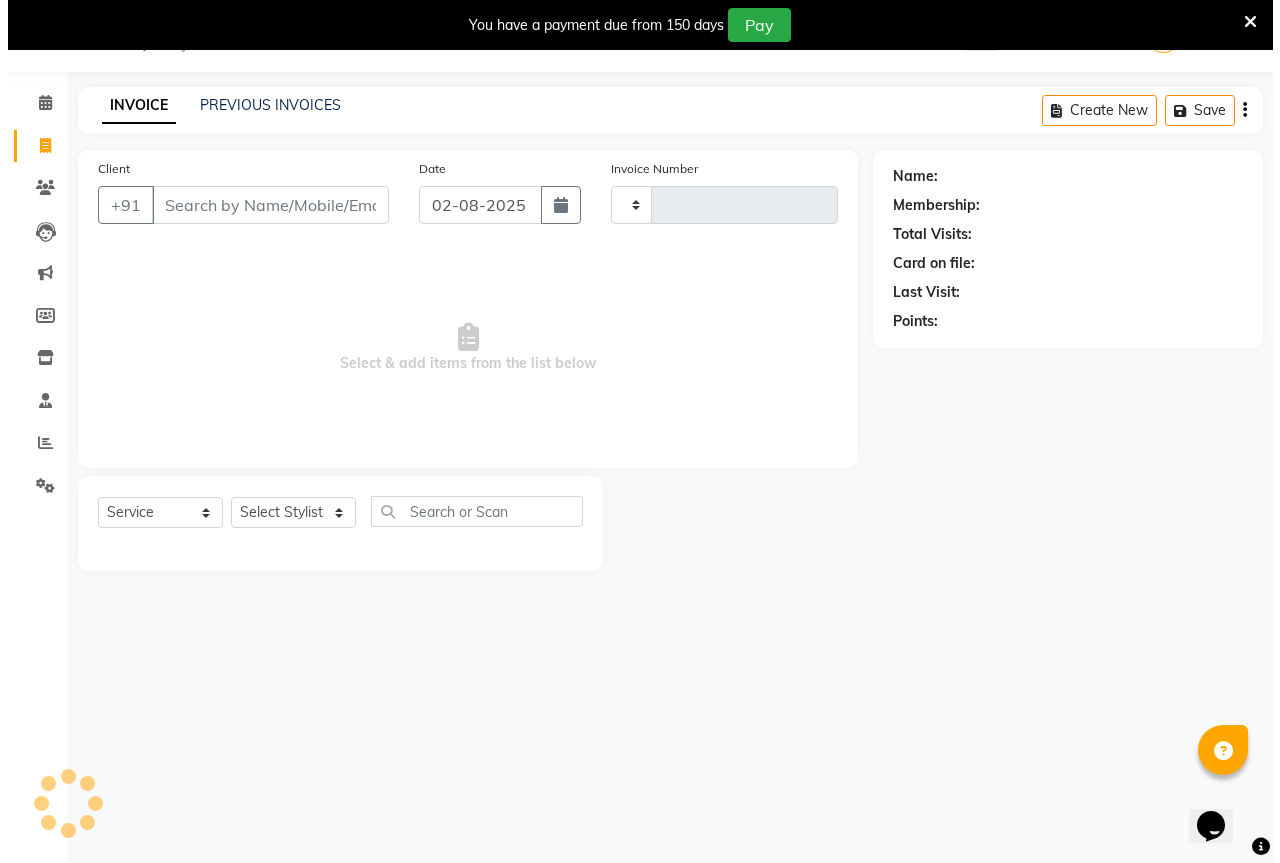 scroll, scrollTop: 50, scrollLeft: 0, axis: vertical 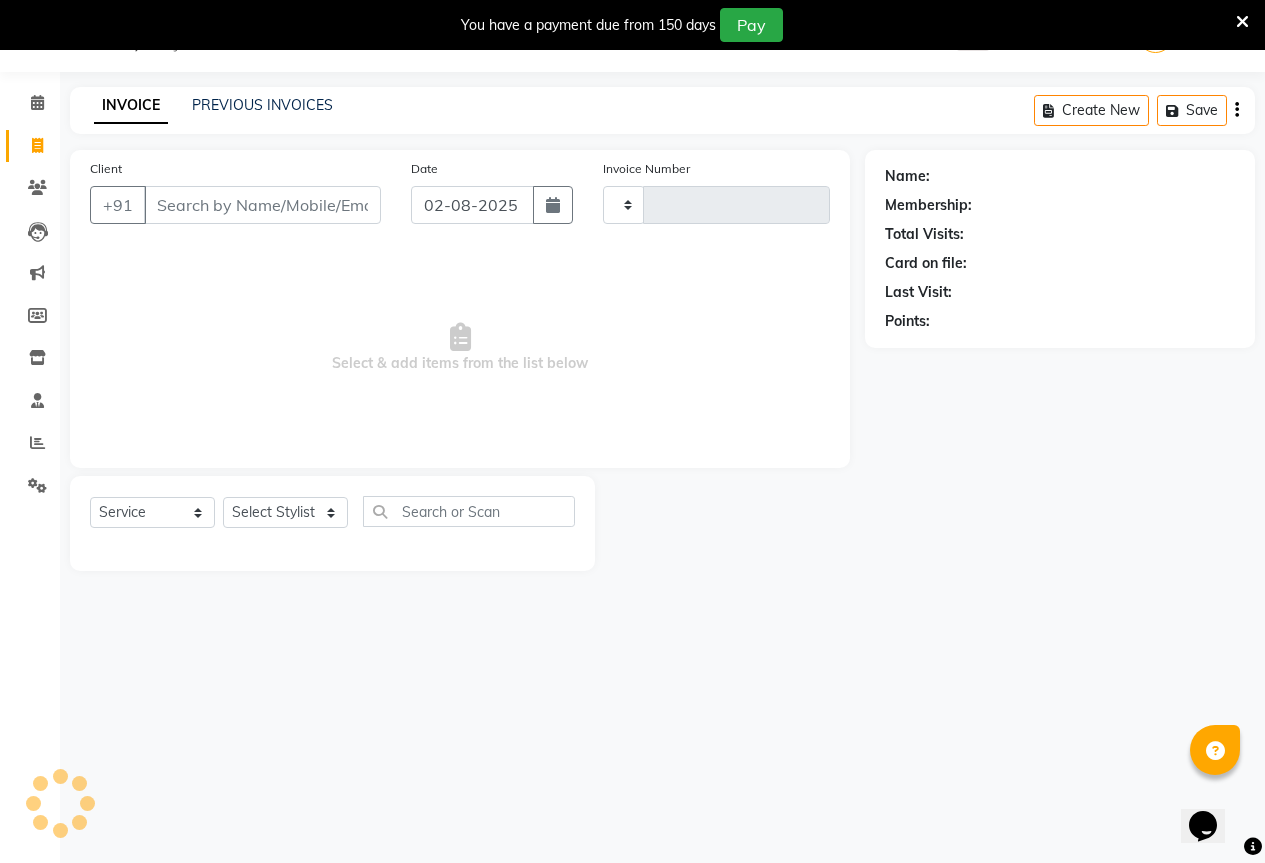 type on "1257" 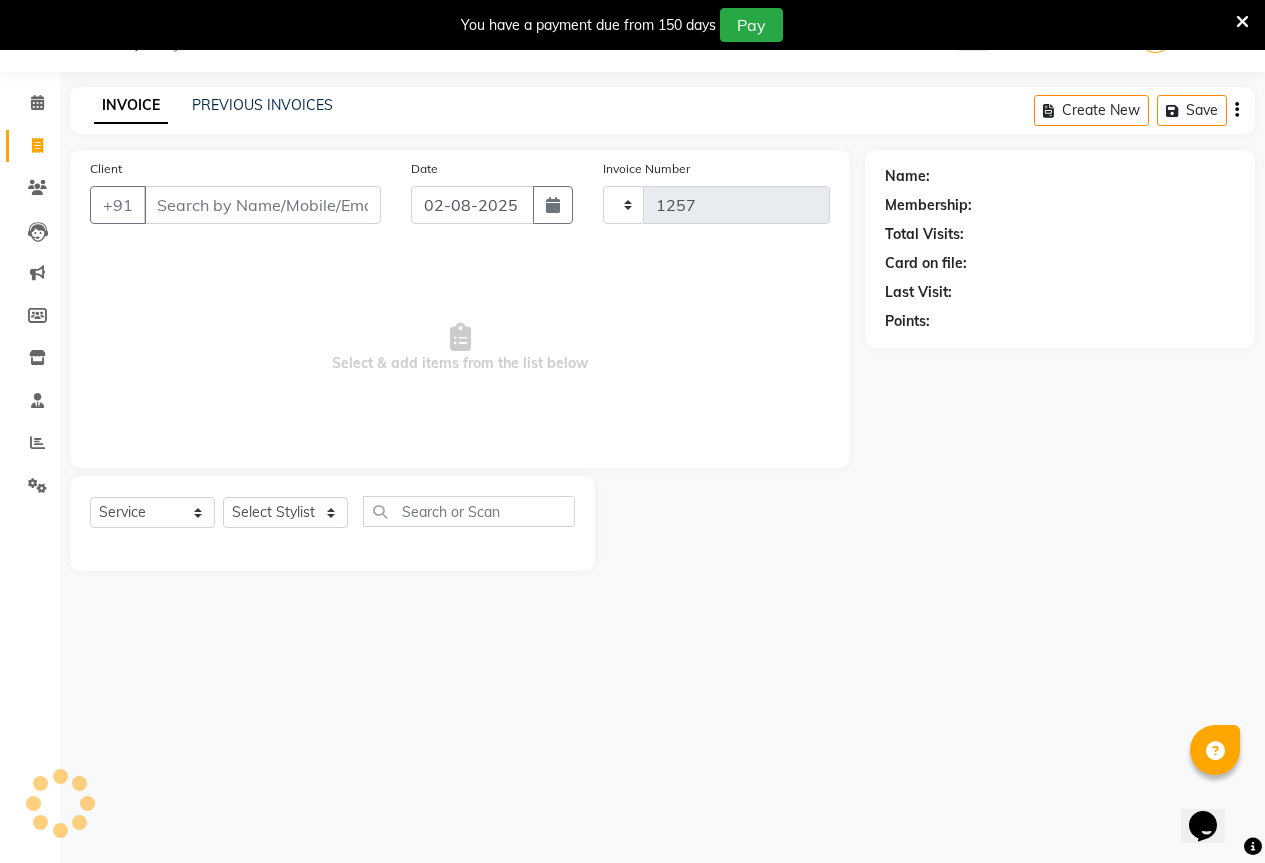 select on "7209" 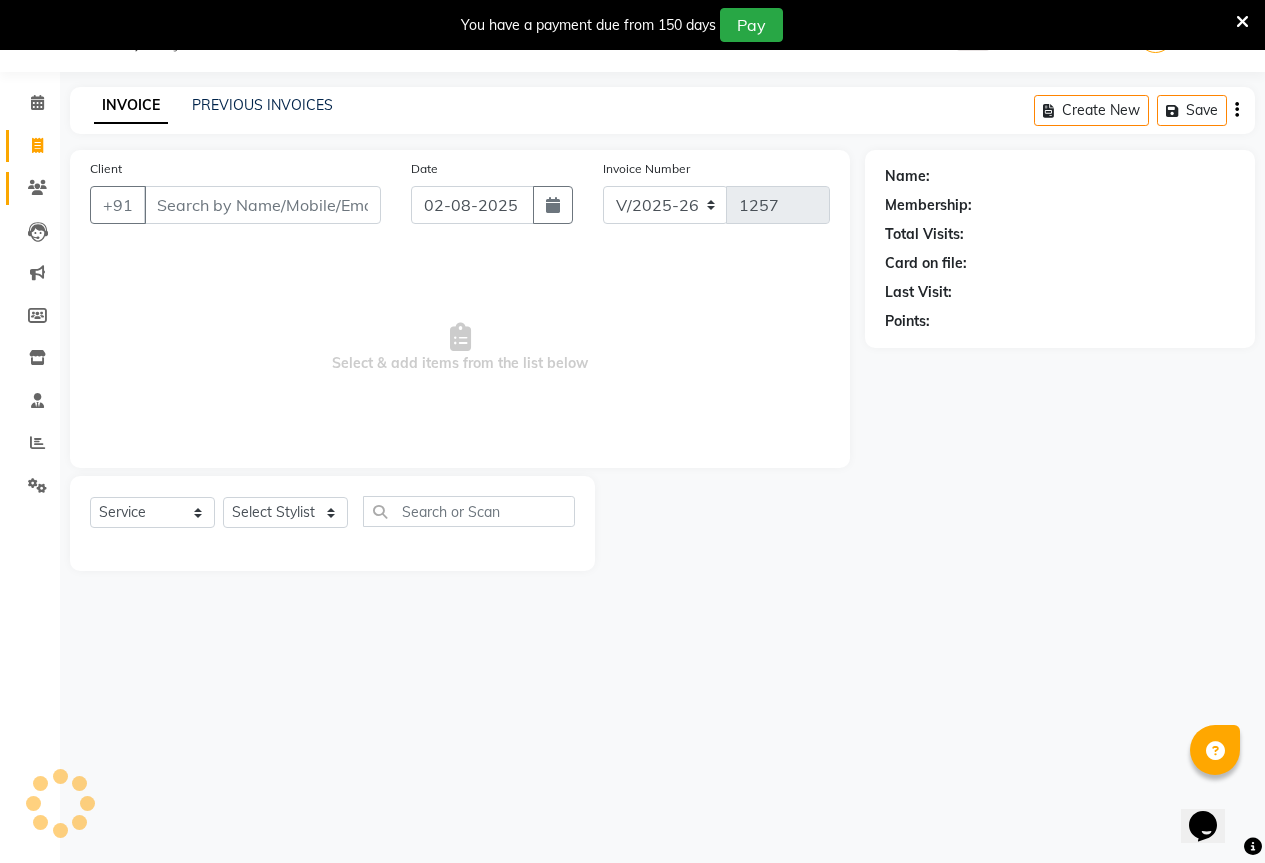 click on "Clients" 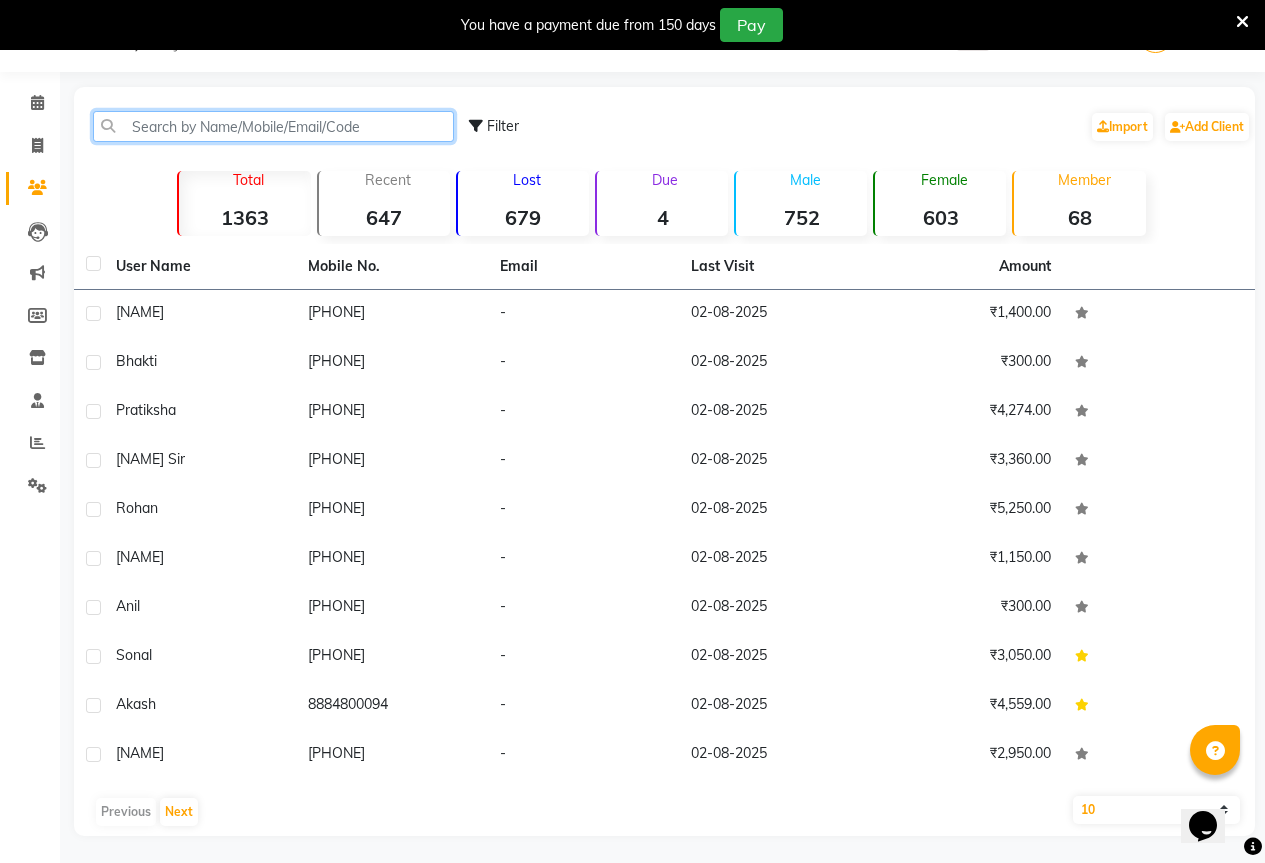 click 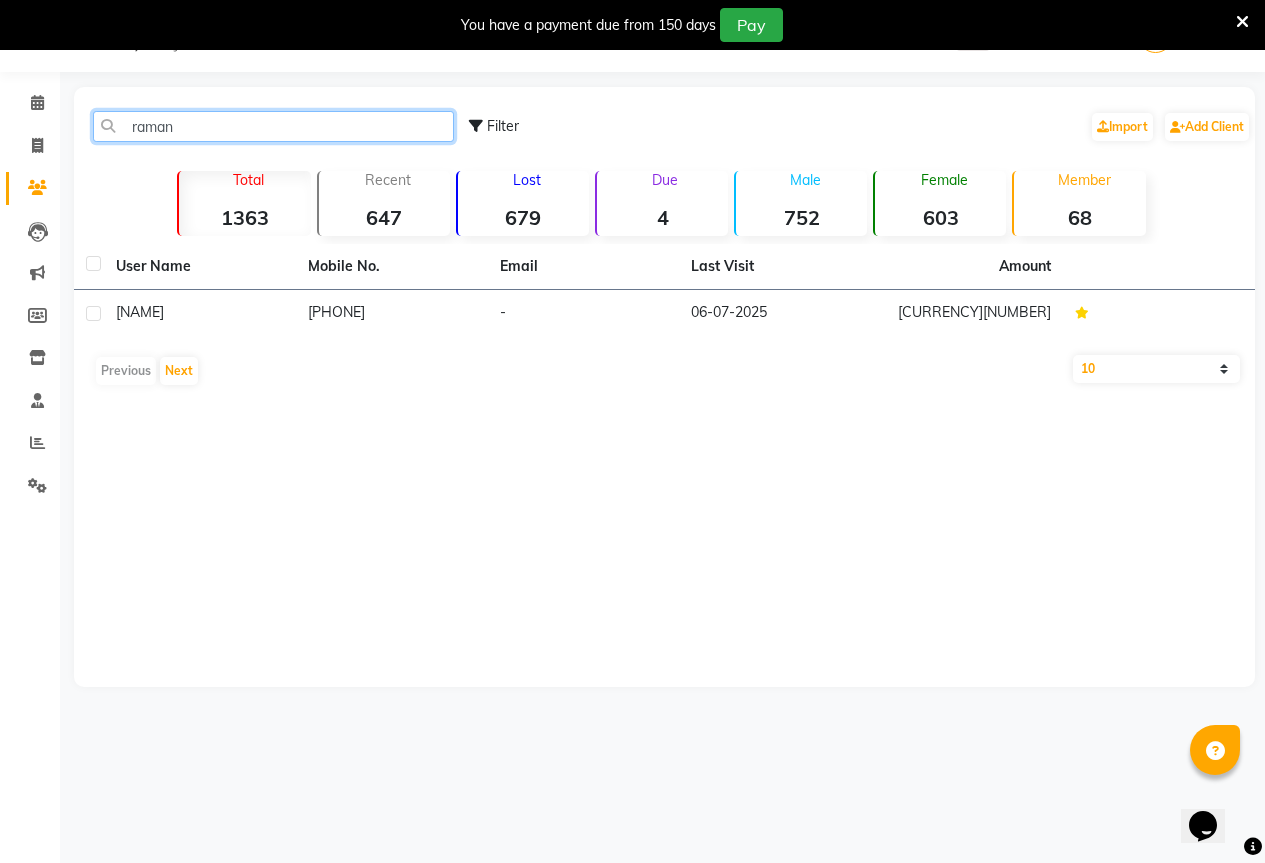 type on "raman" 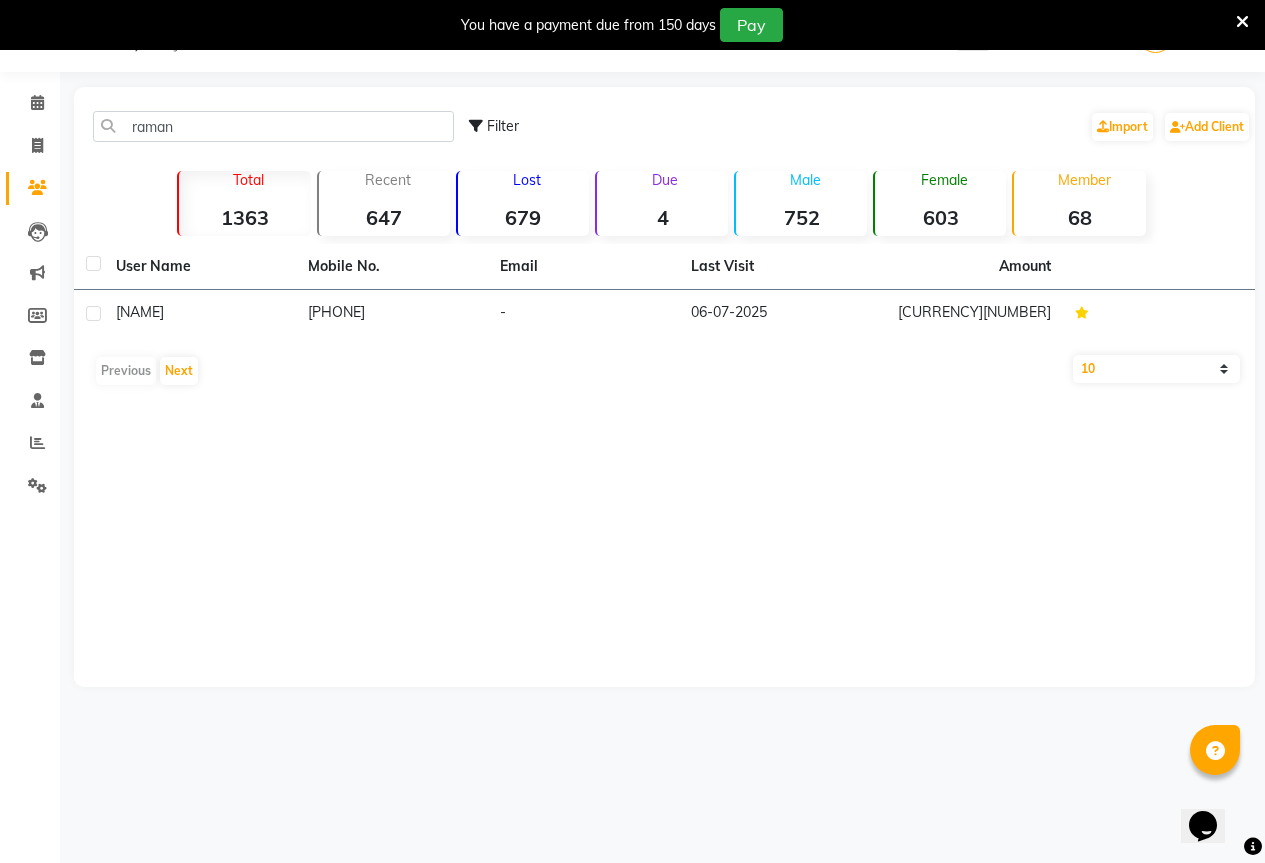 click on "[PHONE]" 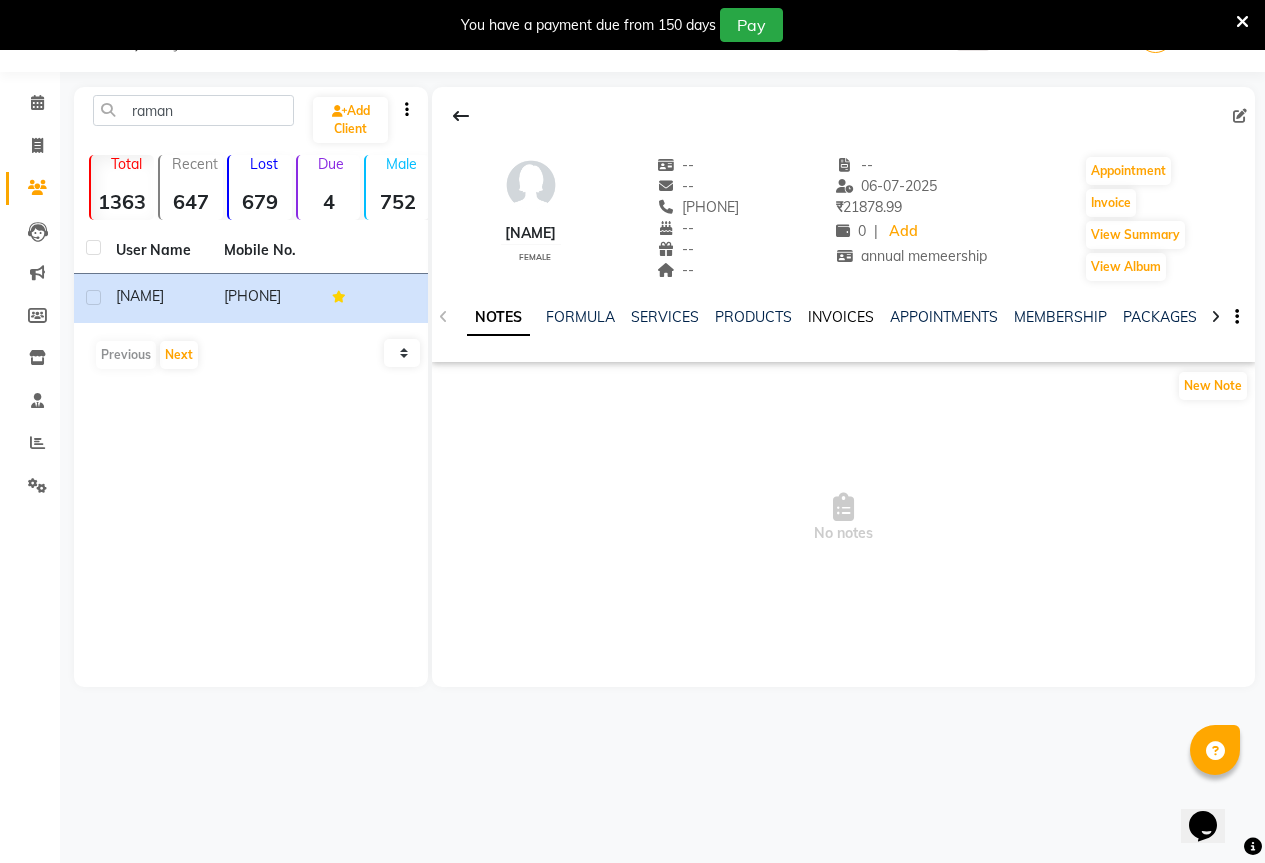 click on "INVOICES" 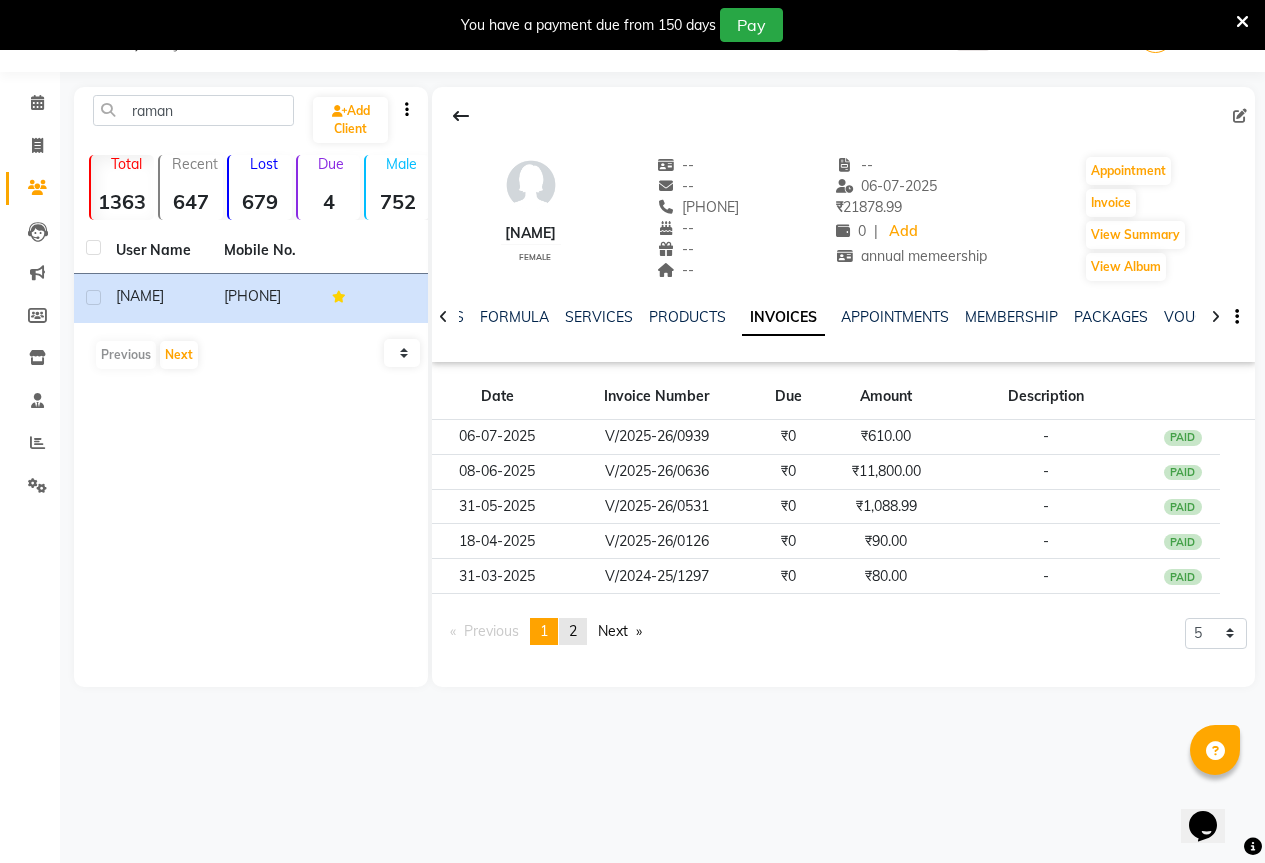 click on "2" 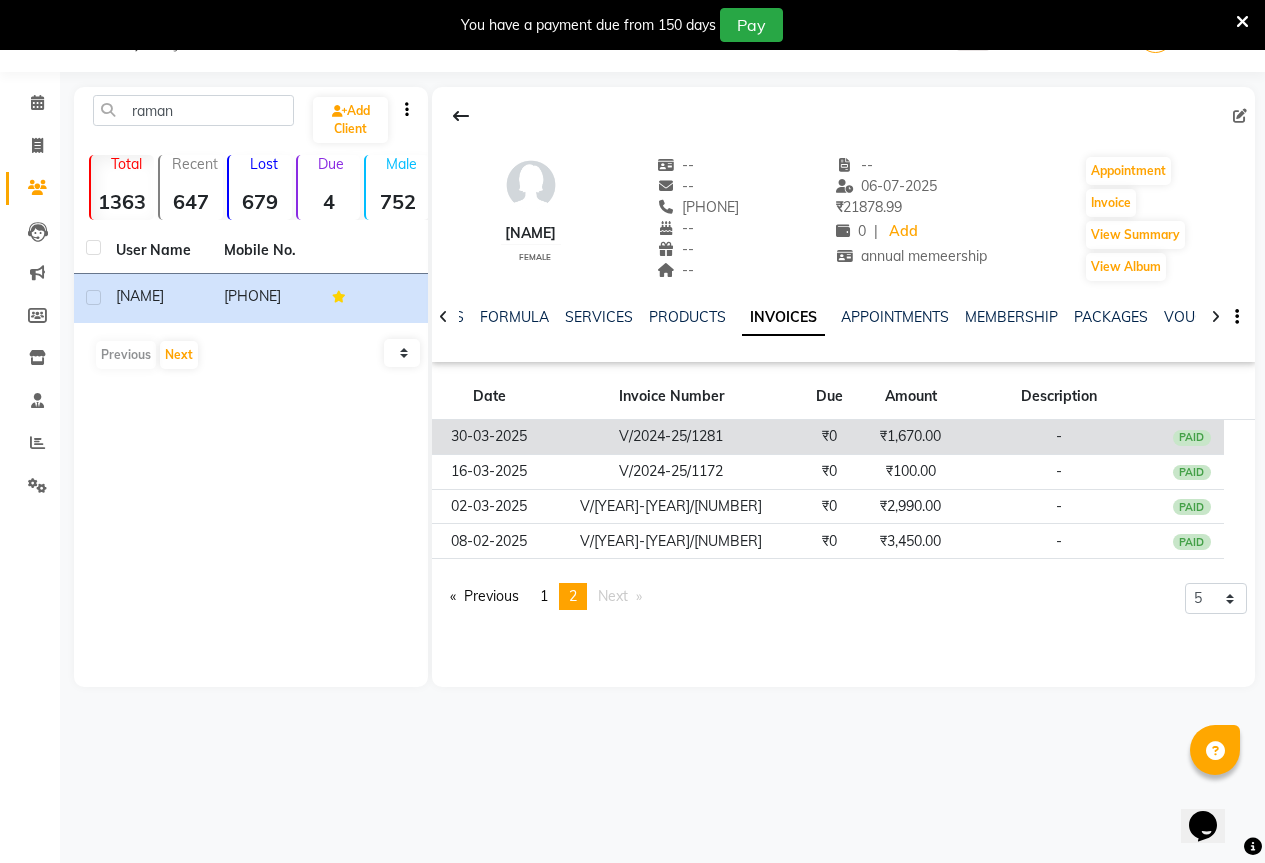 click on "₹1,670.00" 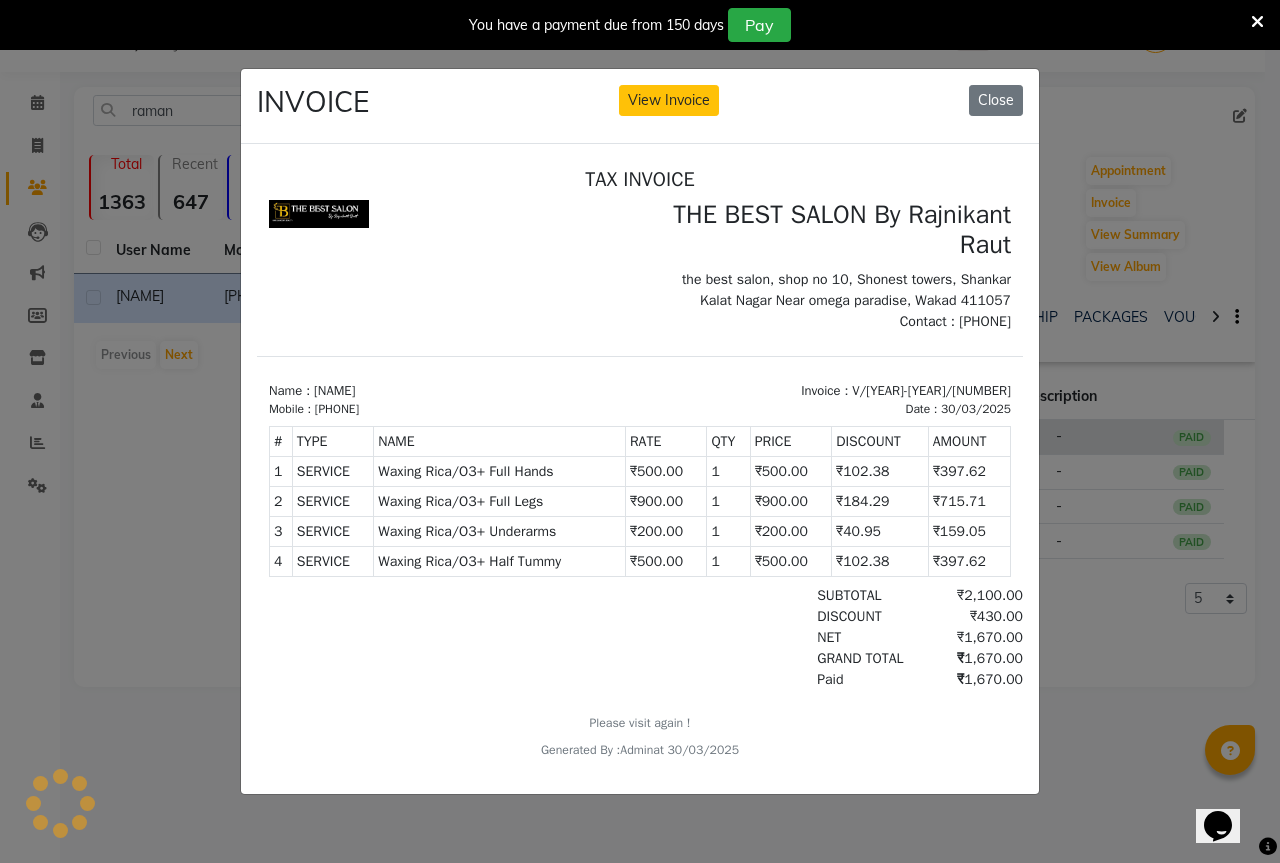 scroll, scrollTop: 0, scrollLeft: 0, axis: both 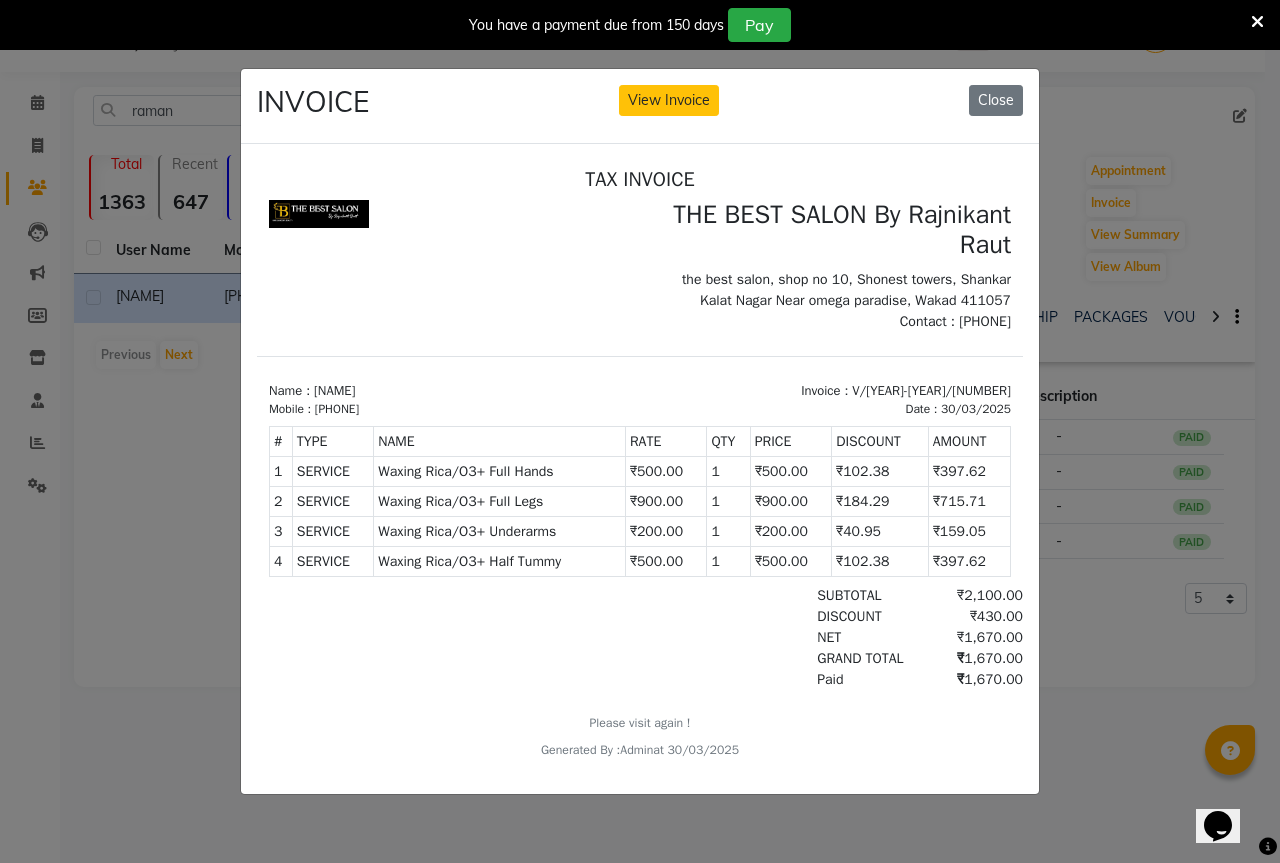 click on "INVOICE View Invoice Close" 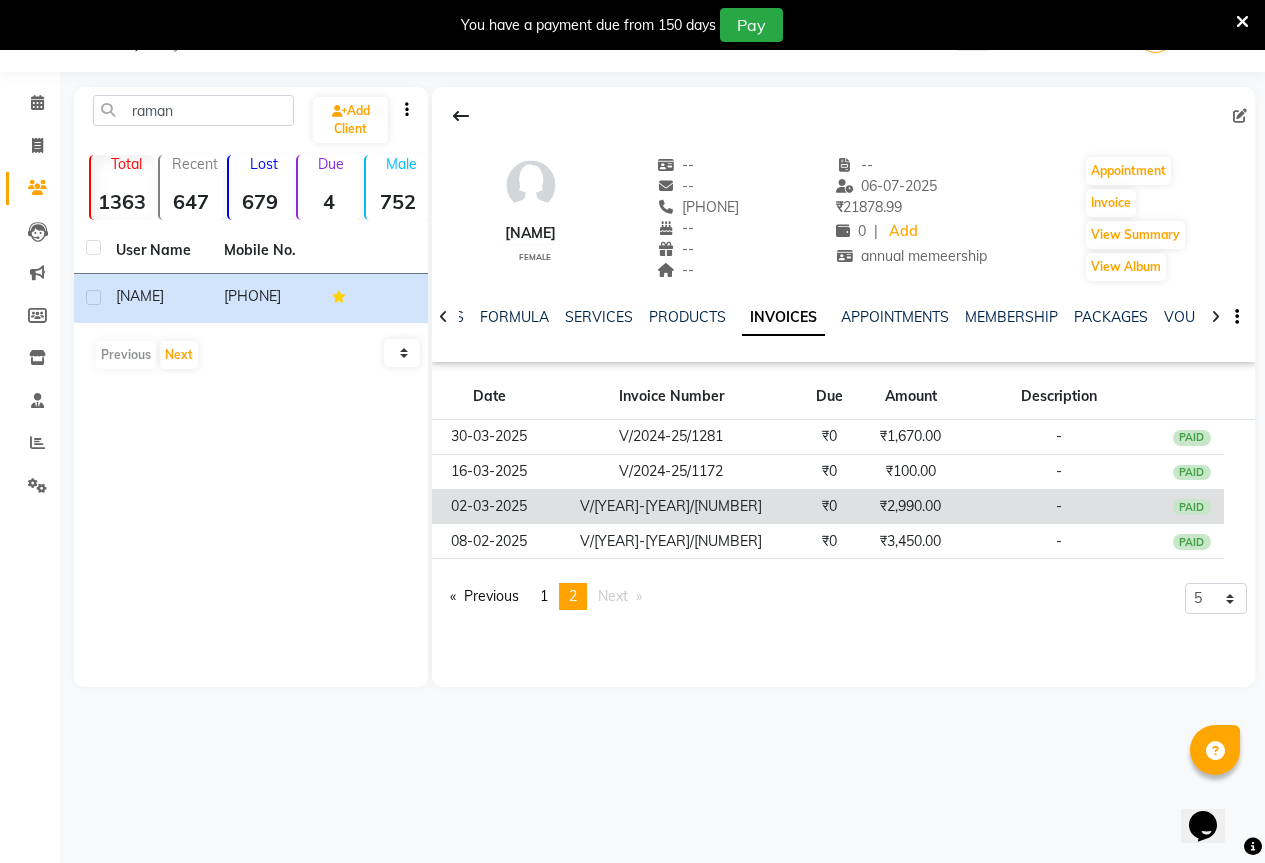 click on "-" 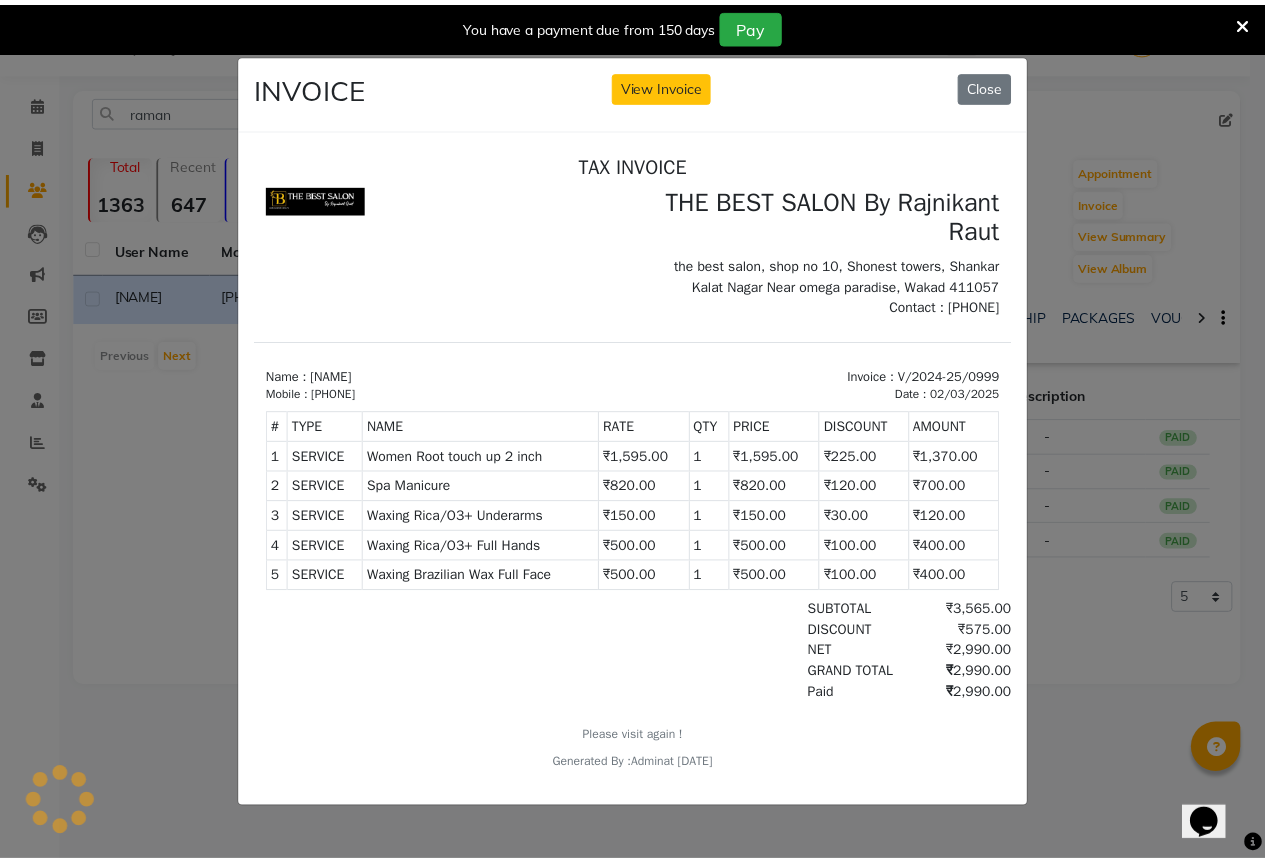 scroll, scrollTop: 0, scrollLeft: 0, axis: both 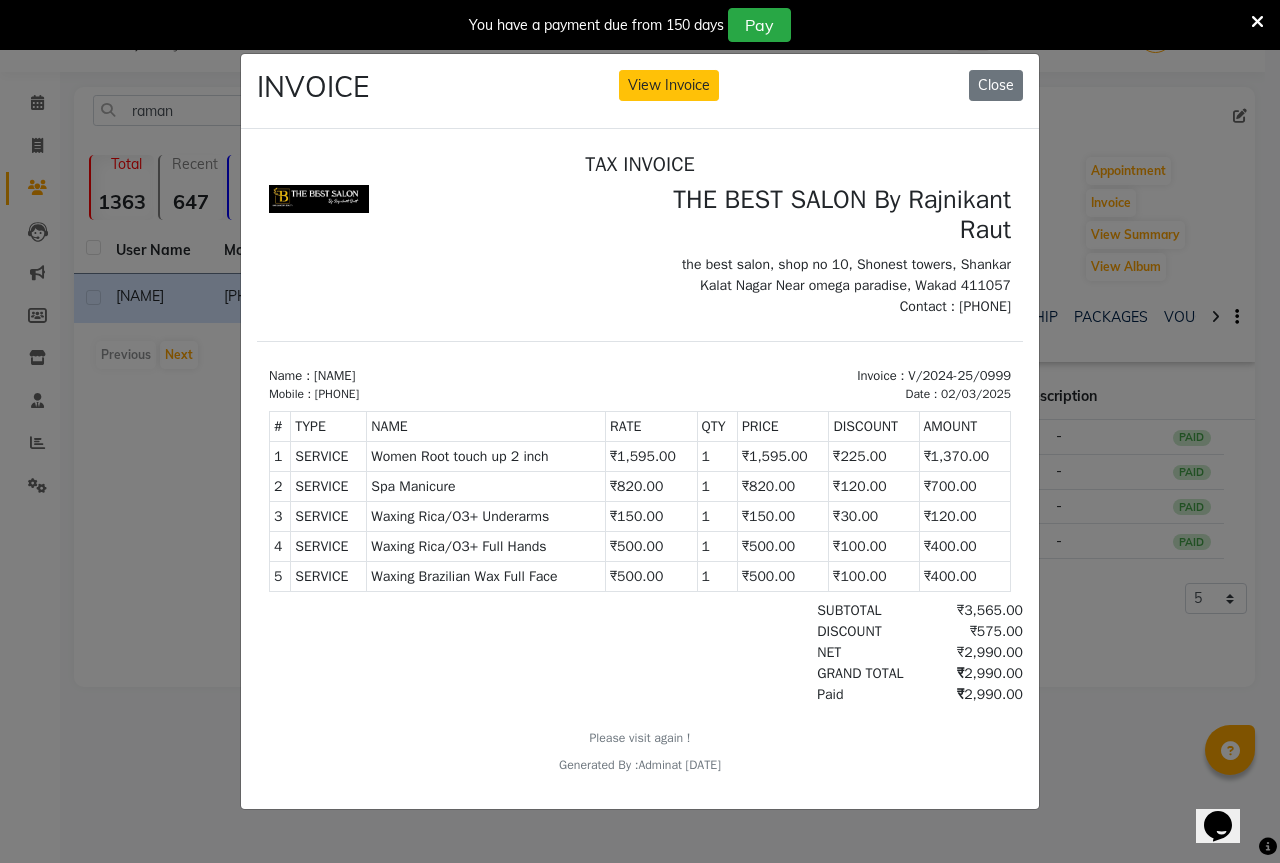 click on "INVOICE View Invoice Close" 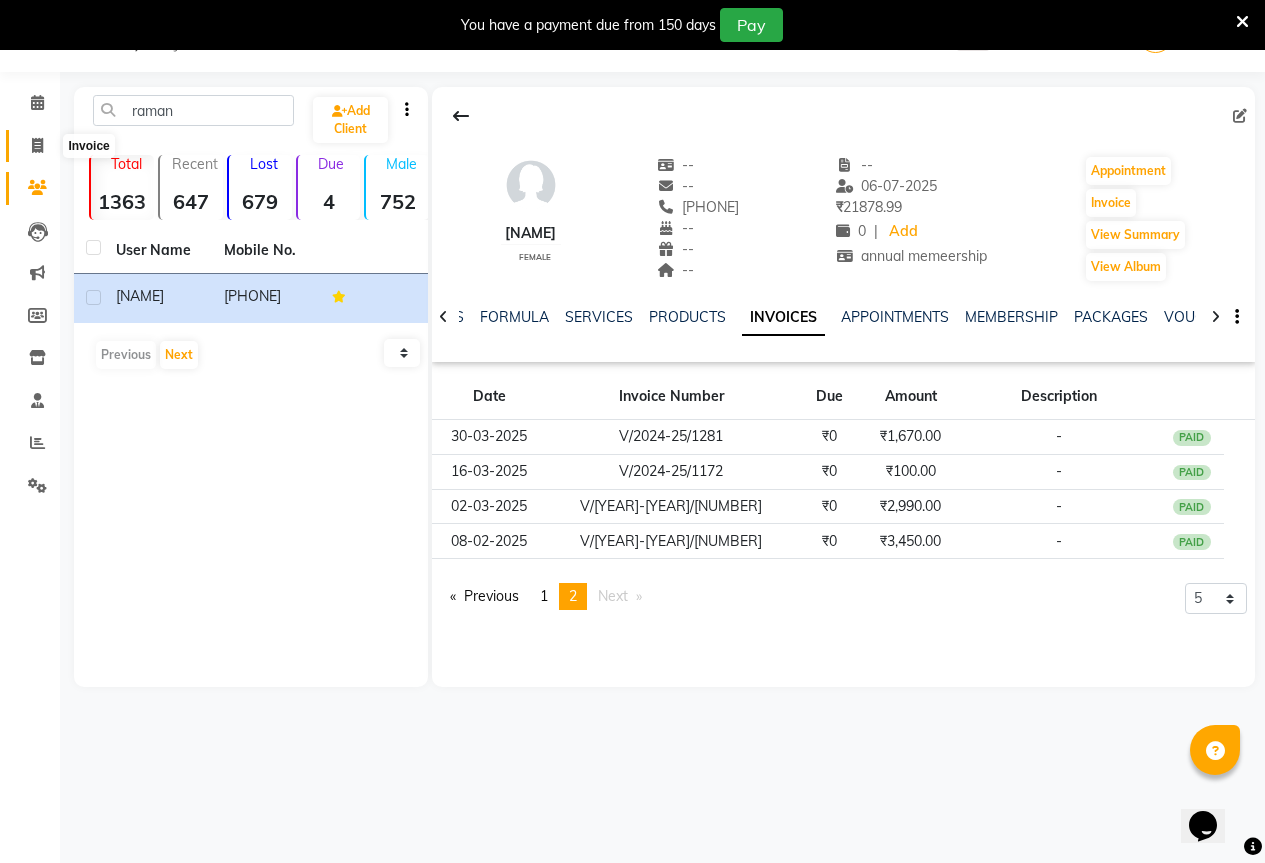 click 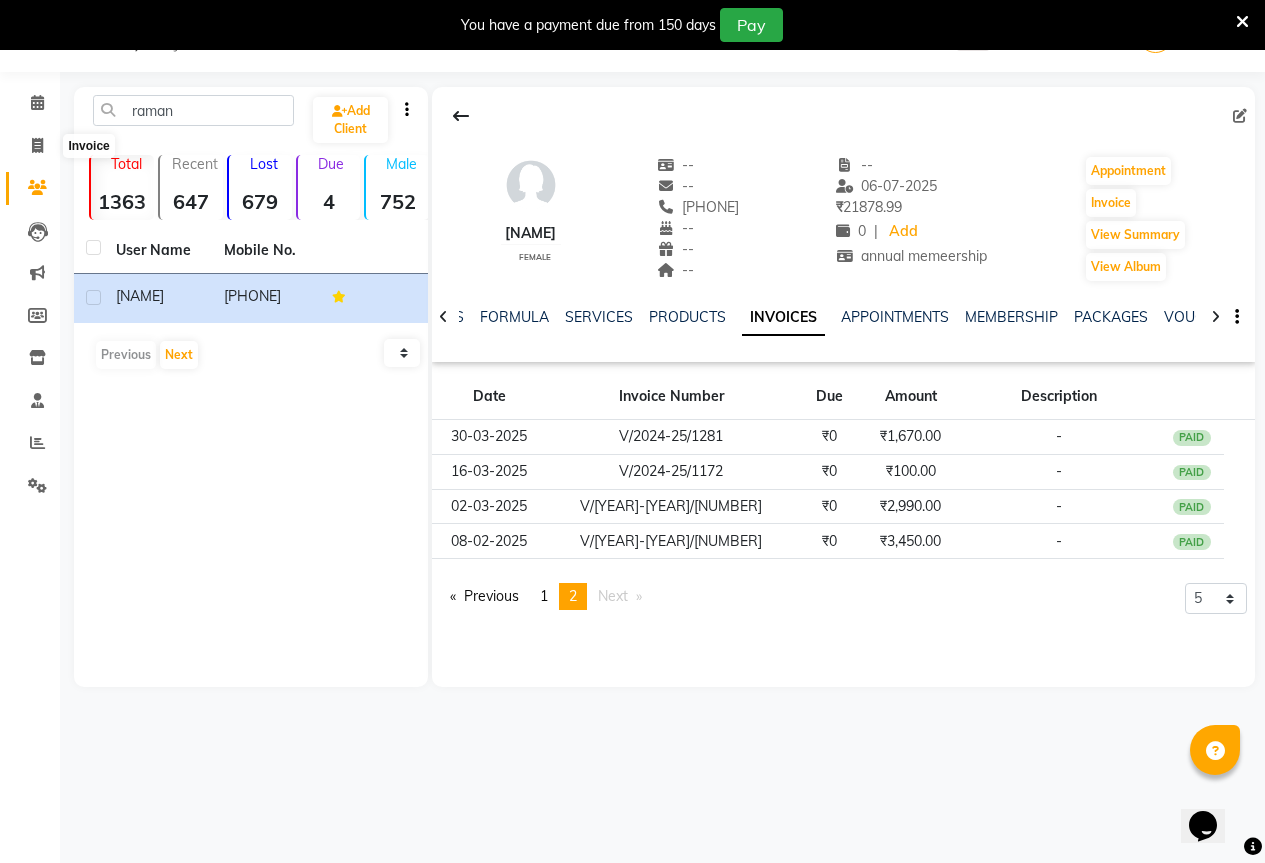 select on "7209" 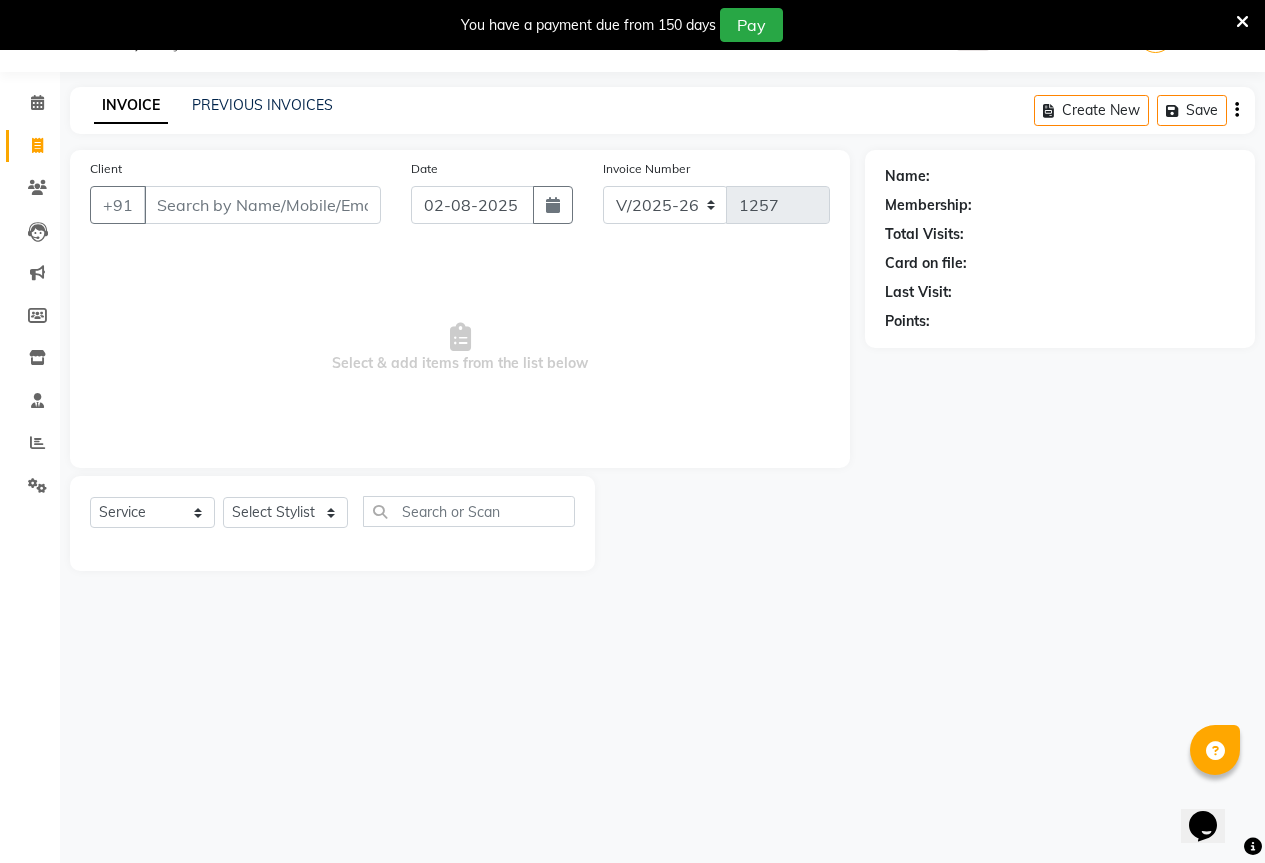 click on "Client" at bounding box center [262, 205] 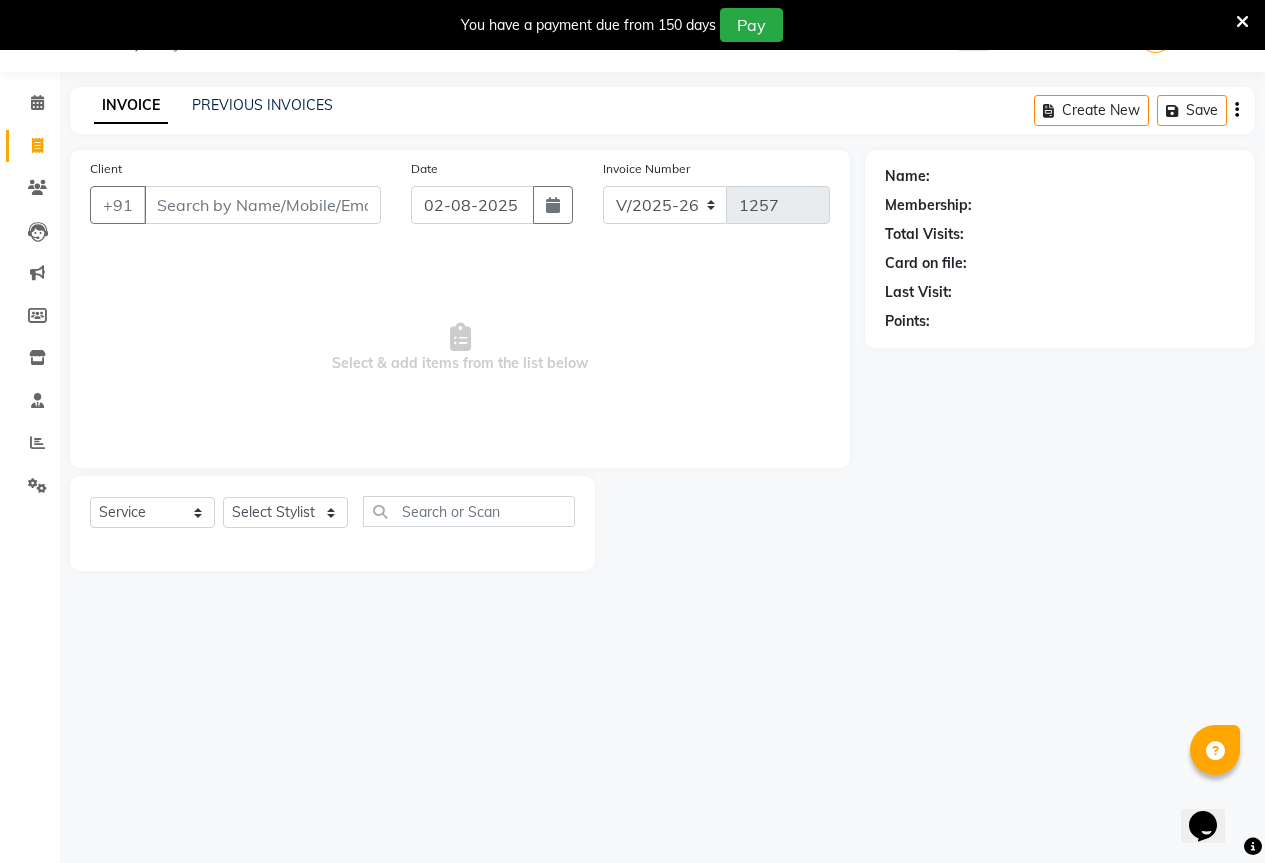 click on "Client" at bounding box center [262, 205] 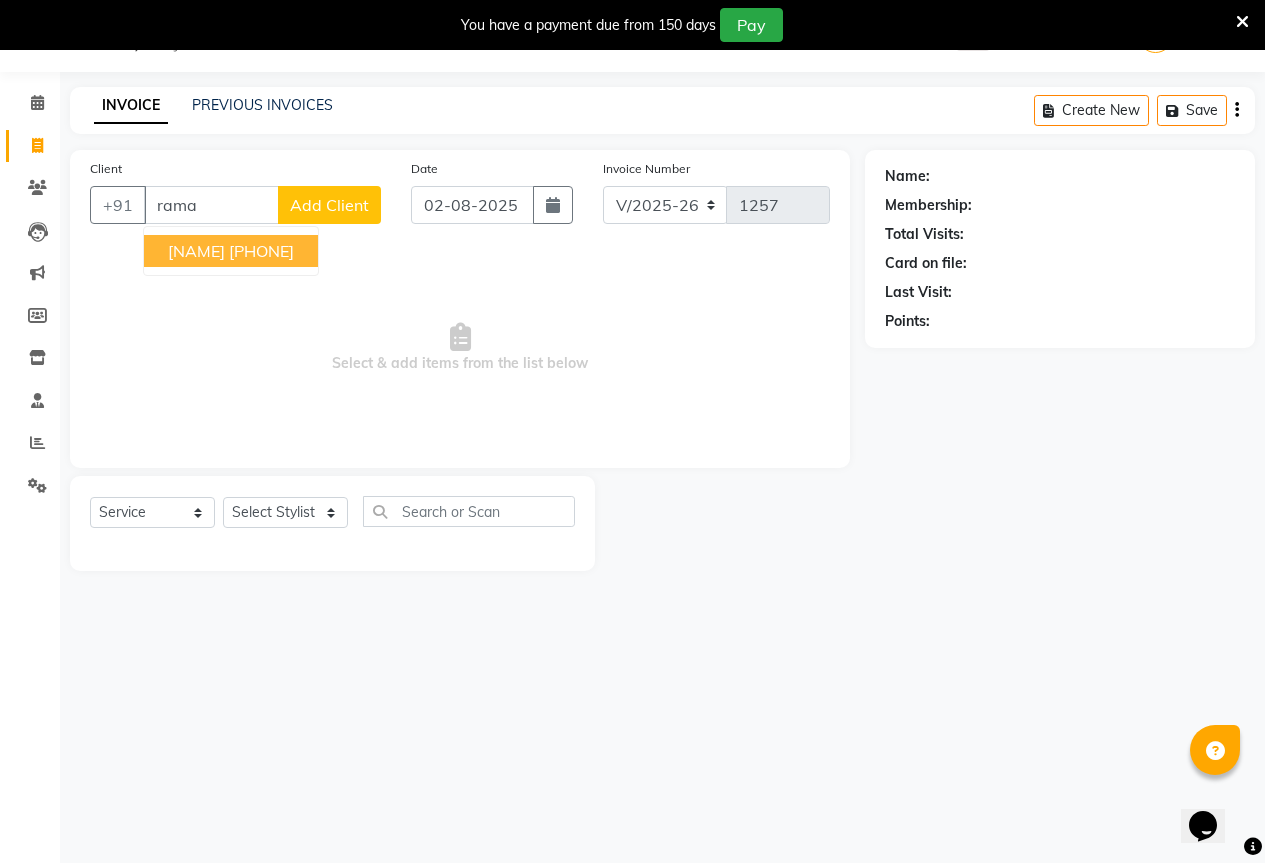 click on "[PHONE]" at bounding box center [261, 251] 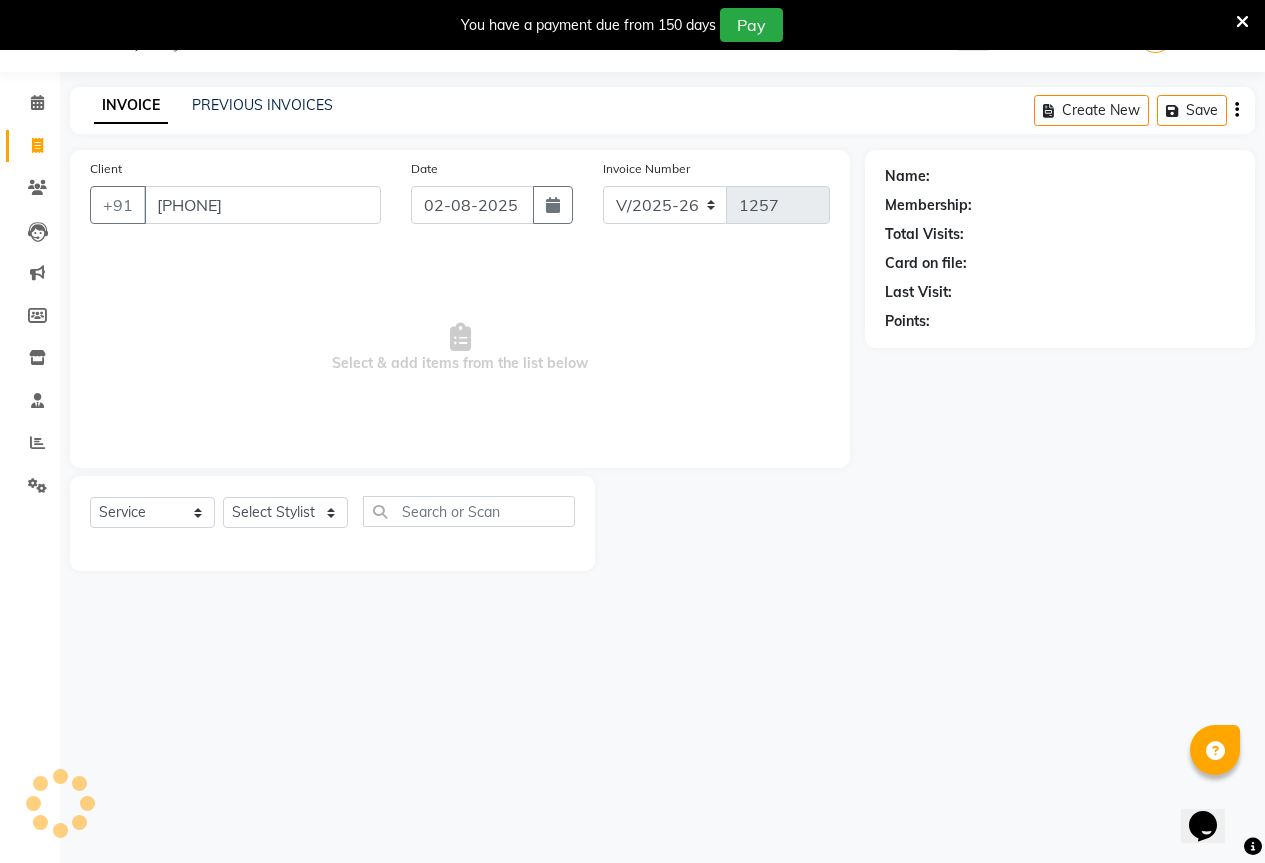 type on "[PHONE]" 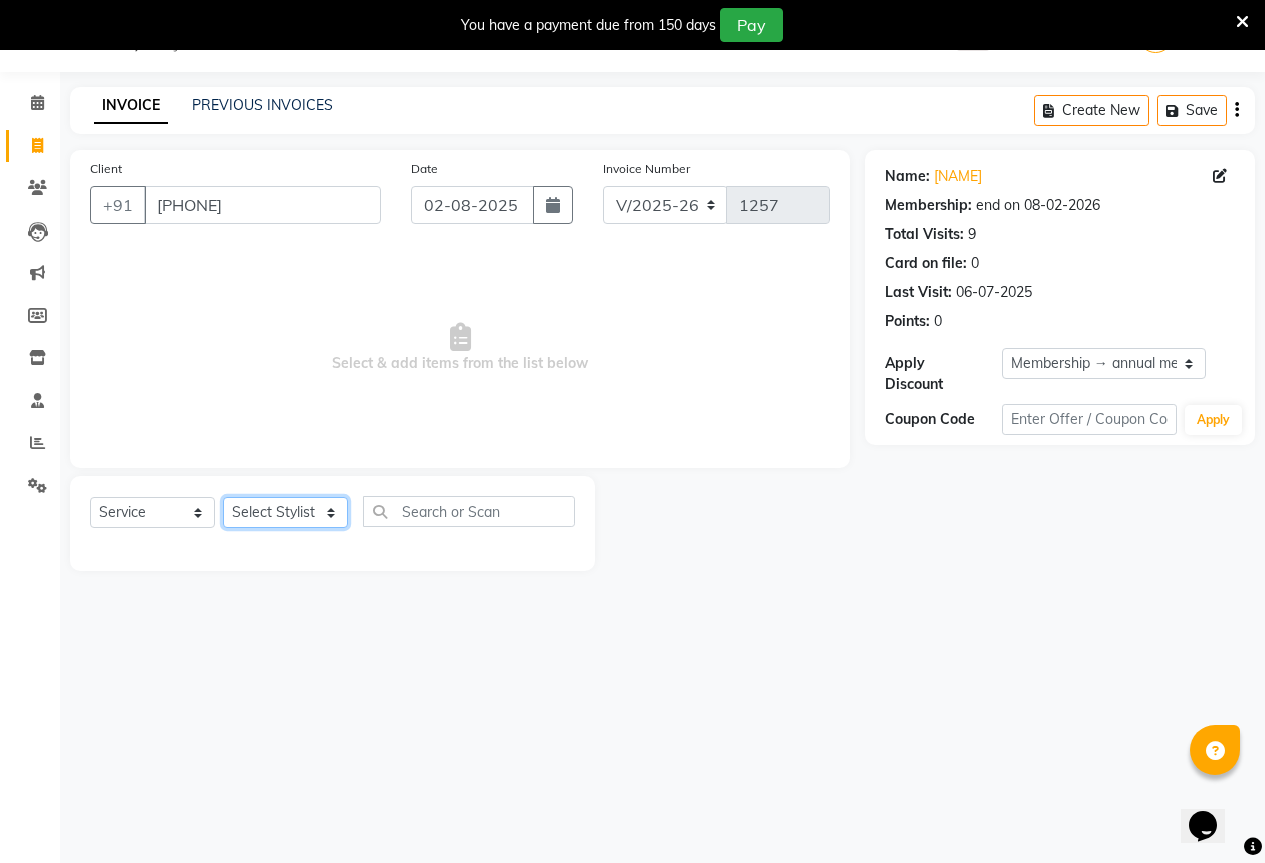 click on "Select Stylist AKASH KAJAL PAYAL RAJ RUTUJA SAHIL" 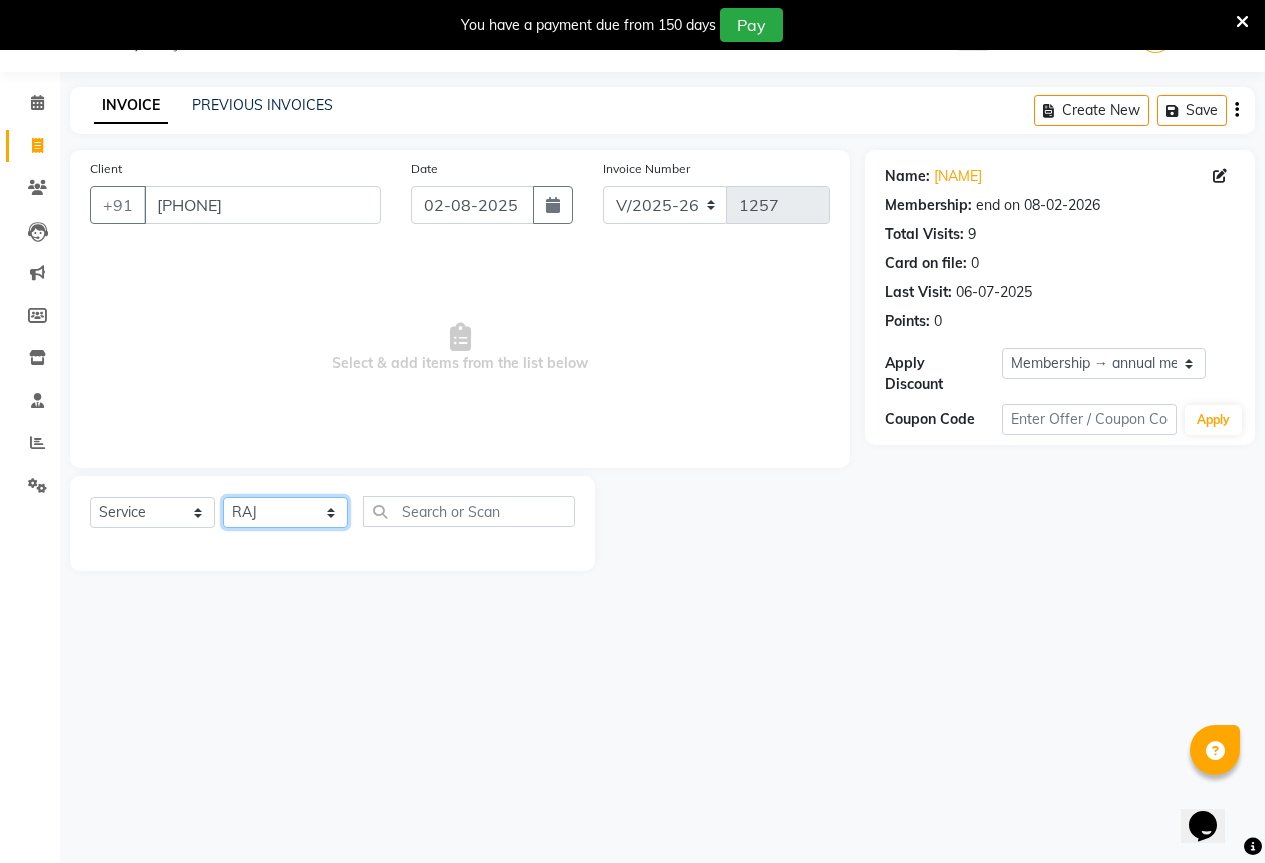 click on "Select Stylist AKASH KAJAL PAYAL RAJ RUTUJA SAHIL" 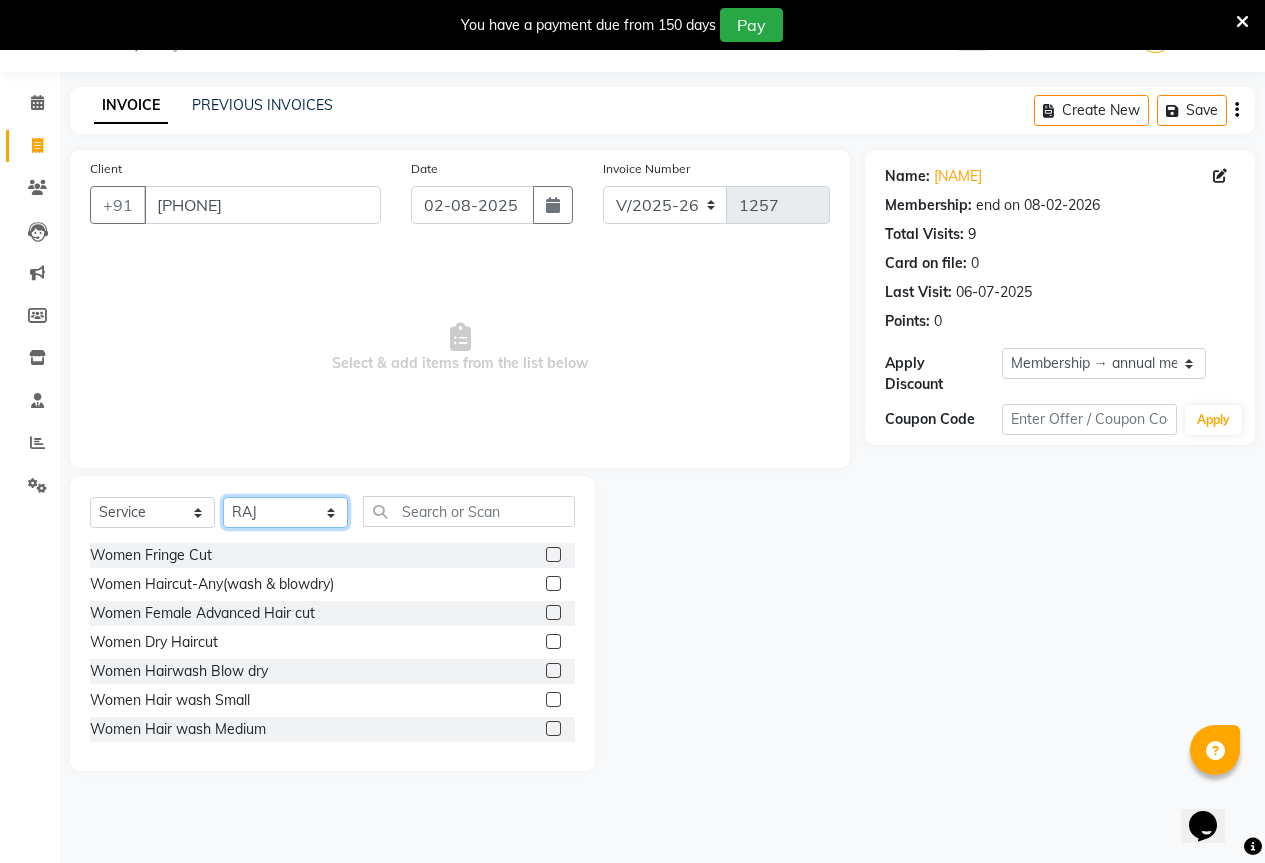 click on "Select Stylist AKASH KAJAL PAYAL RAJ RUTUJA SAHIL" 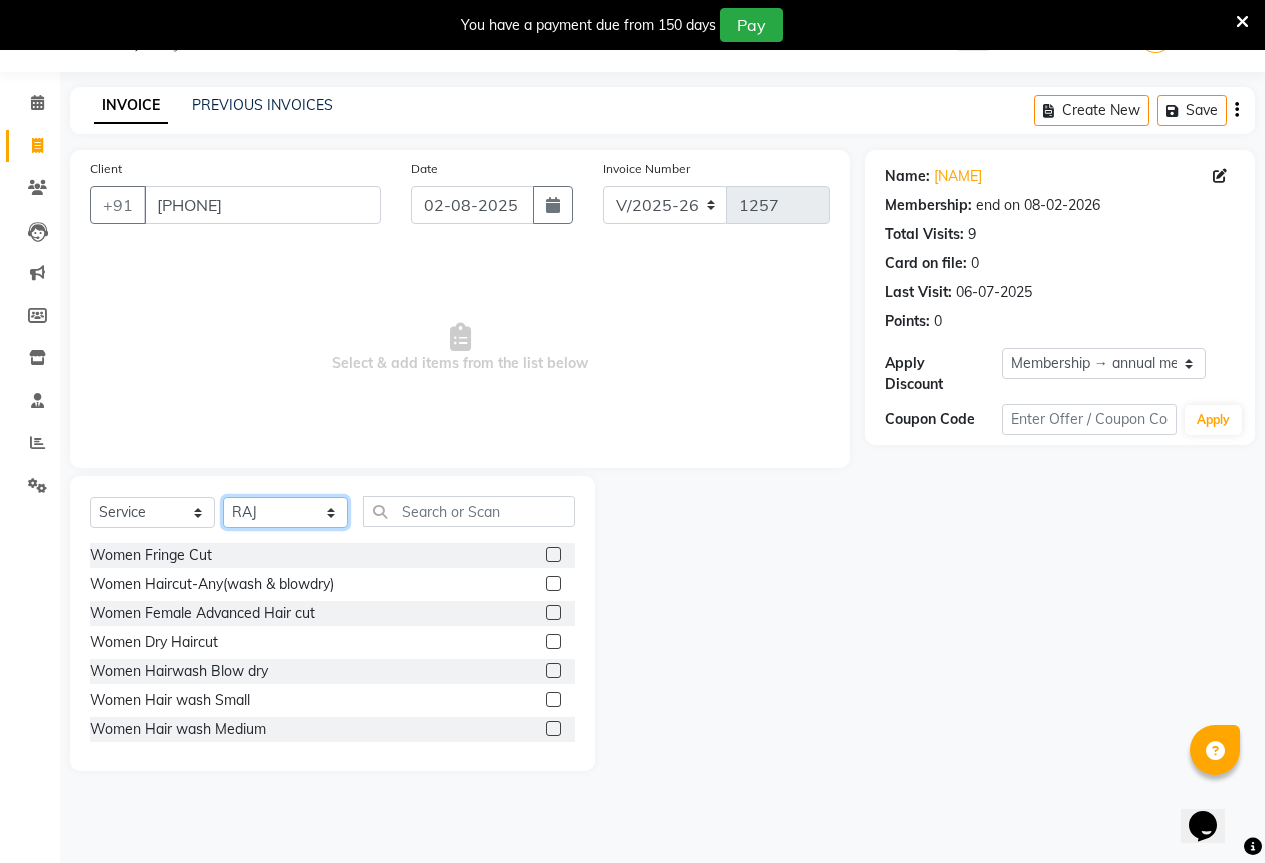select on "70744" 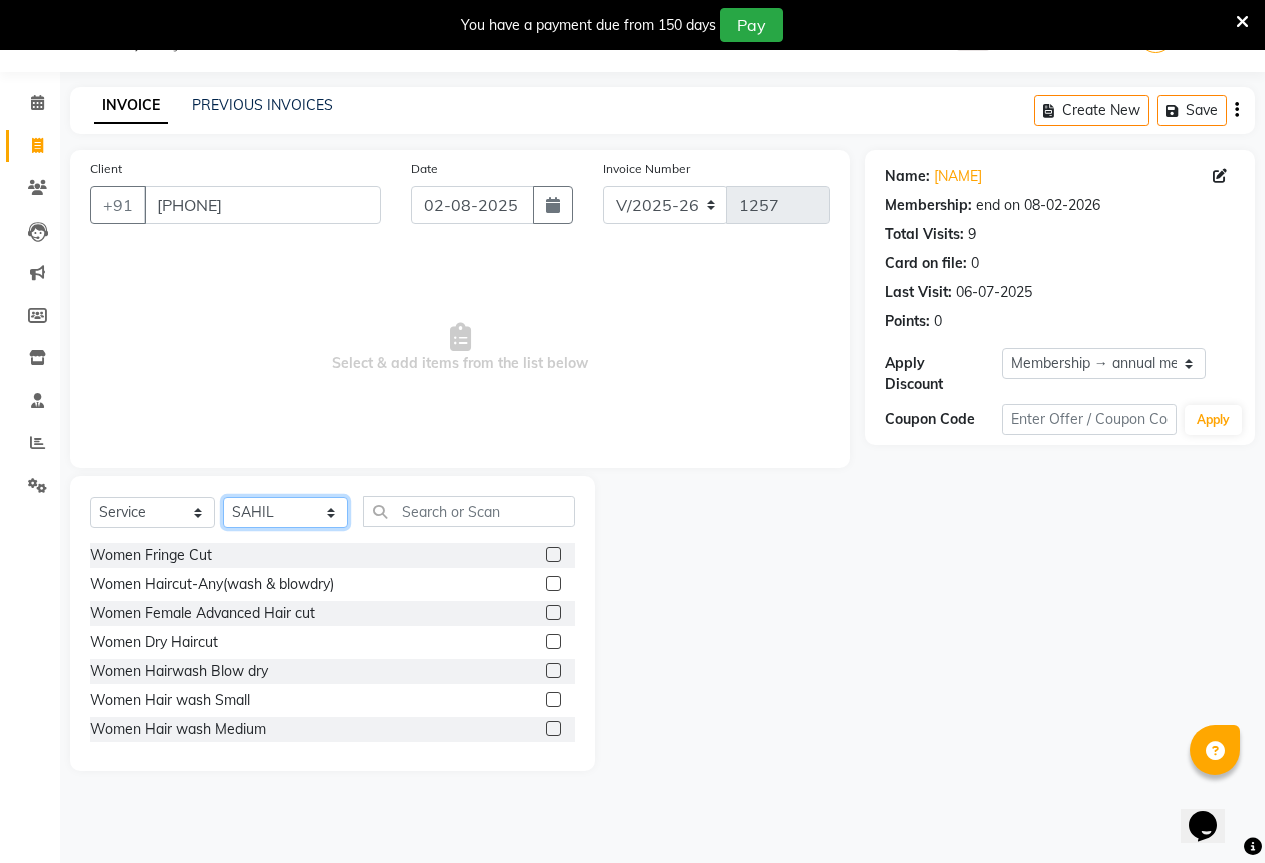 click on "Select Stylist AKASH KAJAL PAYAL RAJ RUTUJA SAHIL" 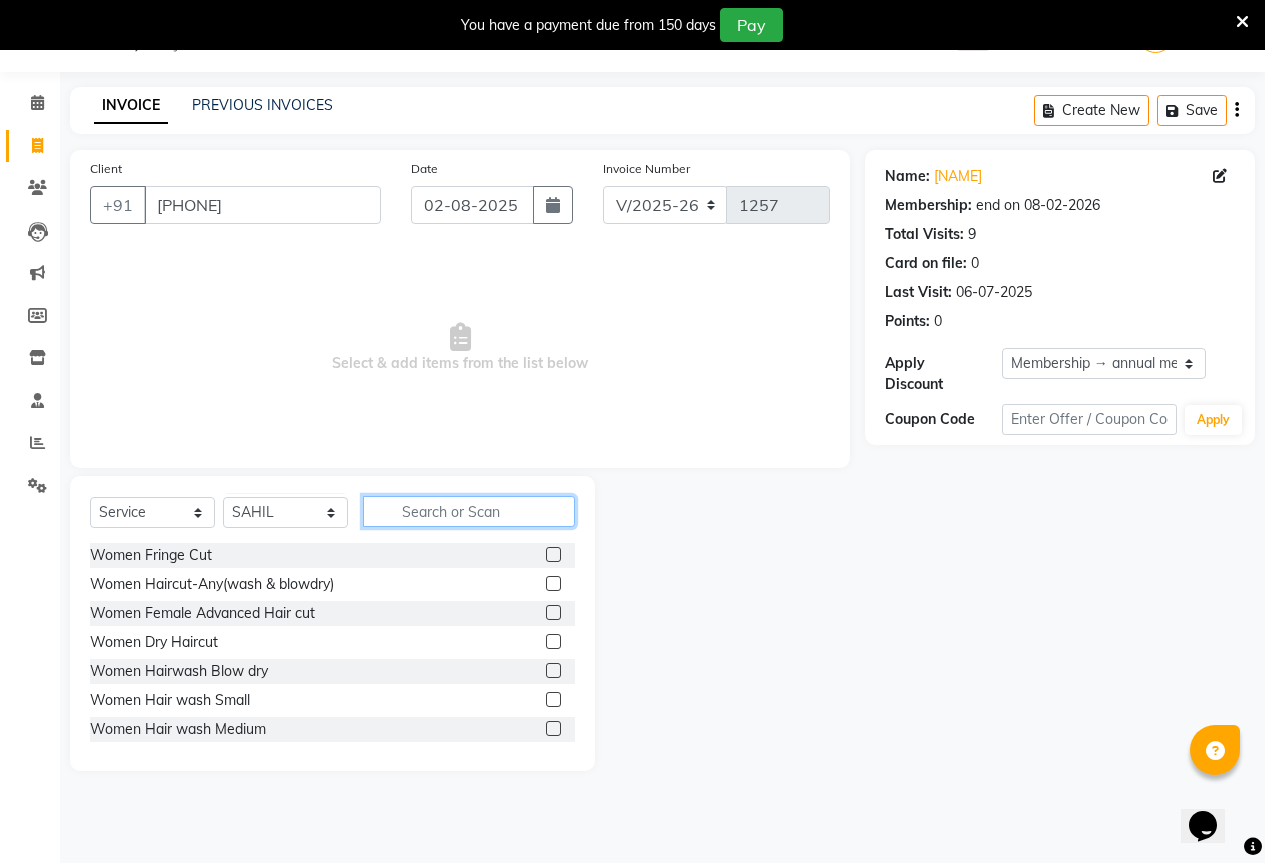 click 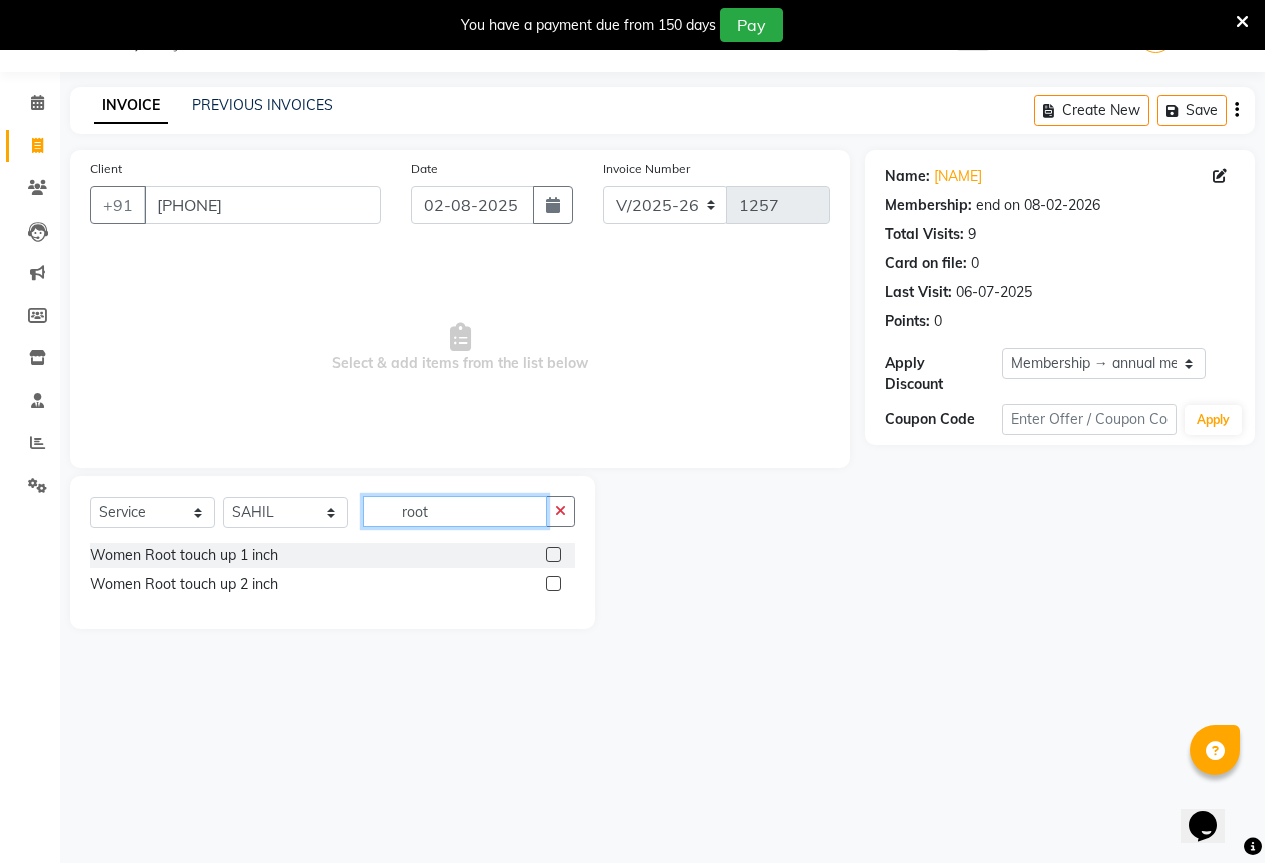 type on "root" 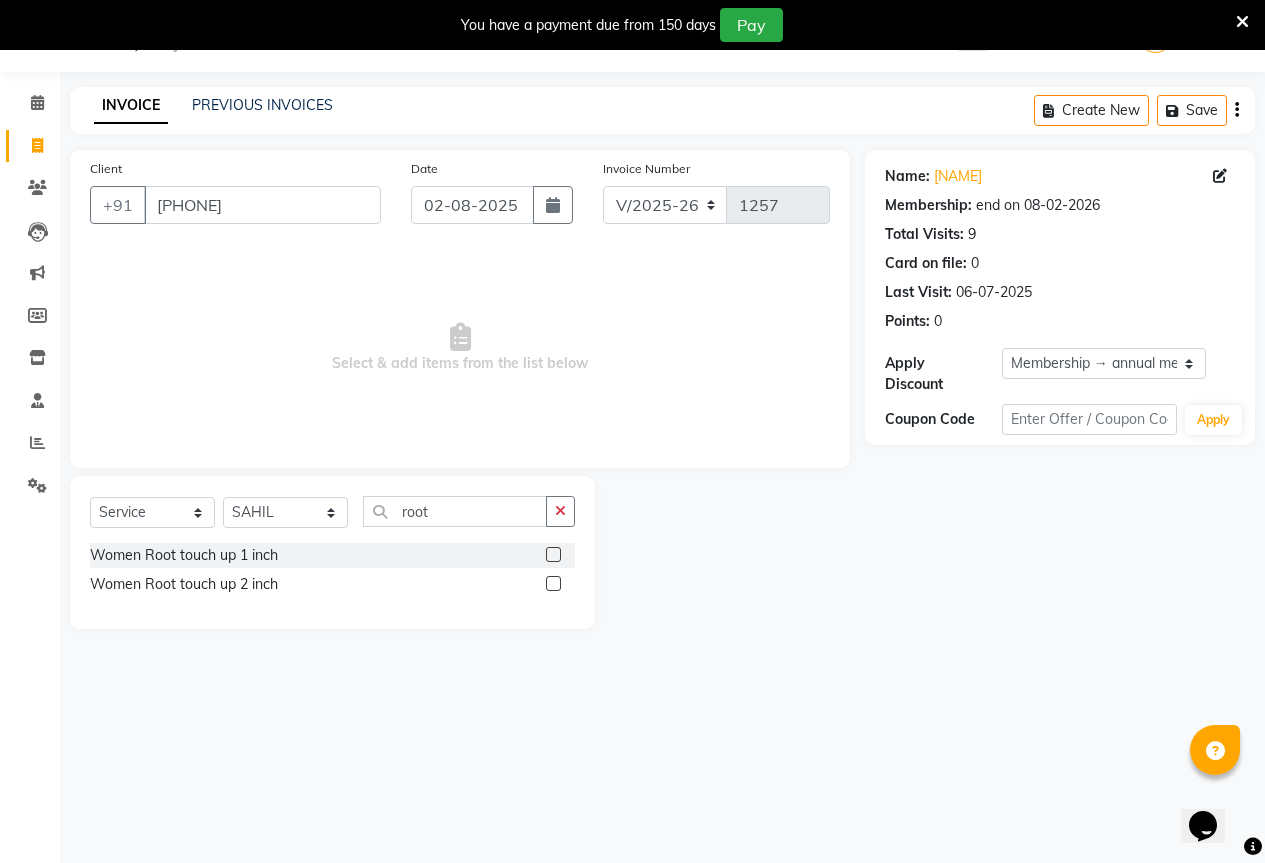click 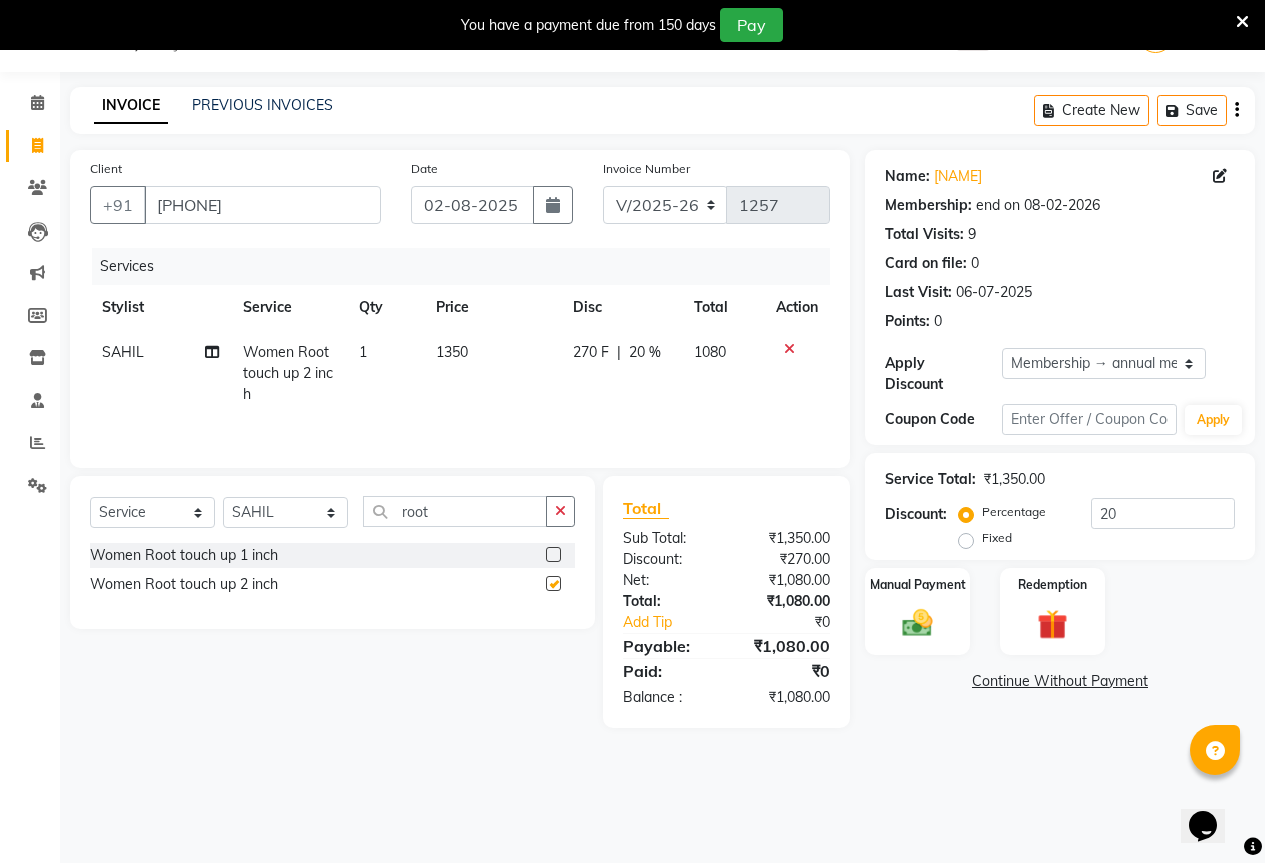 checkbox on "false" 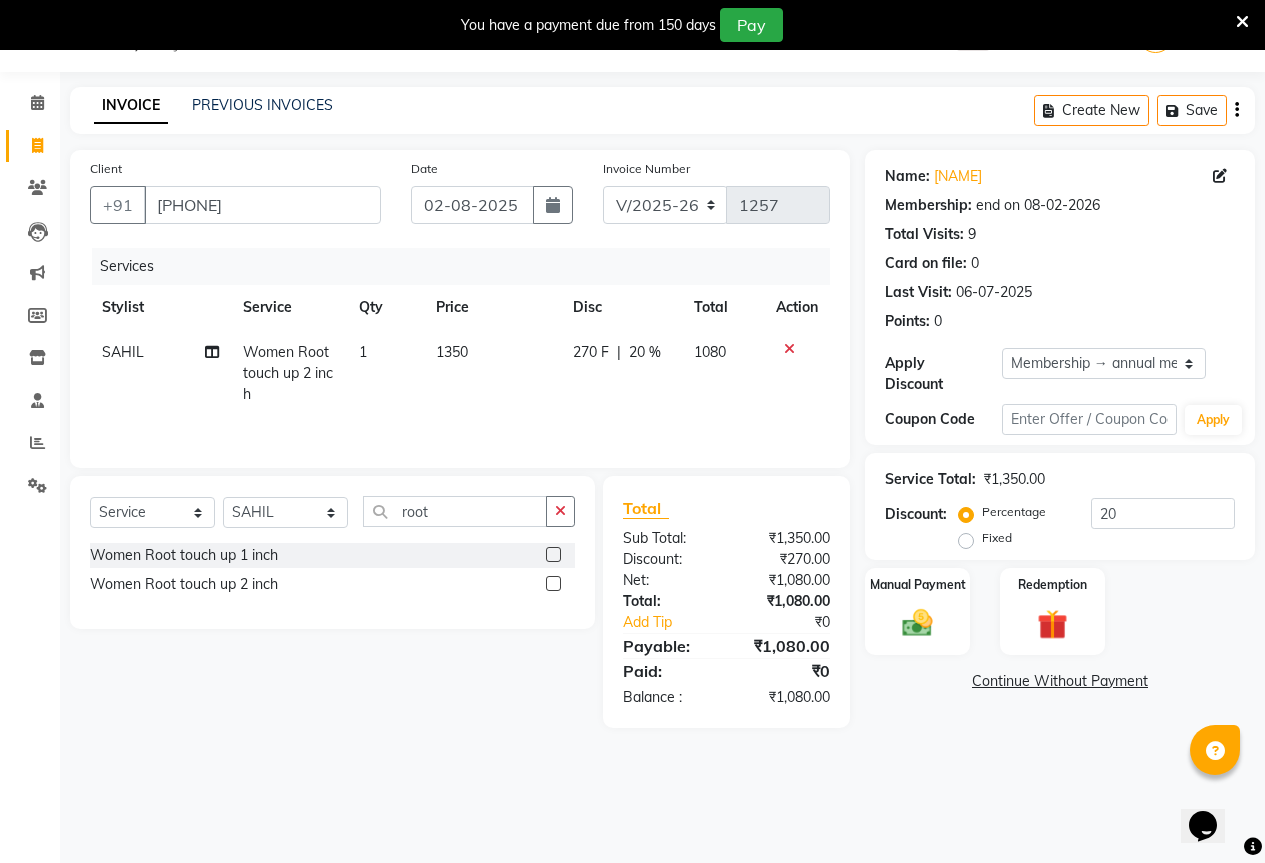 click on "1350" 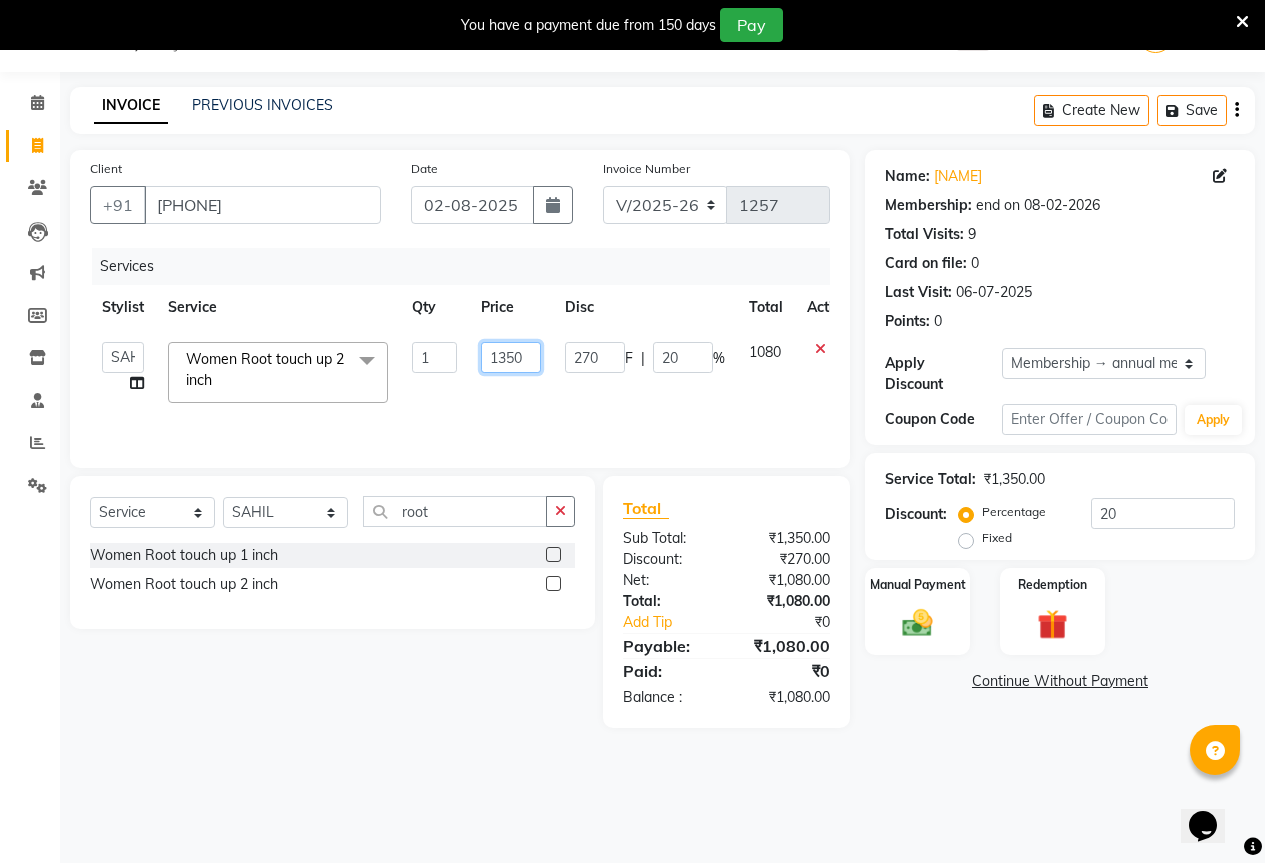 click on "1350" 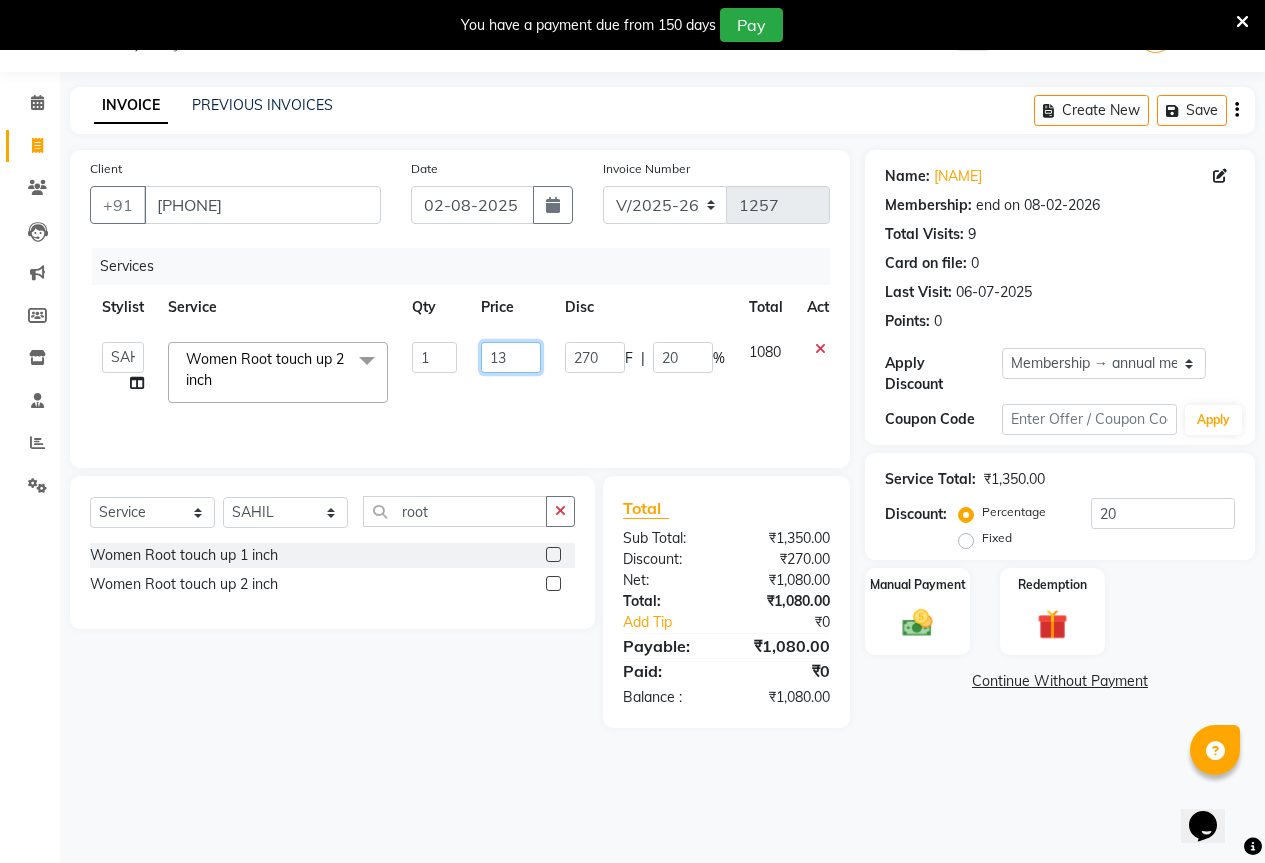 type on "1" 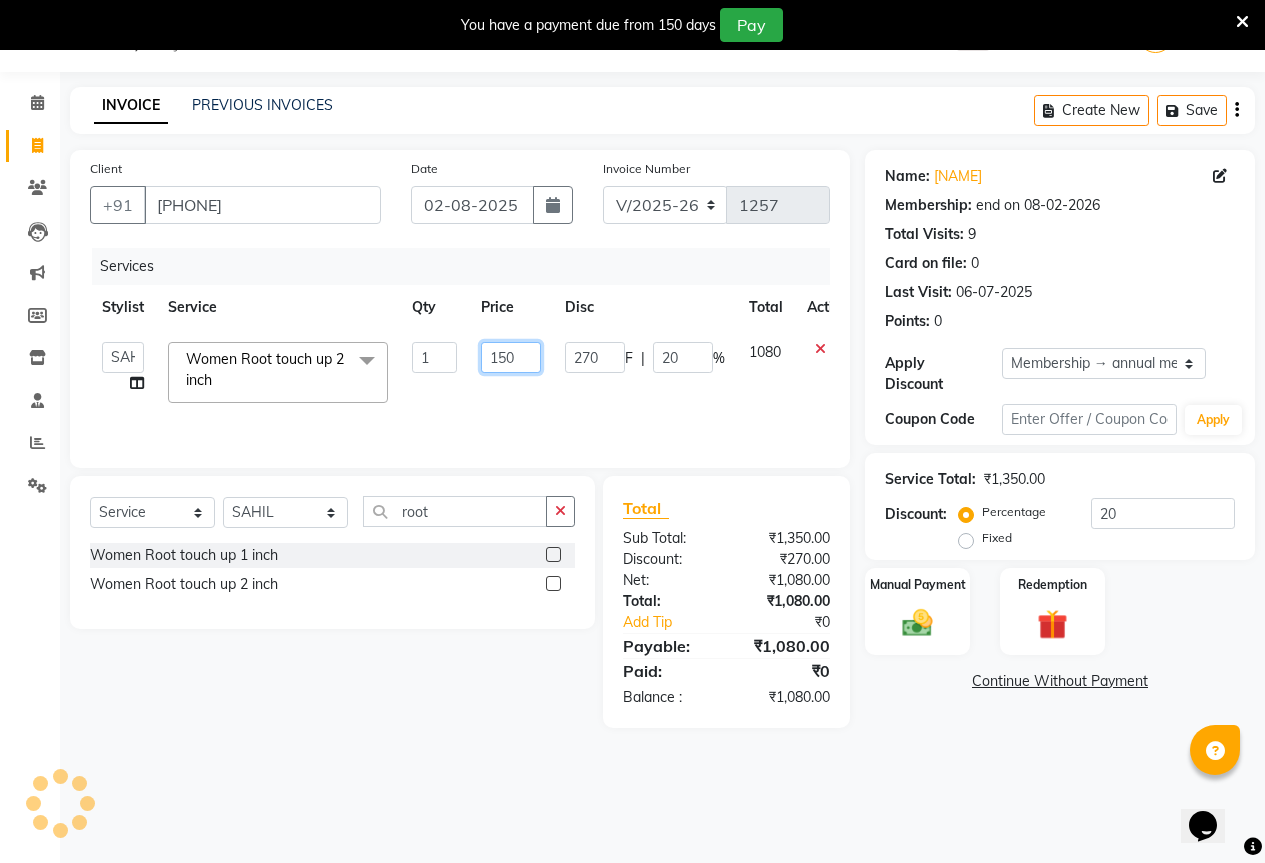 type on "1500" 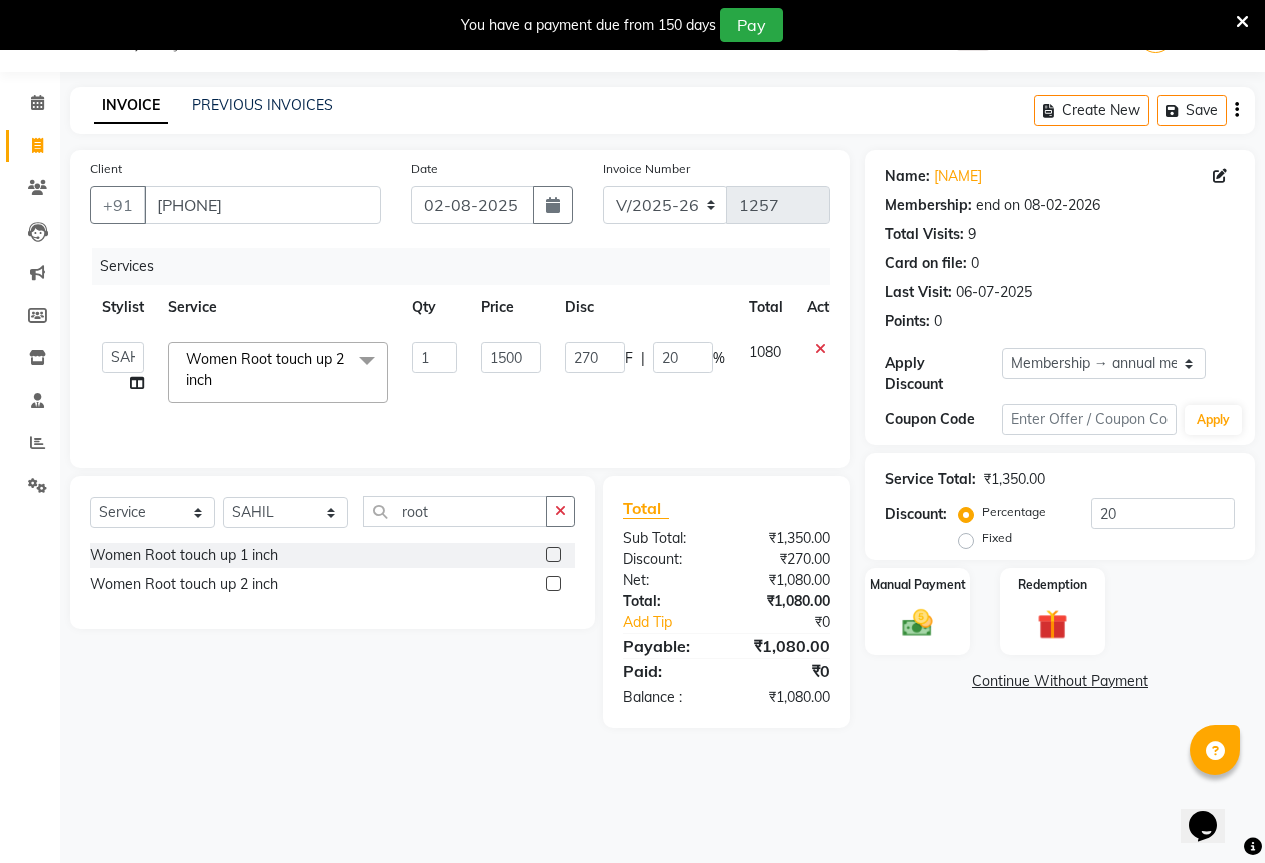 click on "270 F | 20 %" 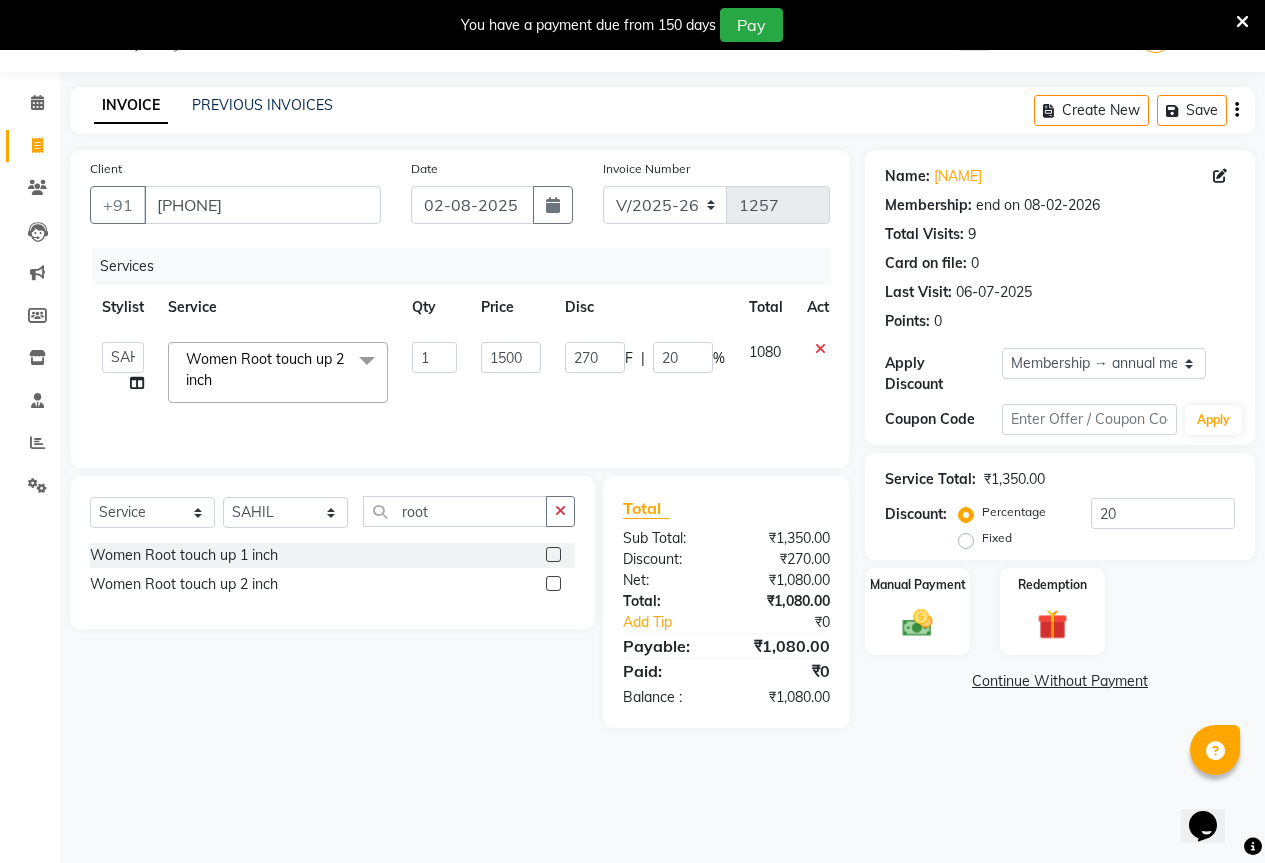 select on "70744" 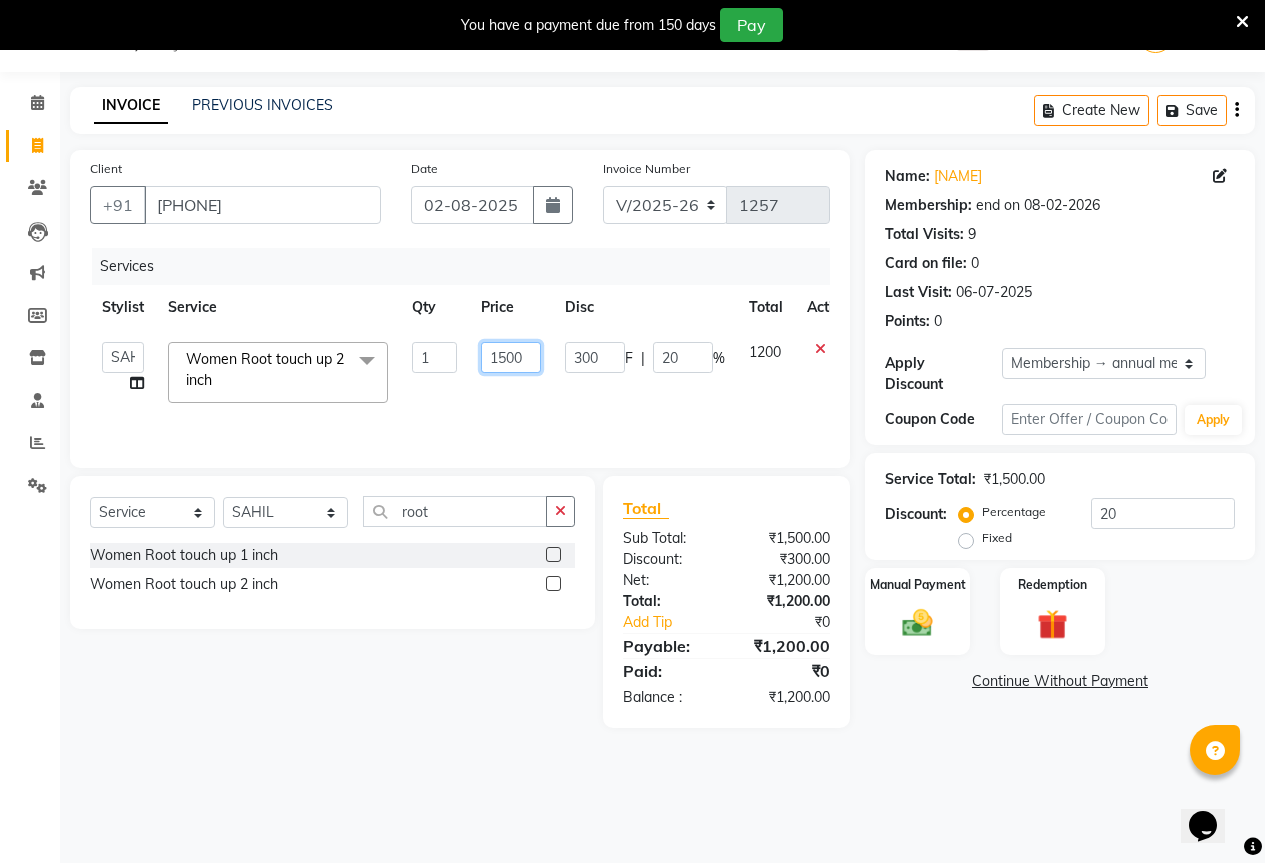 click on "1500" 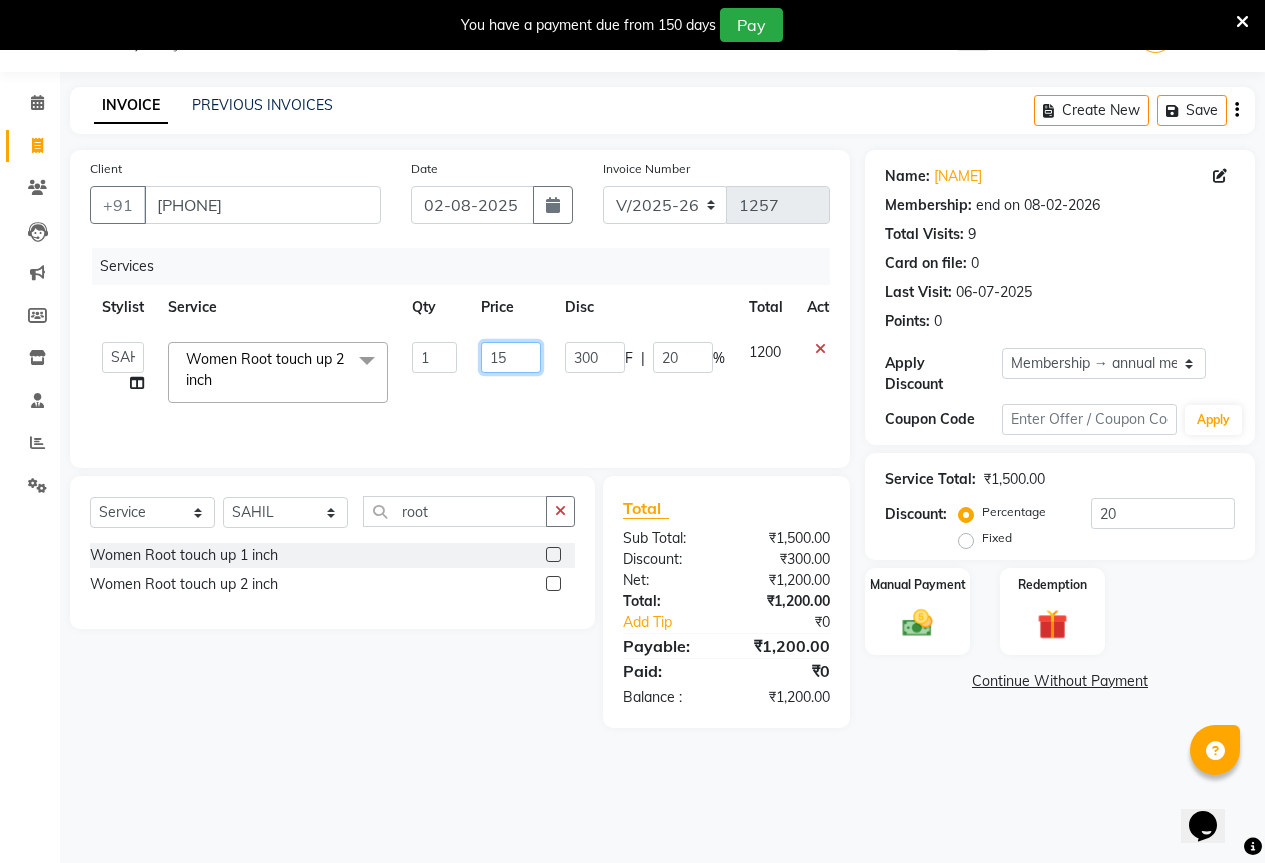 type on "1" 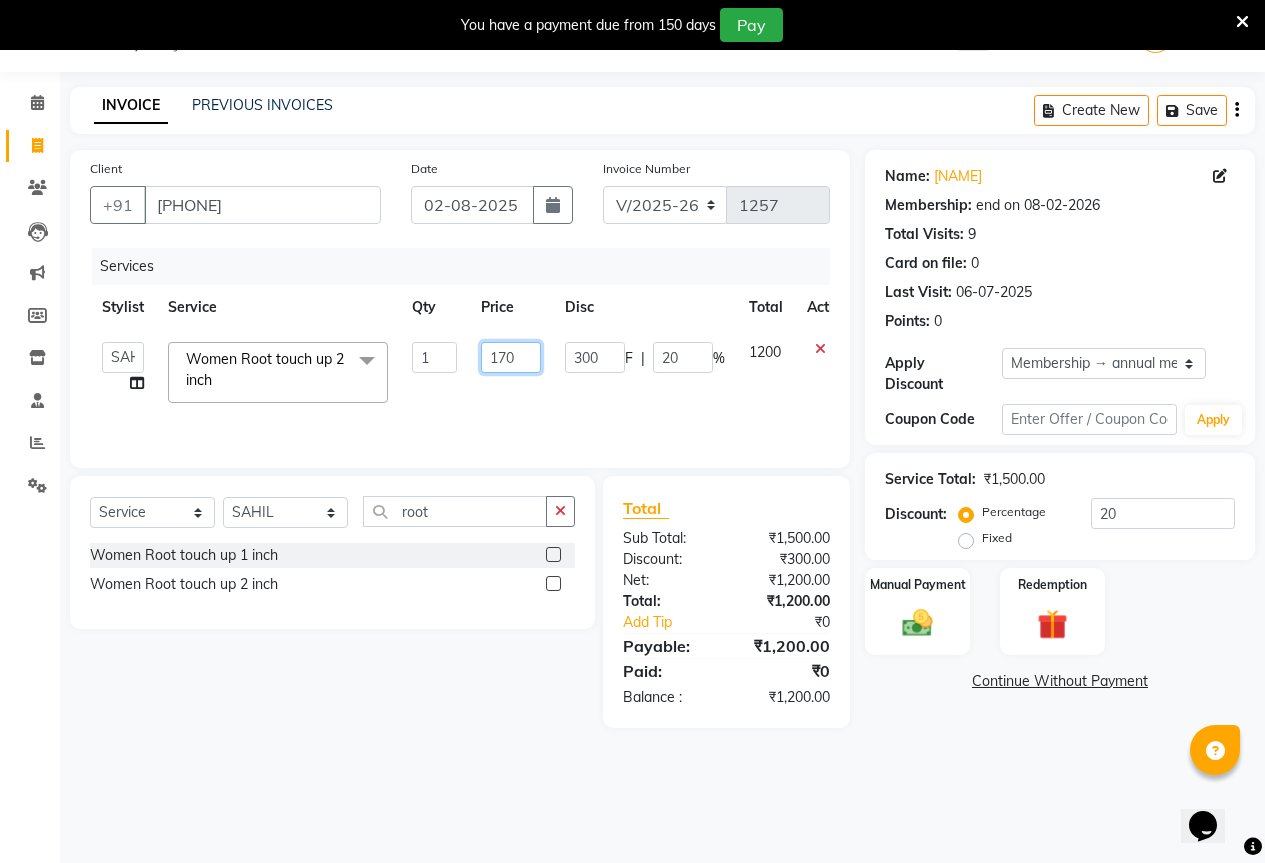 type on "1700" 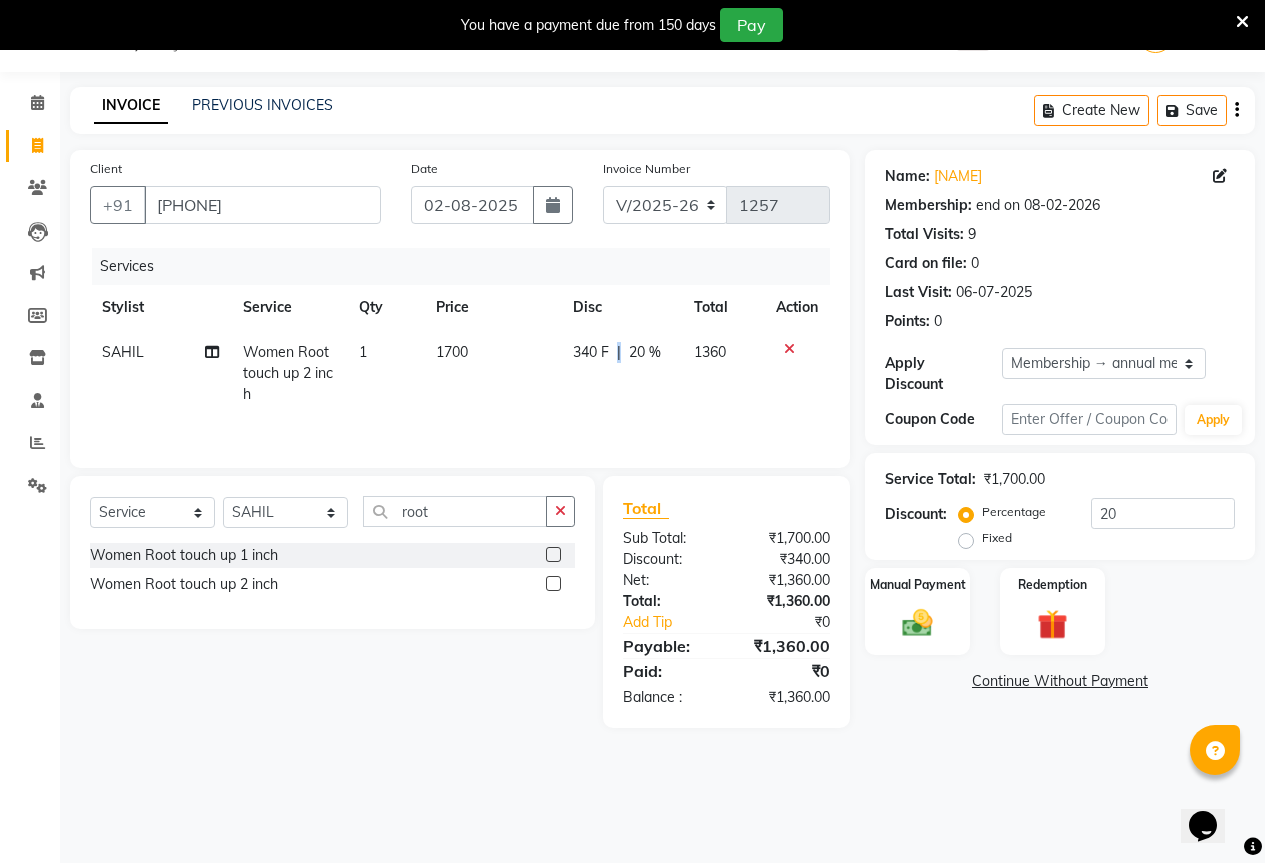 click on "340 F | 20 %" 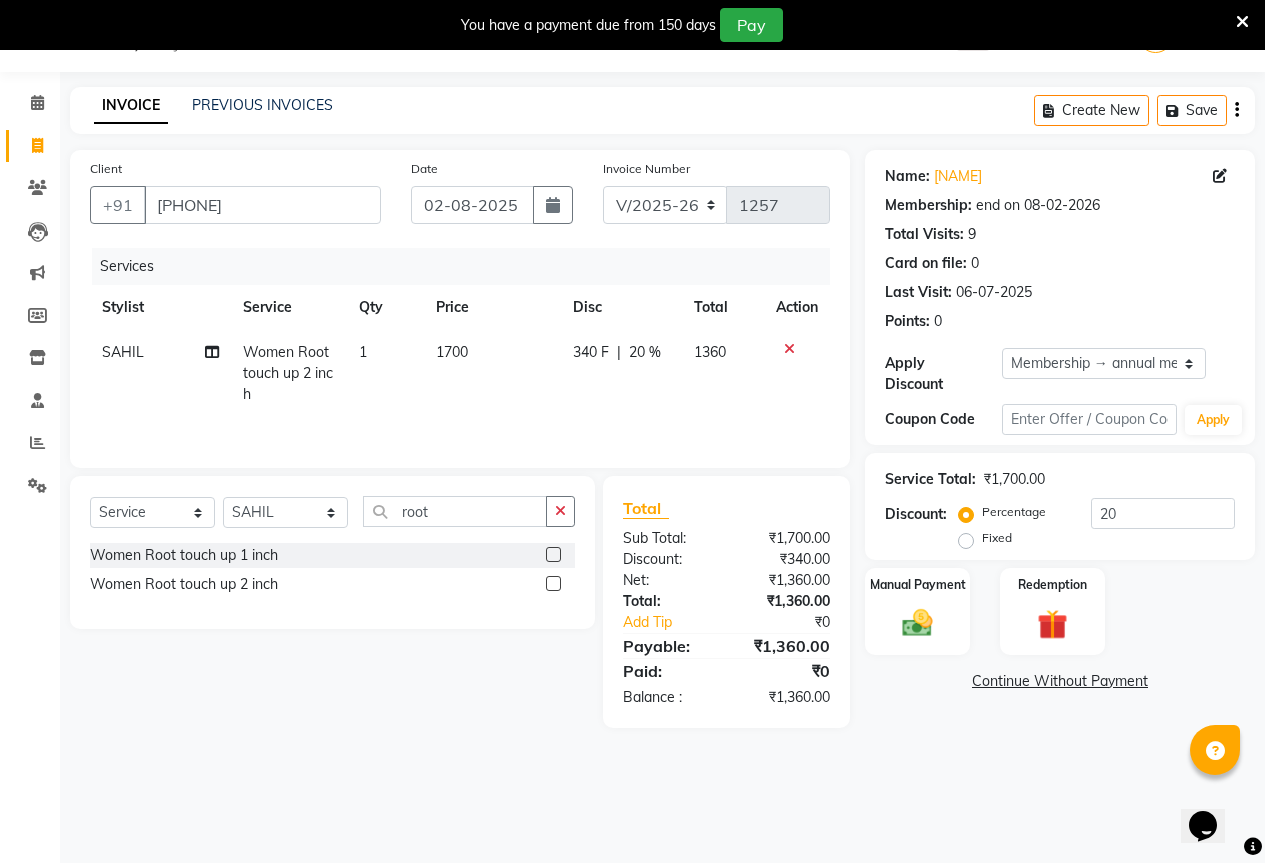select on "70744" 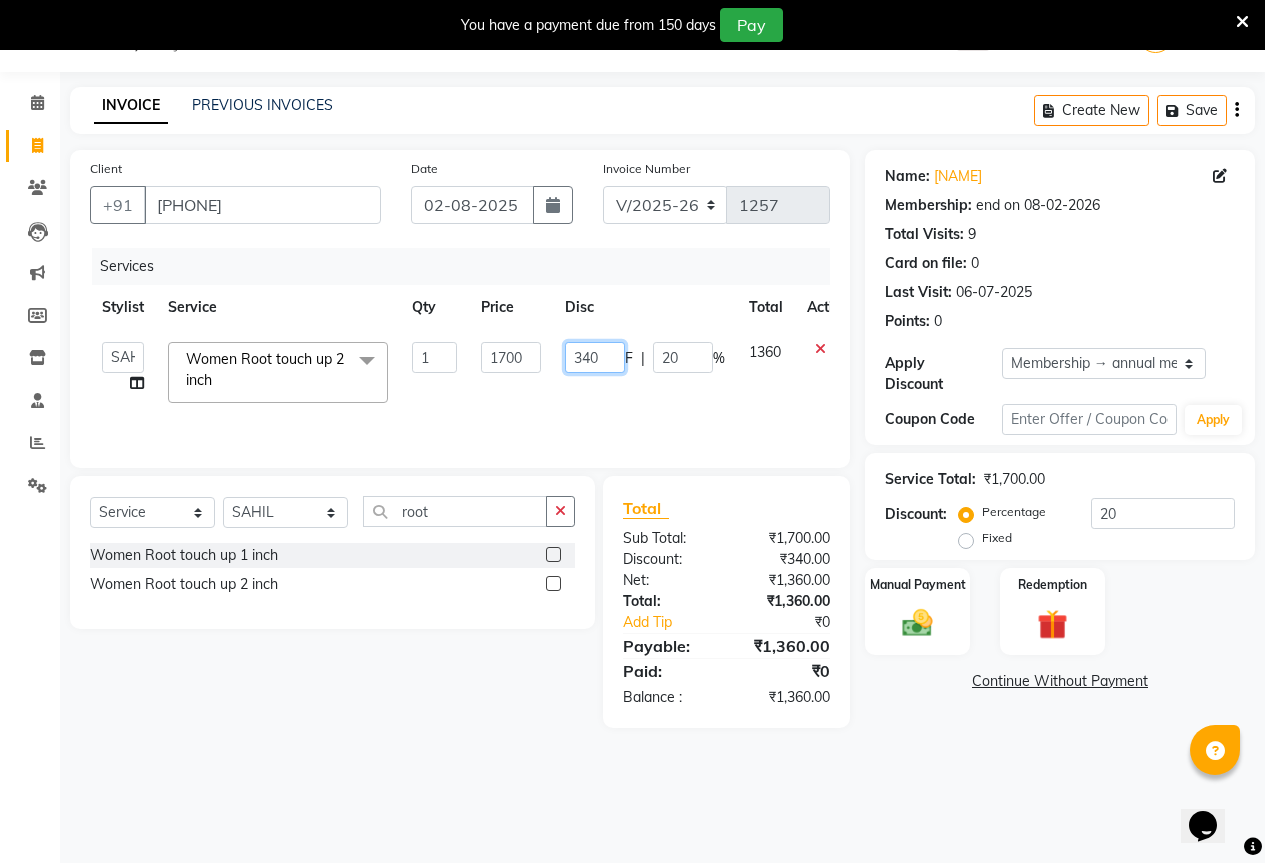 click on "340" 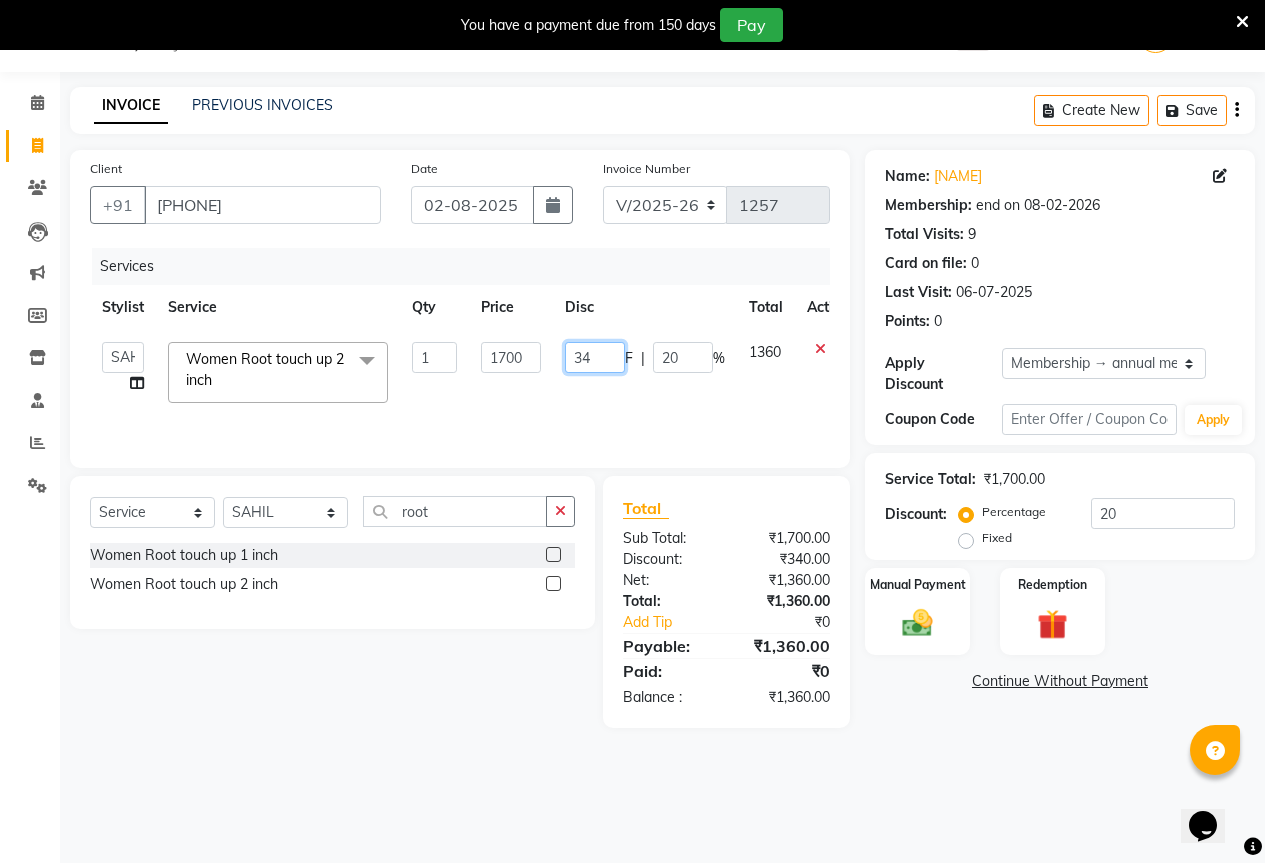 type on "3" 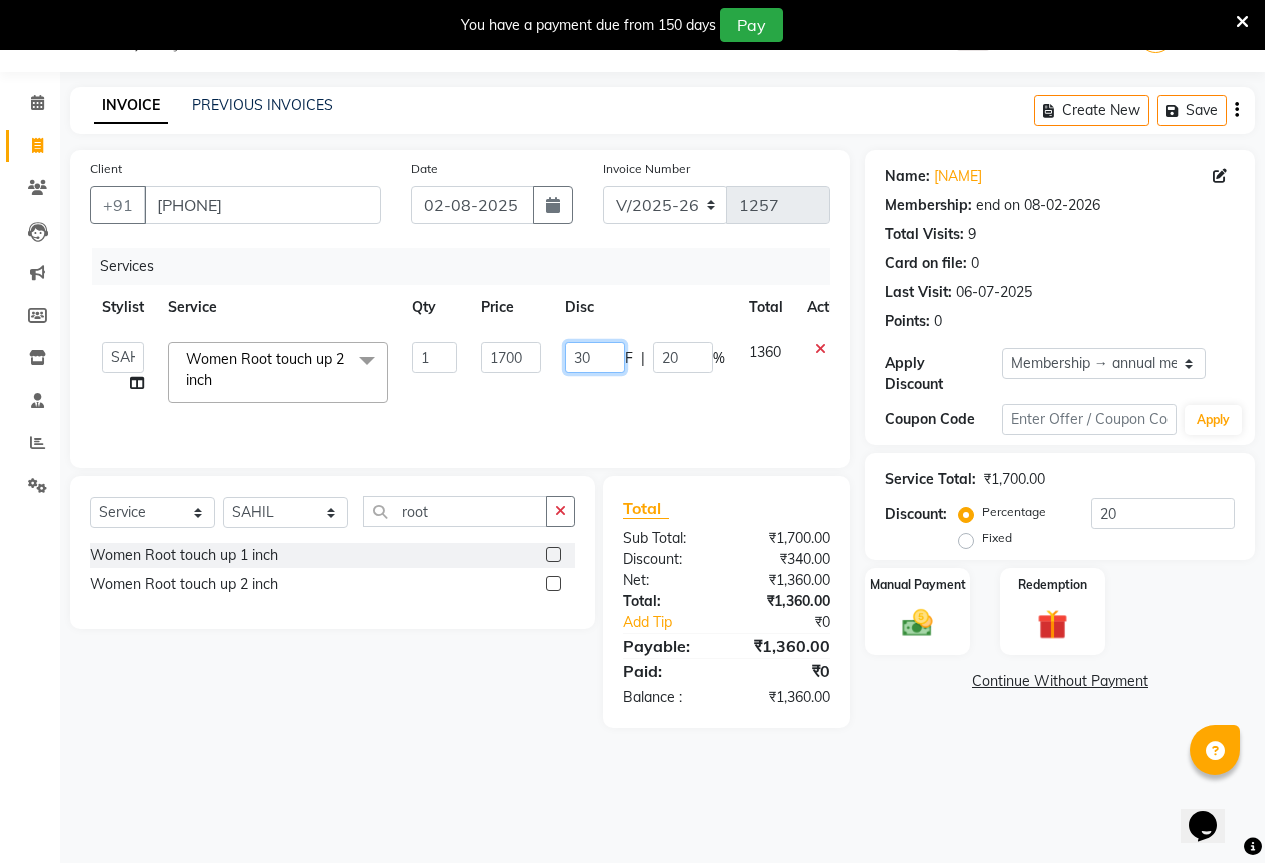 type on "300" 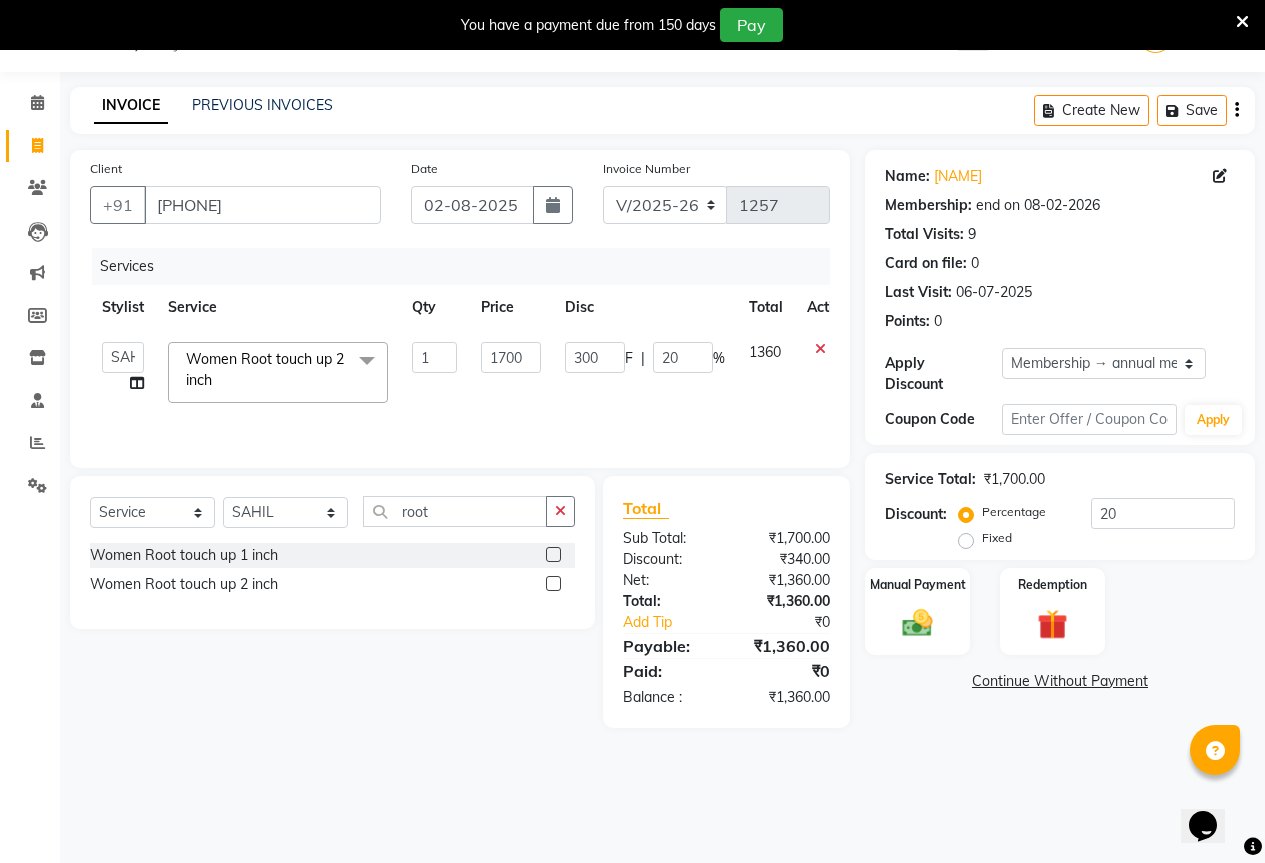 click on "300 F | 20 %" 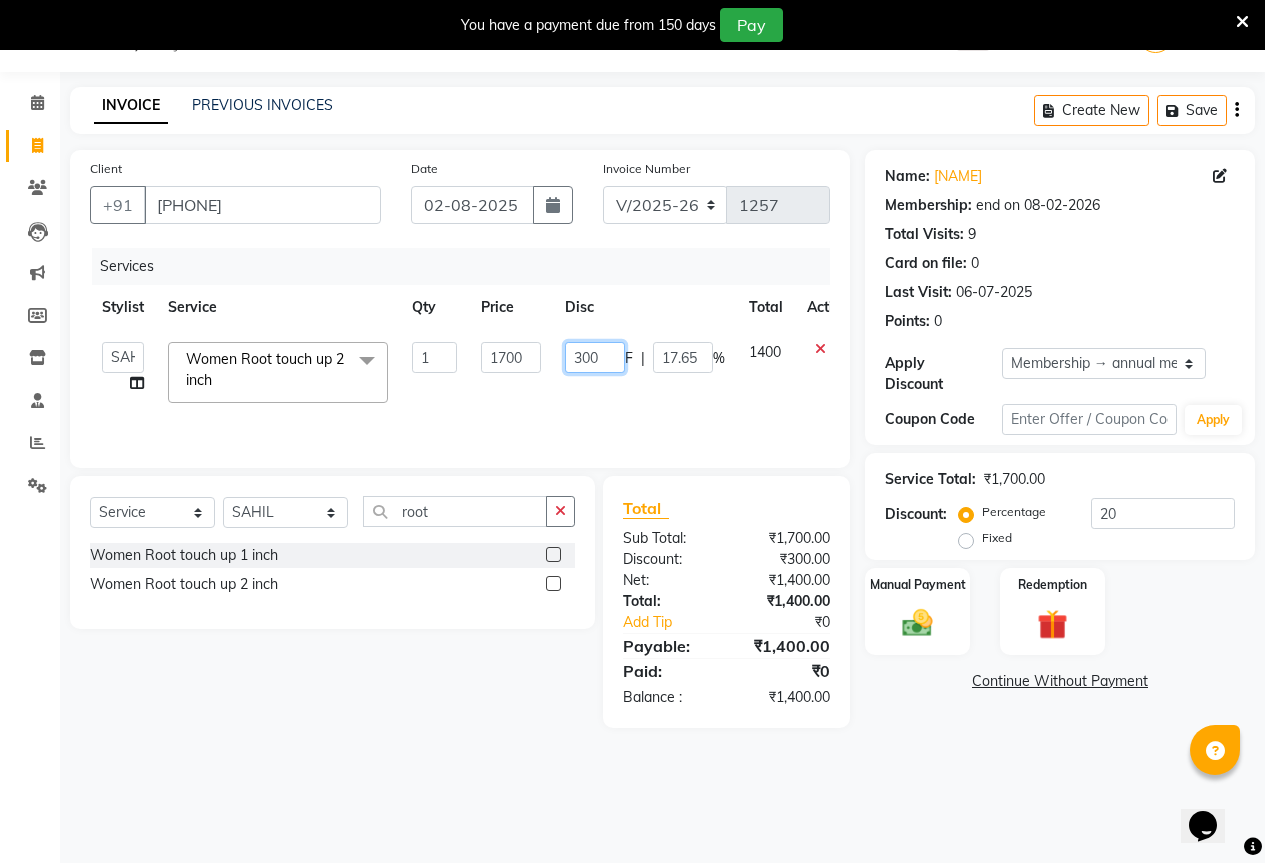 click on "300" 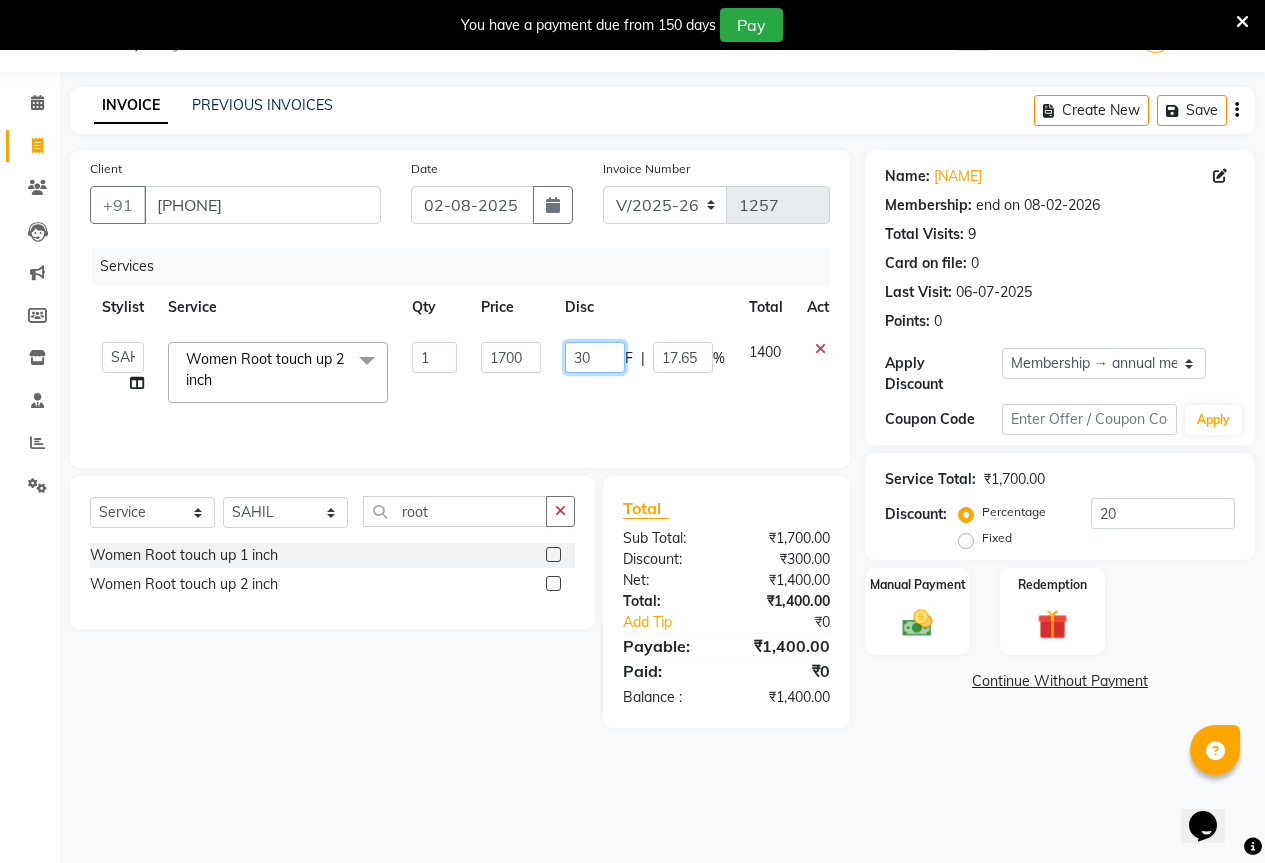 type on "3" 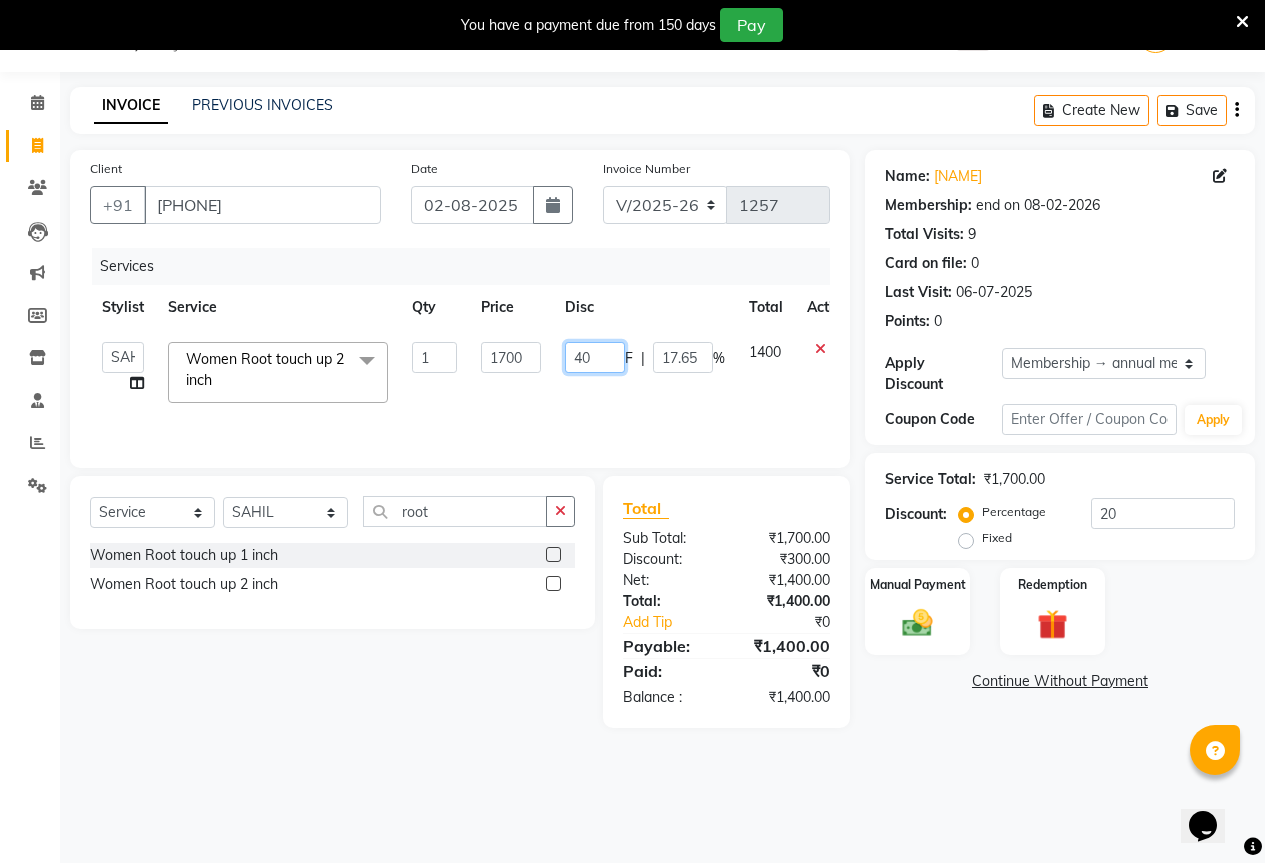 type on "400" 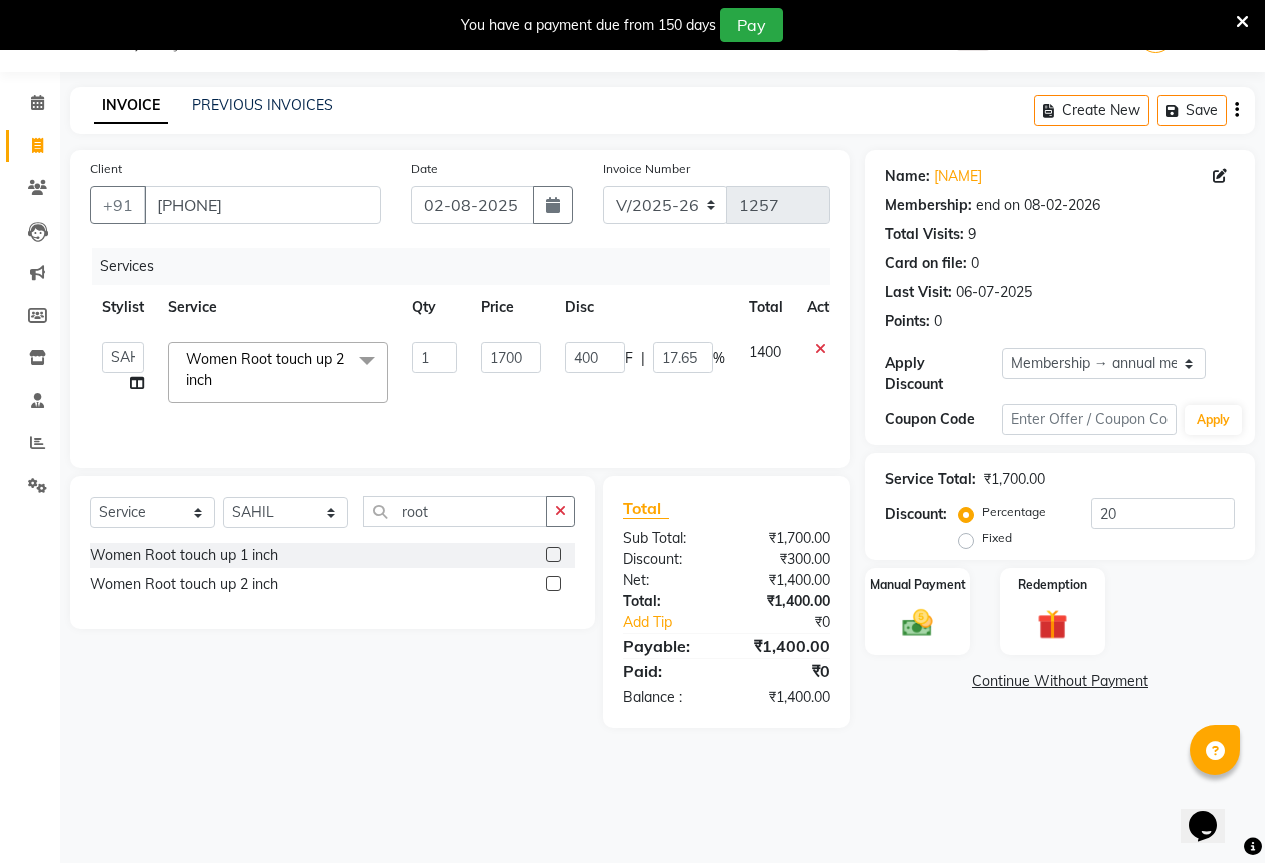 click on "Select  Service  Product  Membership  Package Voucher Prepaid Gift Card  Select Stylist [NAME] [NAME] [NAME] [NAME] [NAME] [NAME] Women Root touch up 2 inch  x Women Fringe Cut Women Haircut-Any(wash & blowdry) Women Female Advanced Hair cut Women Dry Haircut Women Hairwash Blow dry Women Hair wash Small Women Hair wash Medium Women Hair wash Long Women Blow dry Small Women Blow dry Medium Women Blow dry Long Women Temporary Curls/Tongs Small Women Temporary Curls/Tongs Medium Women Temporary Curls/Tongs Long Women Flat Ironing Small Women Flat Ironing Medium Women Flat Ironing Long Men Hair cut (wash & Blow dry) Men Dry Hair cut Men Beard trim/Shaving Small Men Beard trim/Shaving Large Men Hair wash/Style Head Massage Classic Coconut Oil Head Massage Arroma Oil Small Head Massage Almond Oil Small Head Massage Rose mary Oil Small Head Massage Argan Oil Small Head Massage Mint Cool Oil Small Women Regular Hair Spa Small Women Regular Hair Spa Medium Women Regular Hair Spa Large Women Anti dandruff/Hairfall Spa Small Women Anti dandruff/Hairfall Spa Medium Women Purifying Spa Small 1 1700 F" 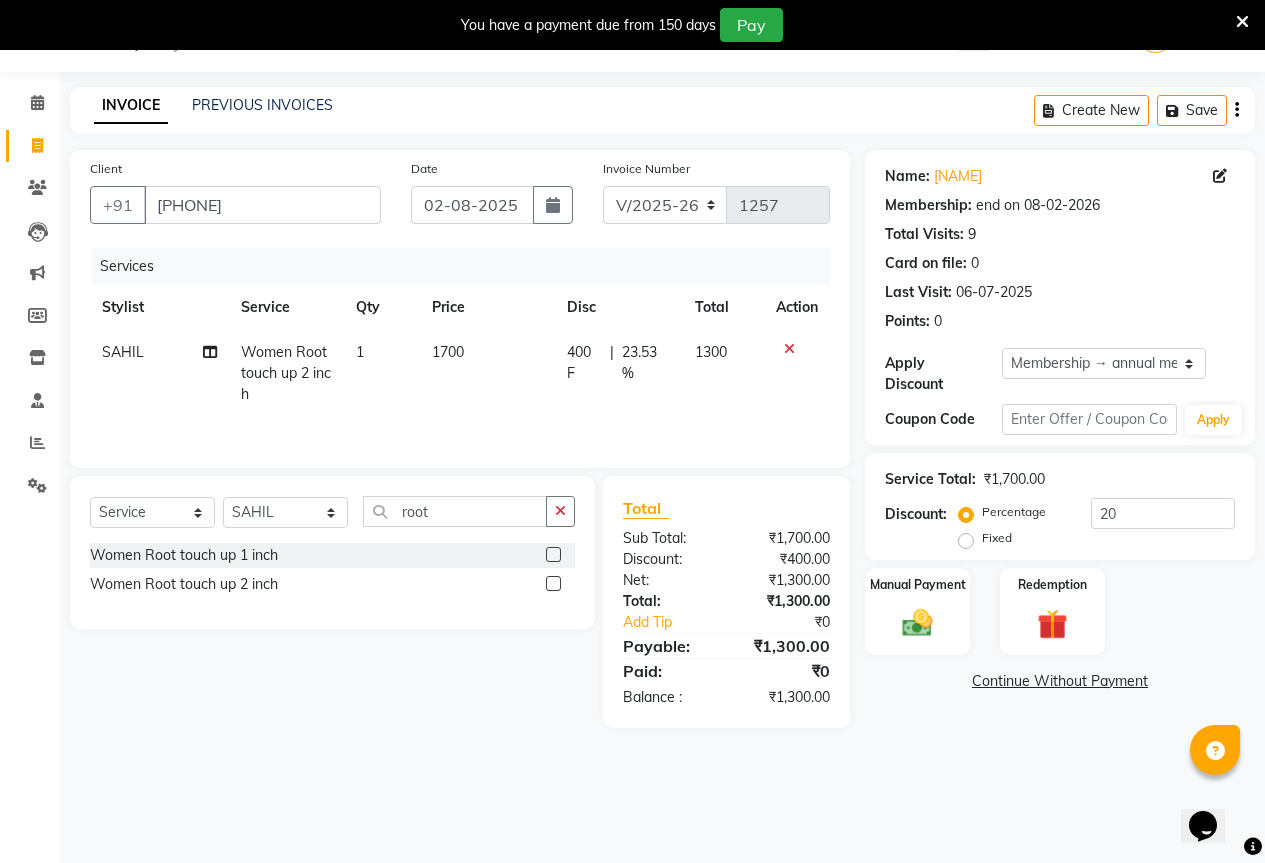 click on "23.53 %" 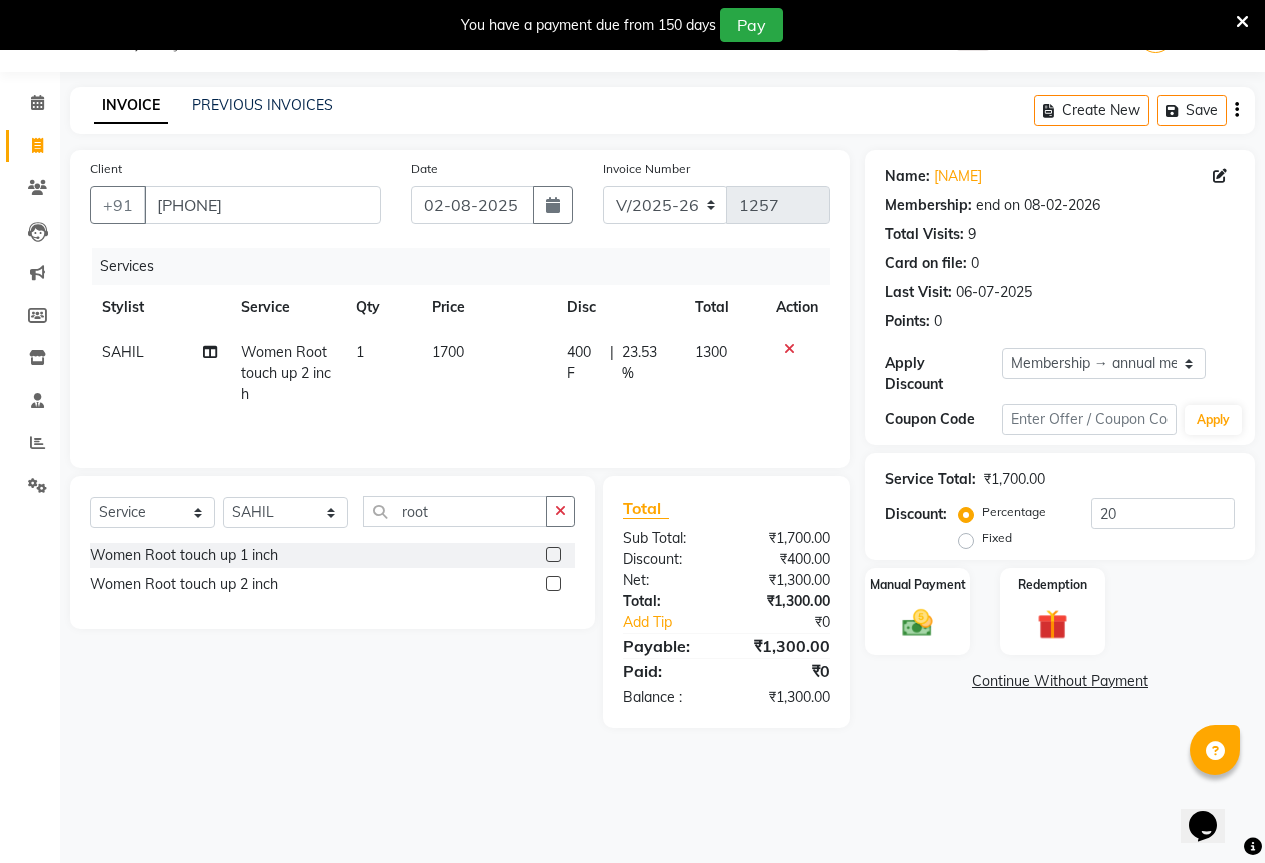 select on "70744" 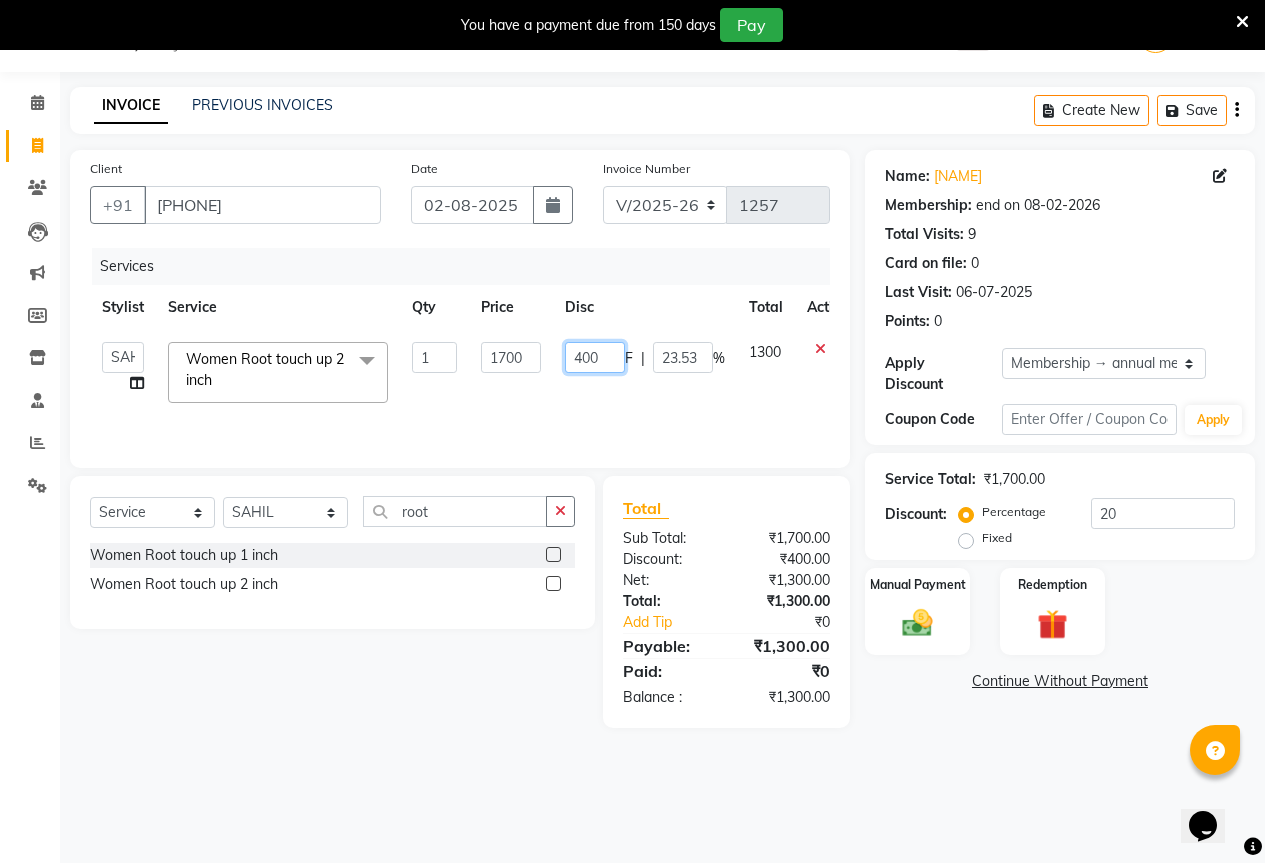 click on "400" 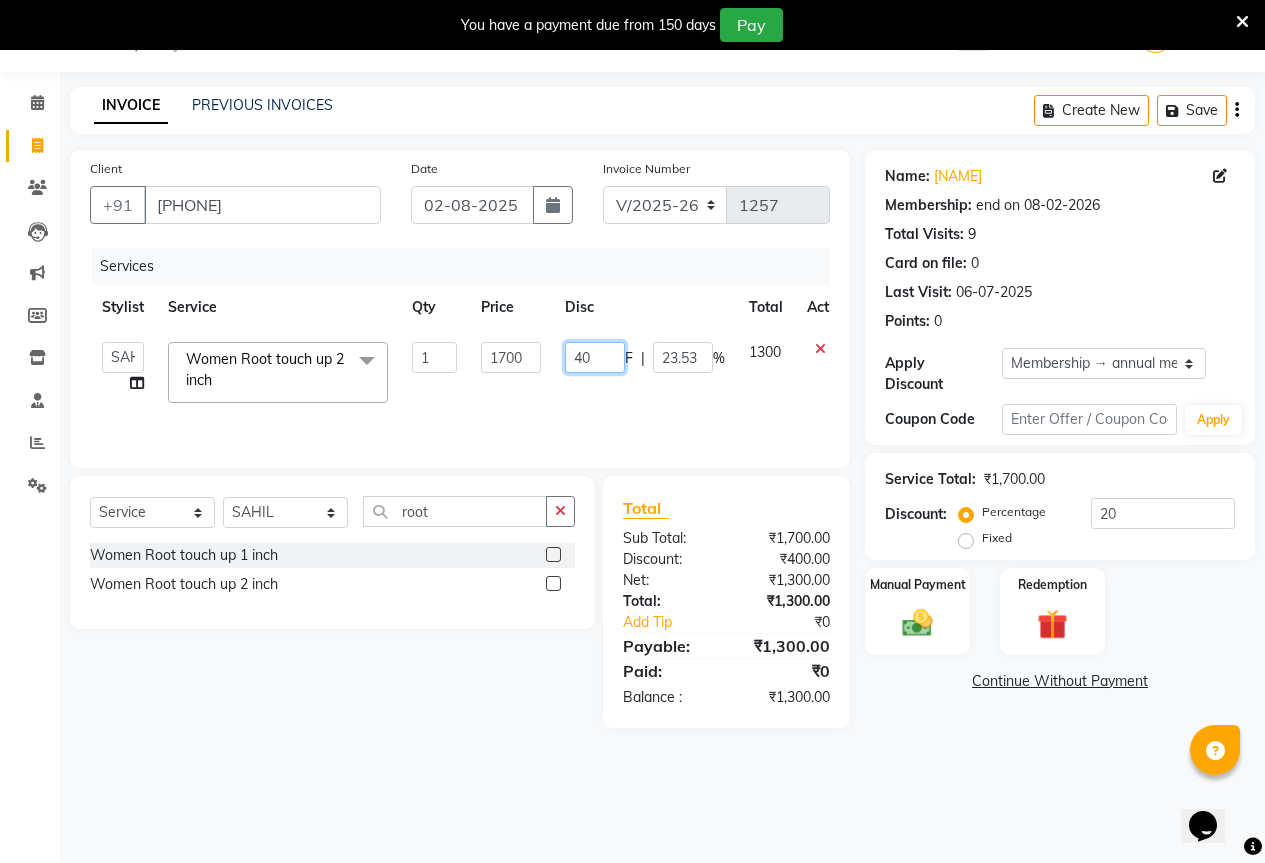 type on "4" 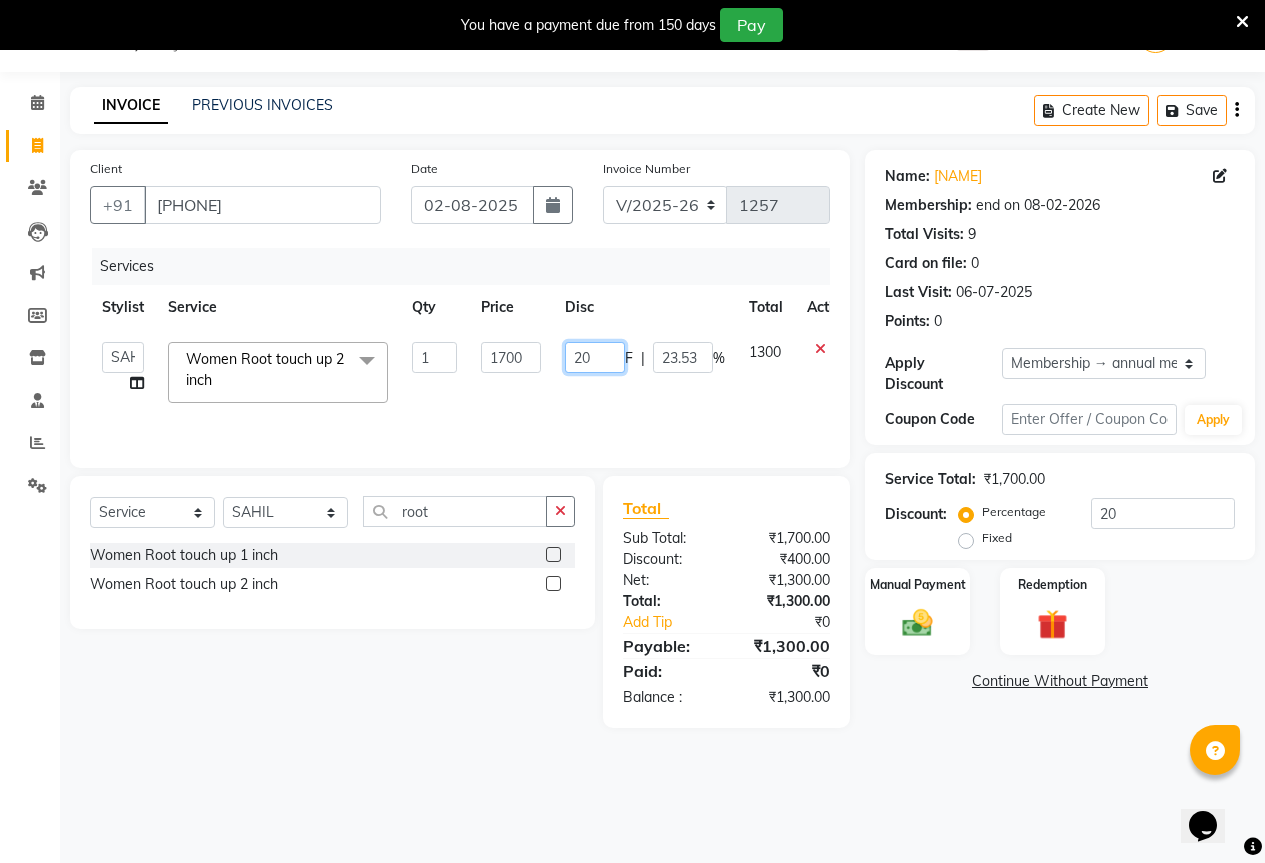 type on "200" 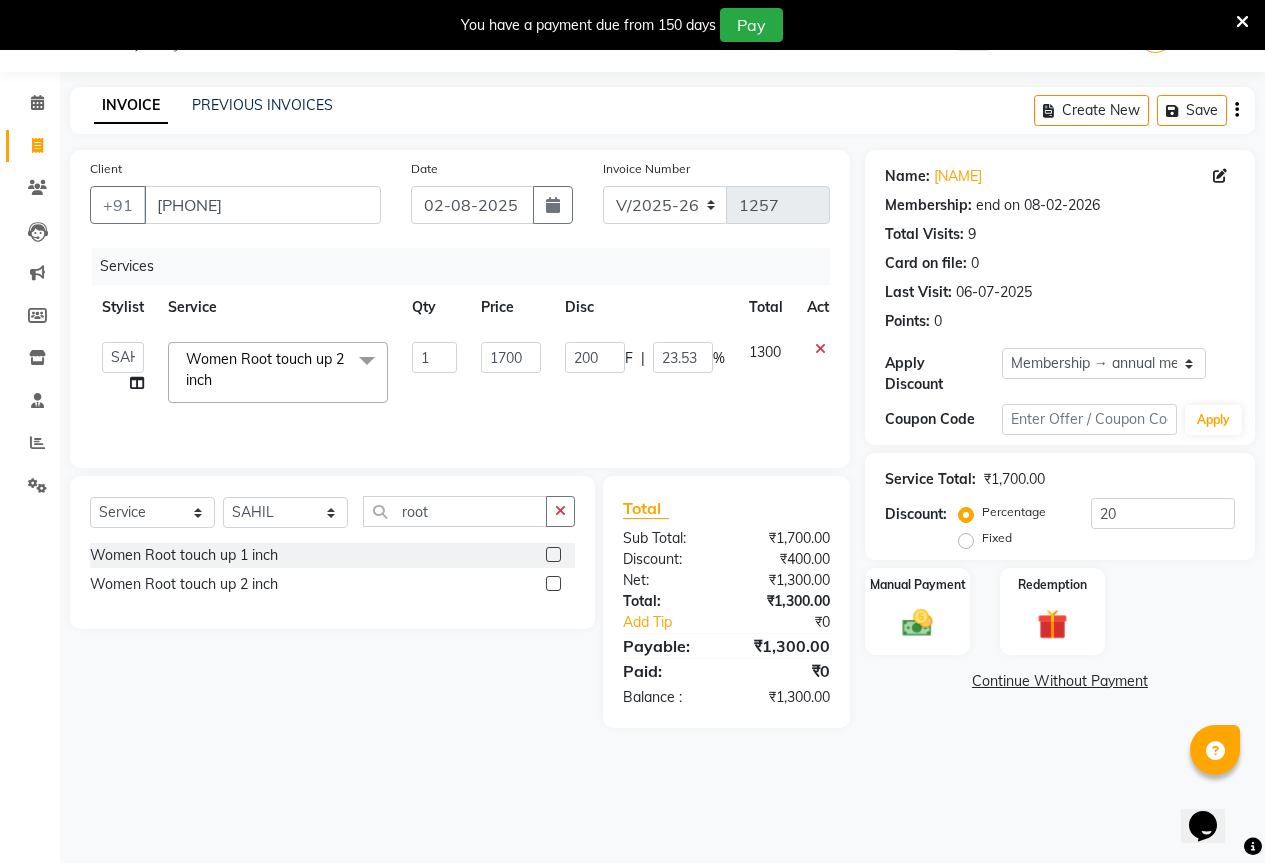 click on "200 F | 23.53 %" 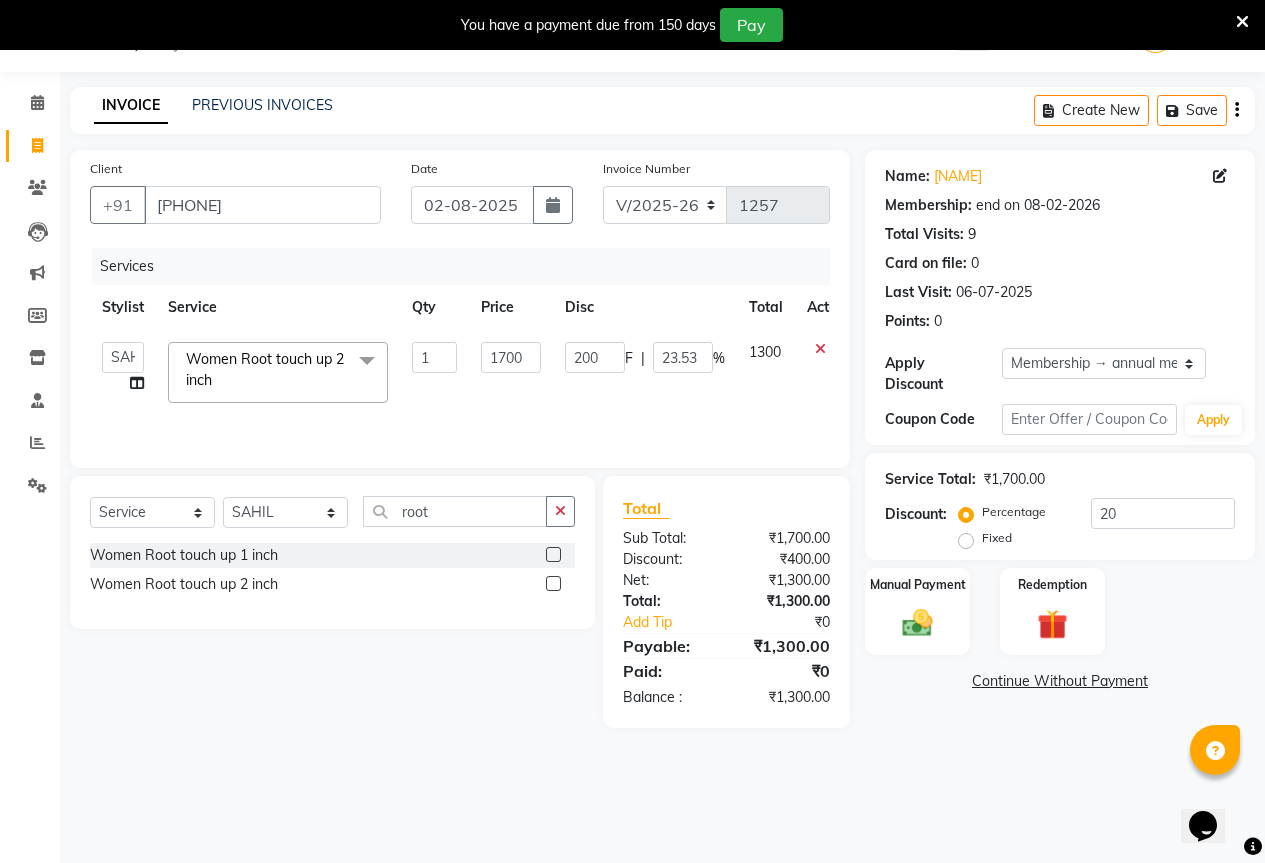 select on "70744" 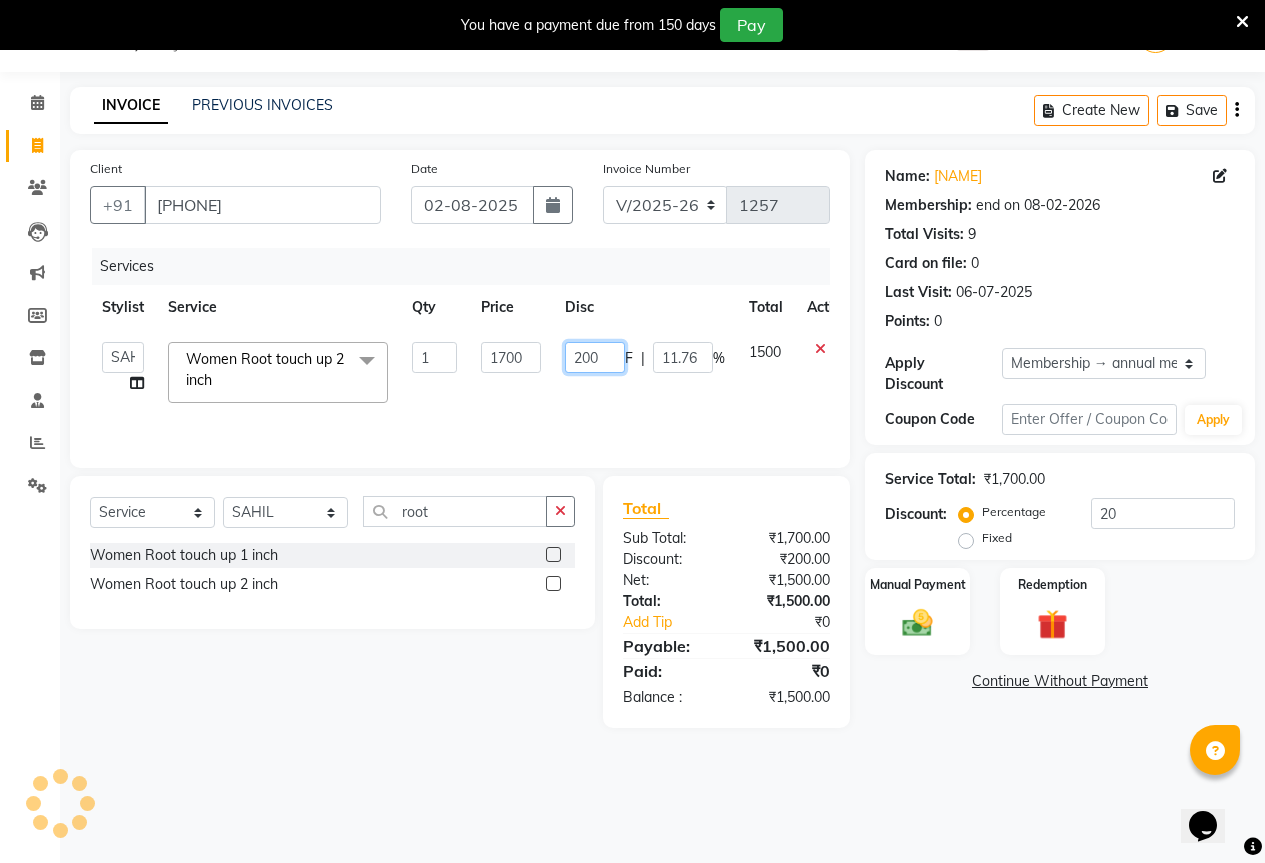click on "200" 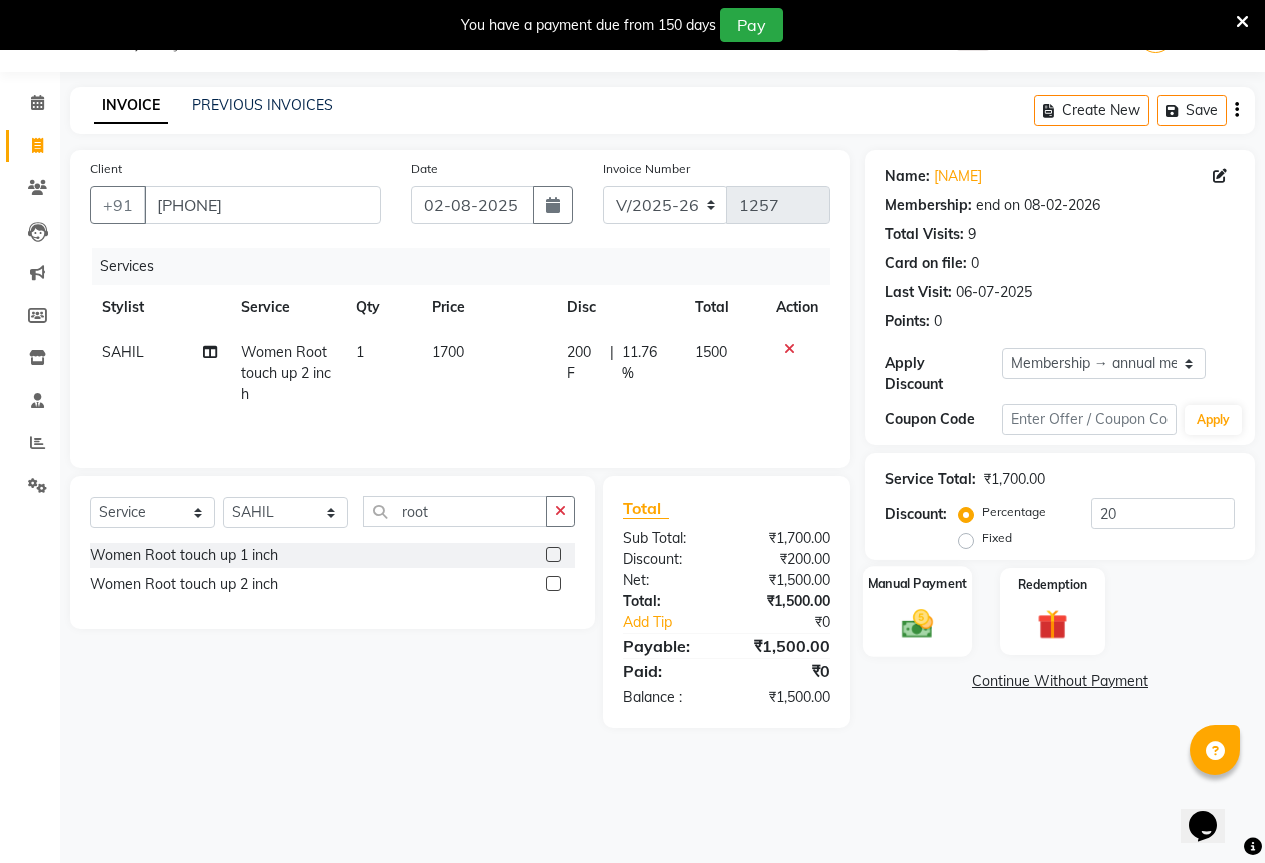 click 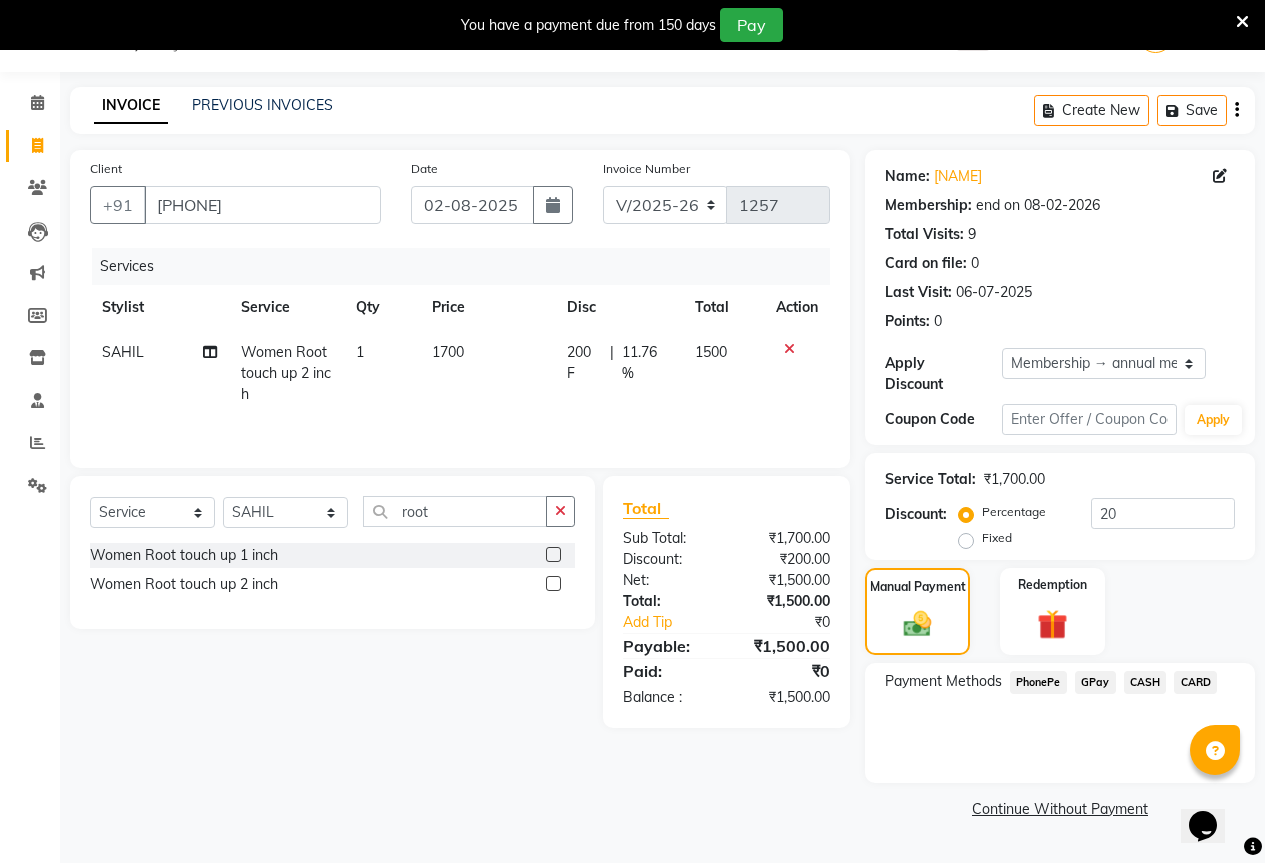 click on "GPay" 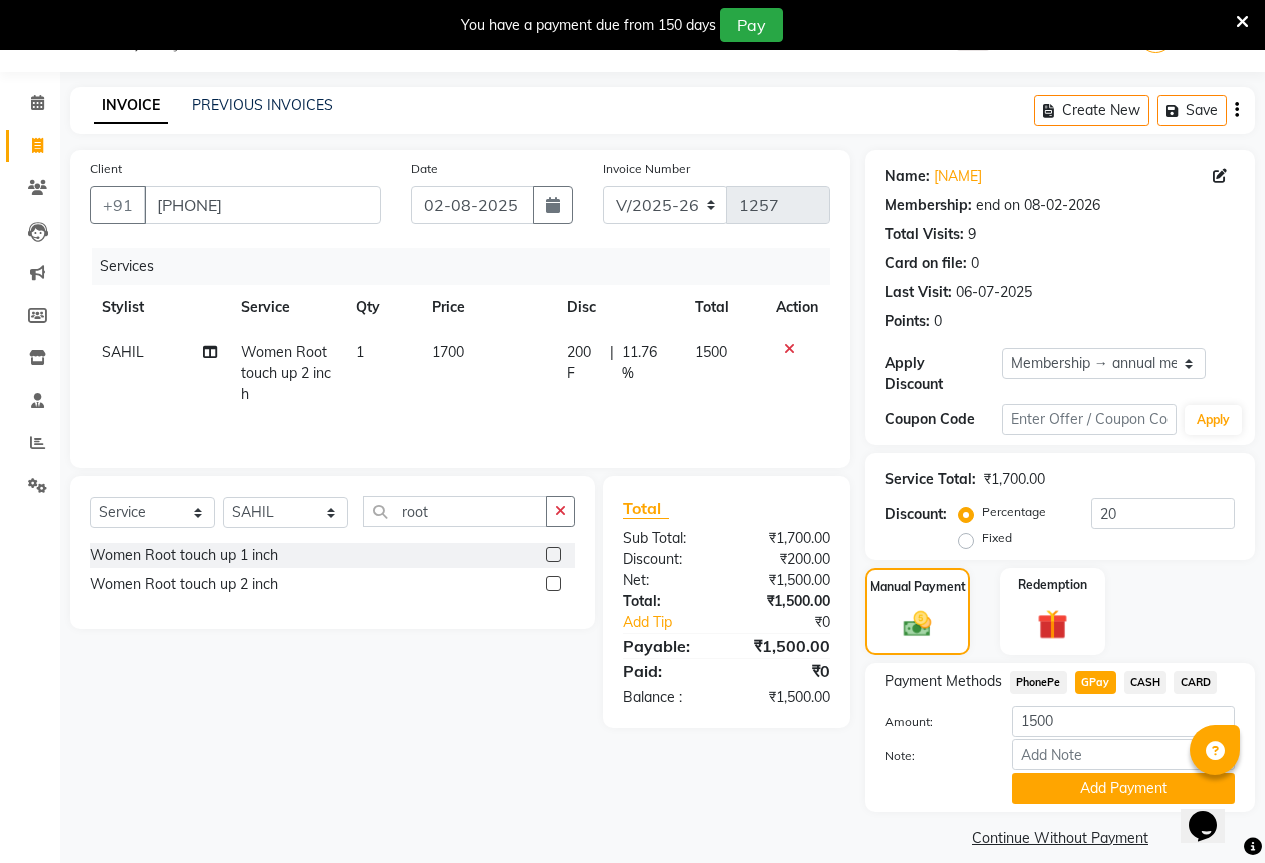 scroll, scrollTop: 54, scrollLeft: 0, axis: vertical 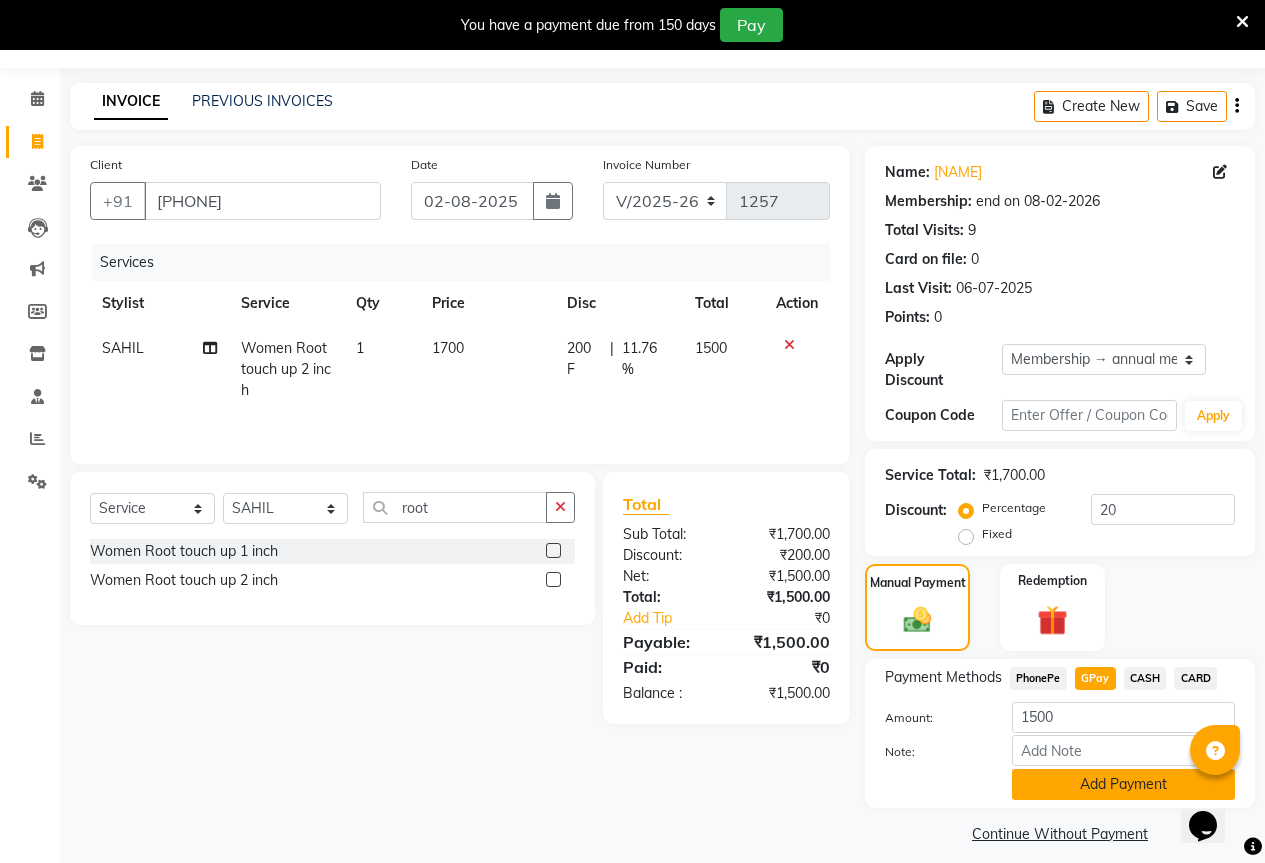 click on "Add Payment" 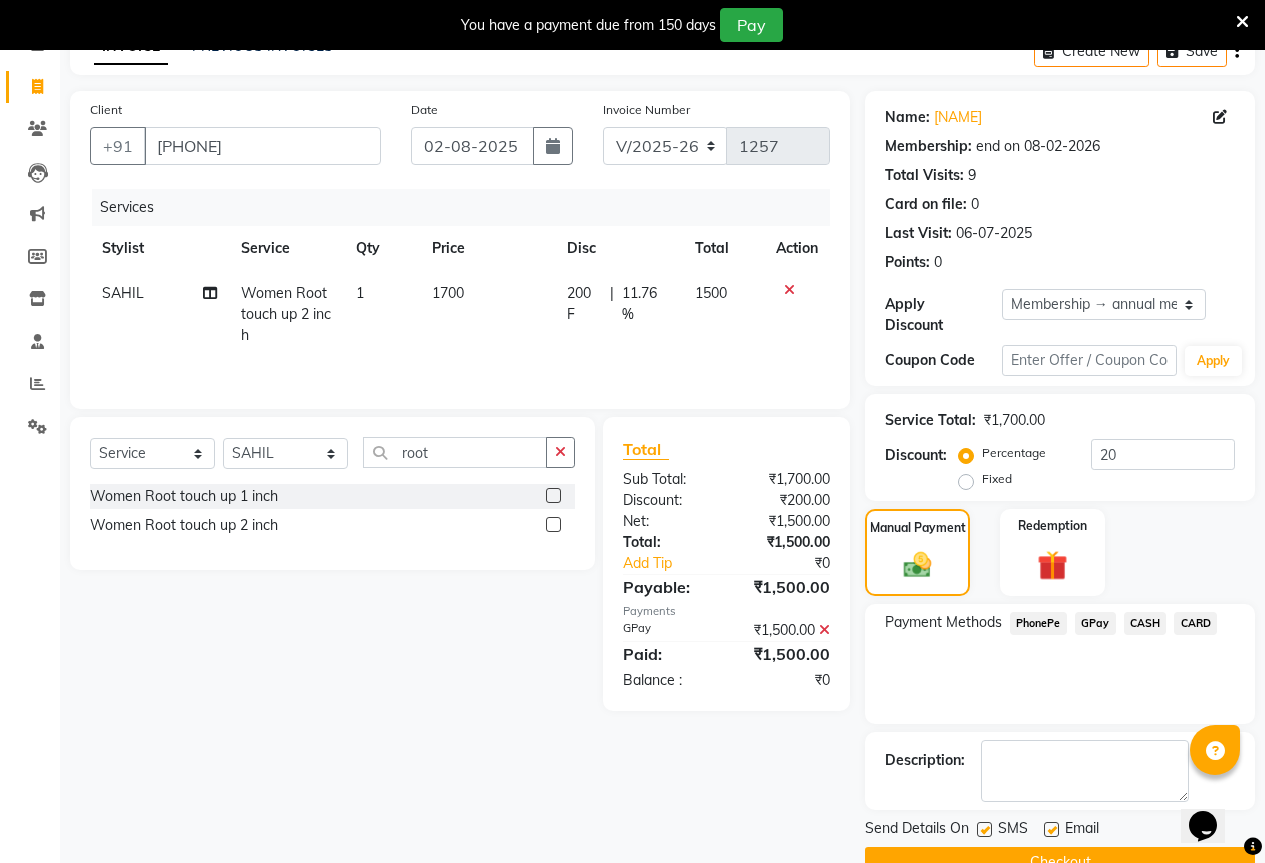scroll, scrollTop: 138, scrollLeft: 0, axis: vertical 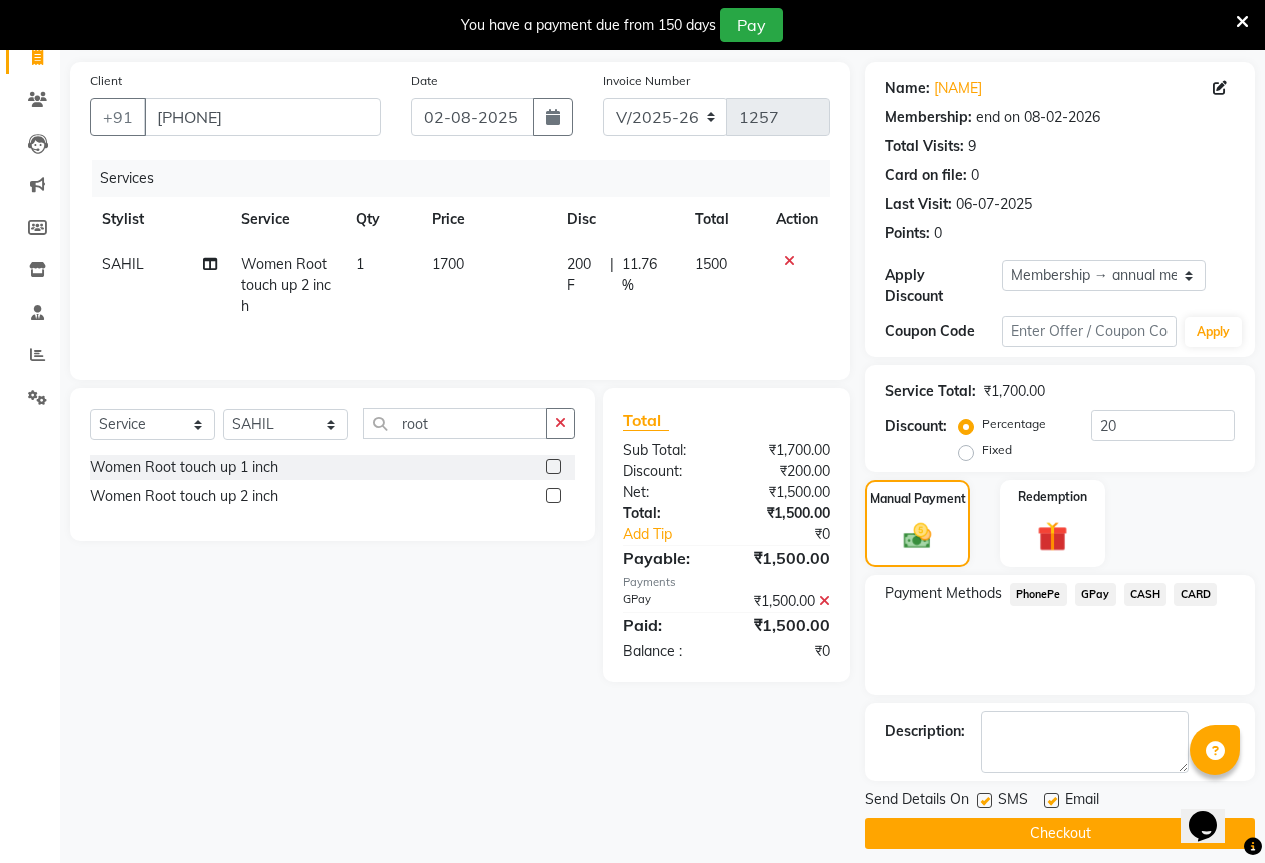 click 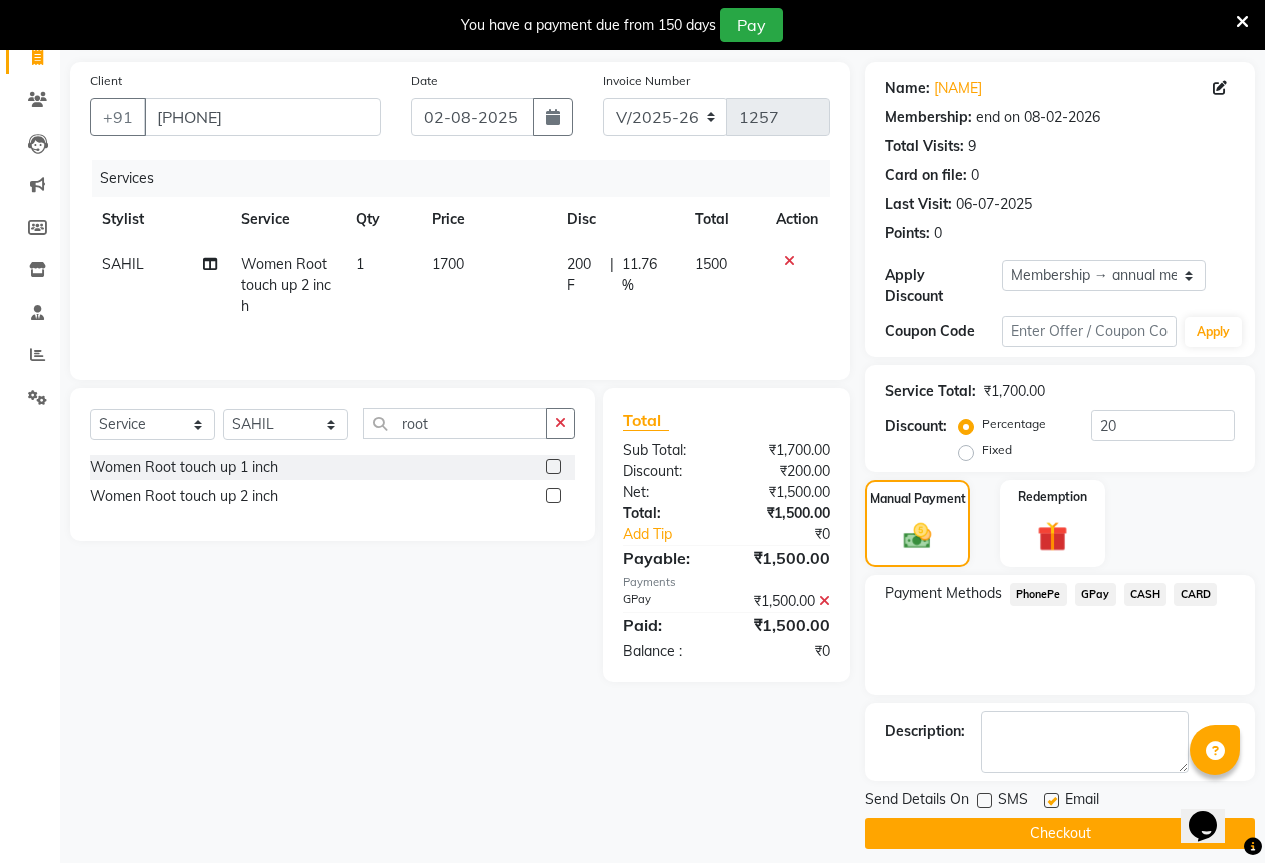 click on "Checkout" 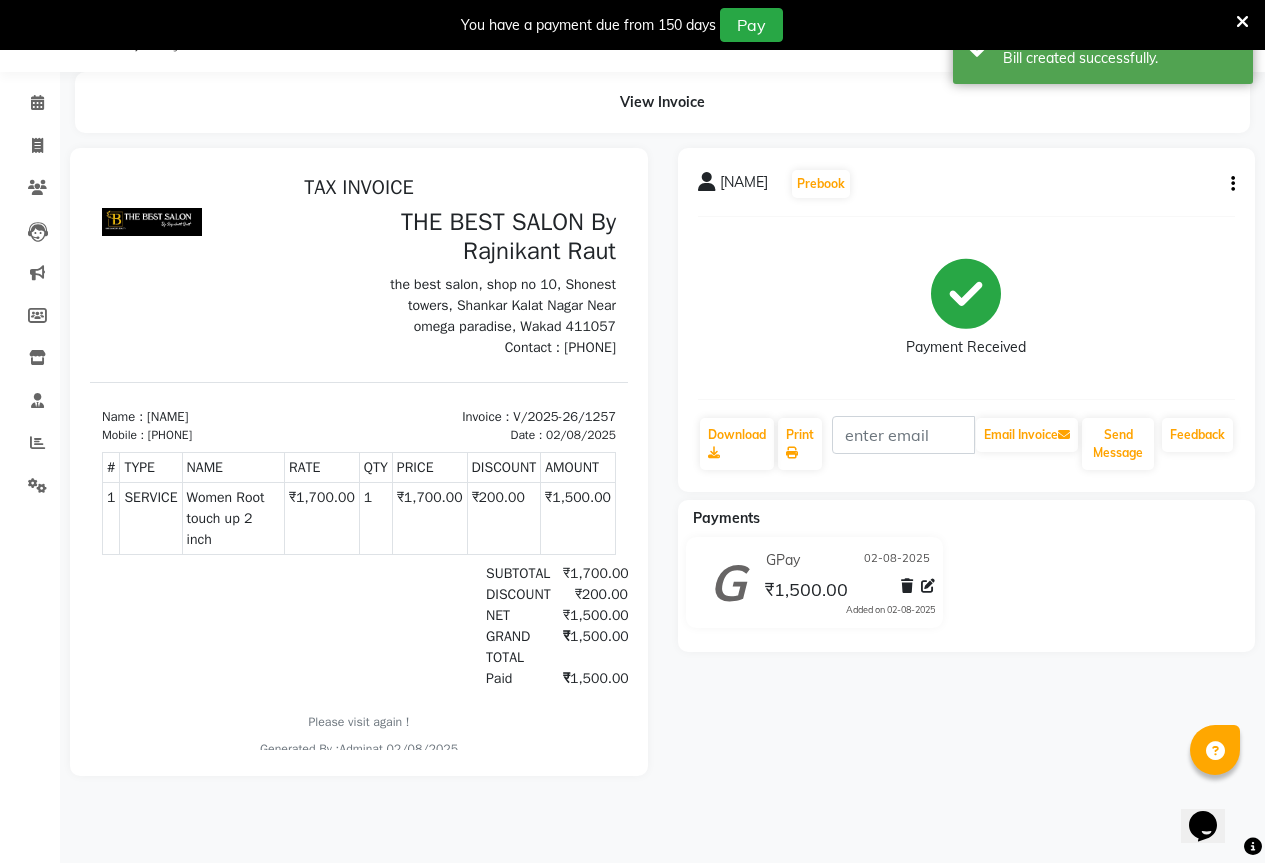 scroll, scrollTop: 0, scrollLeft: 0, axis: both 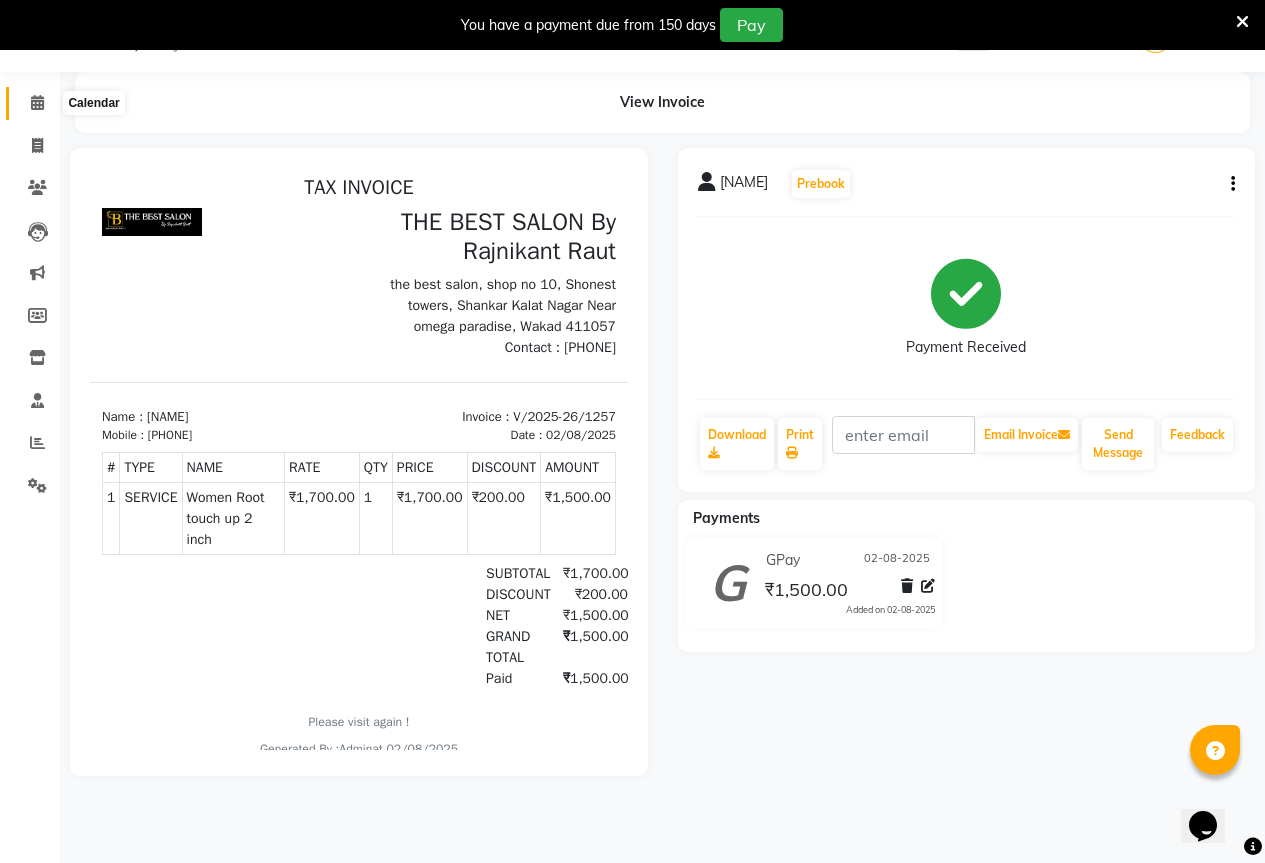 click 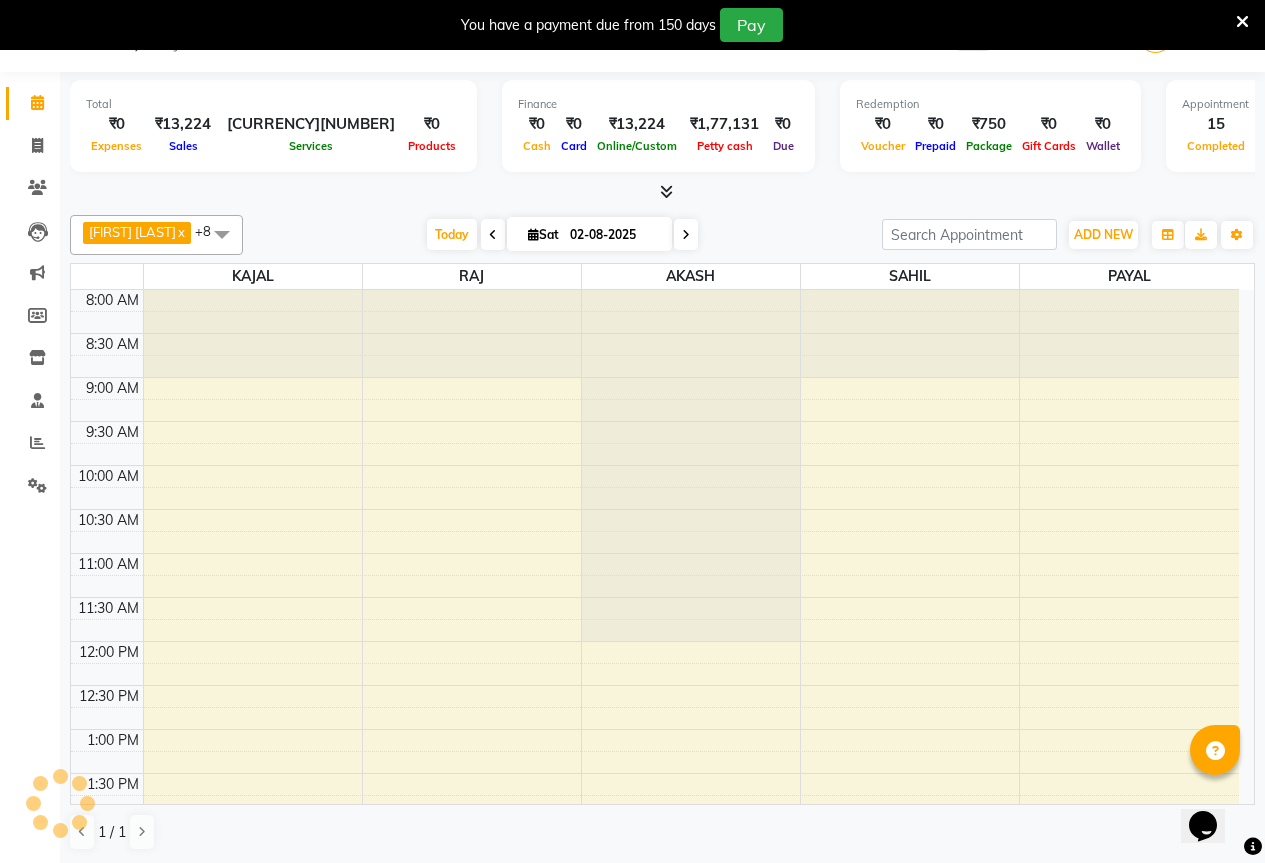 scroll, scrollTop: 0, scrollLeft: 0, axis: both 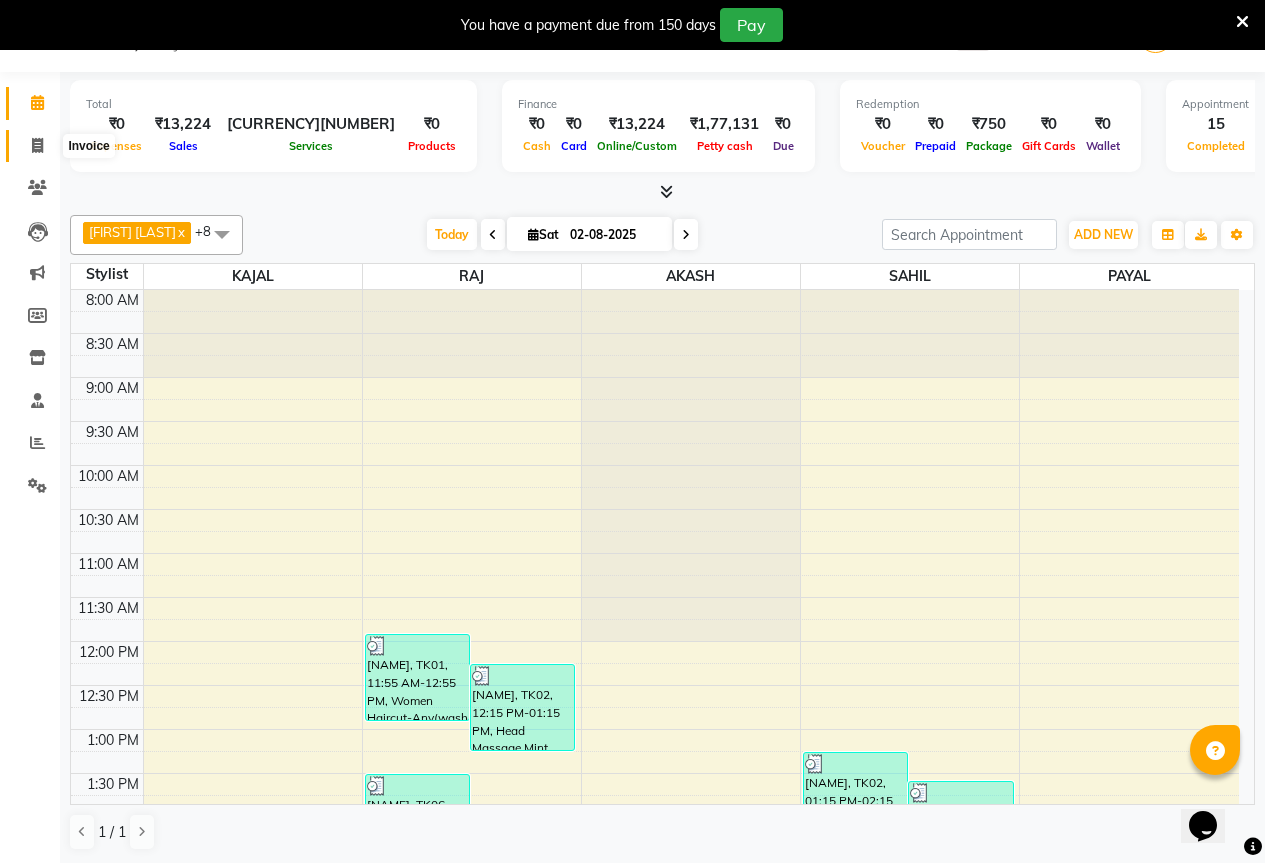 click 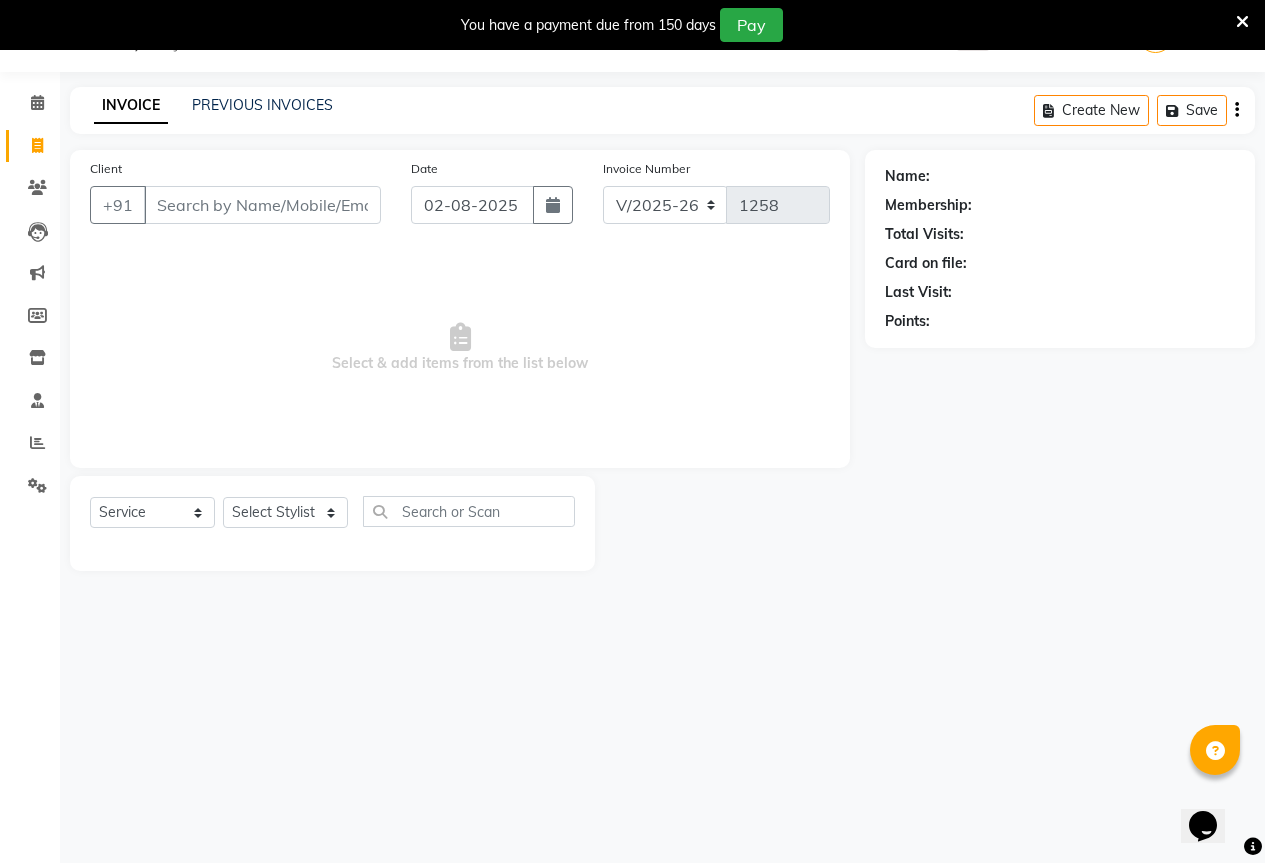 click on "Client" at bounding box center [262, 205] 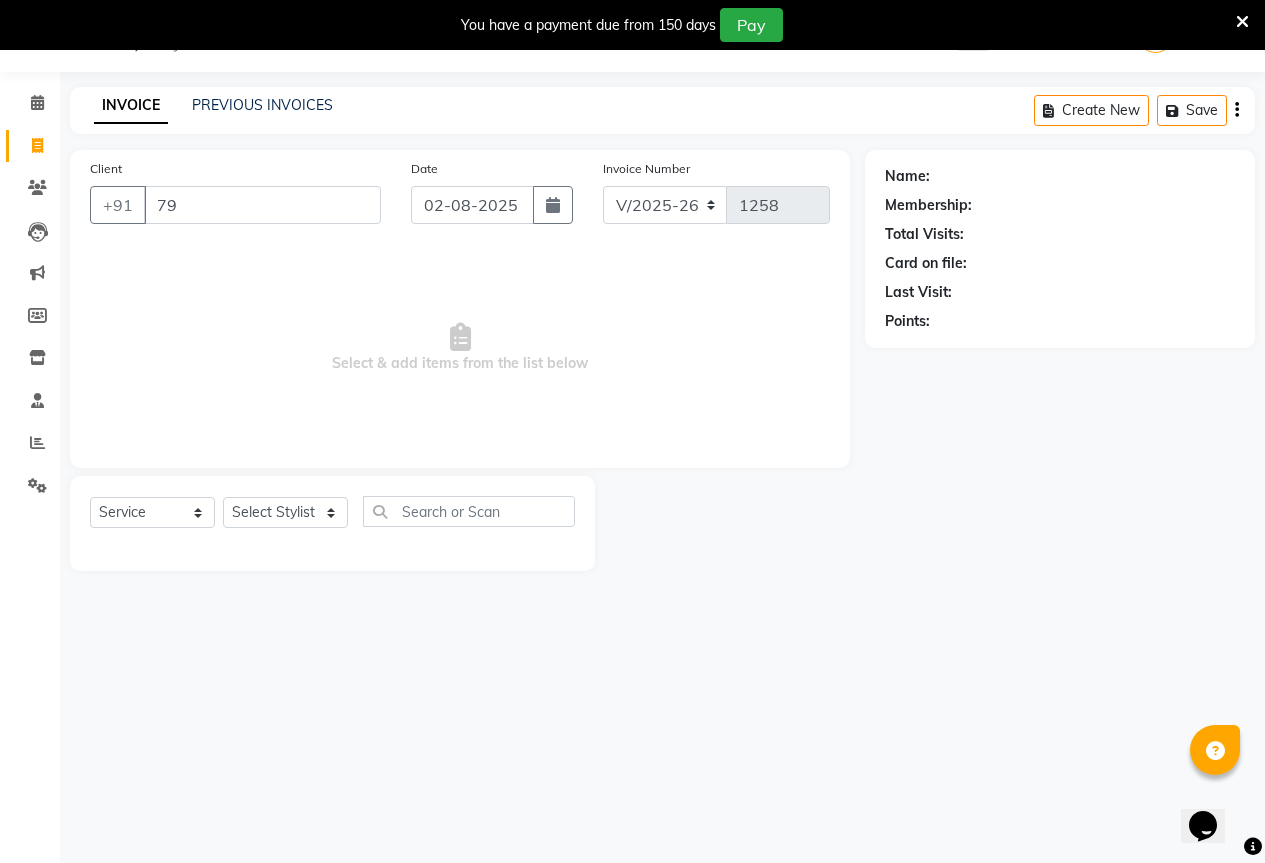 type on "7" 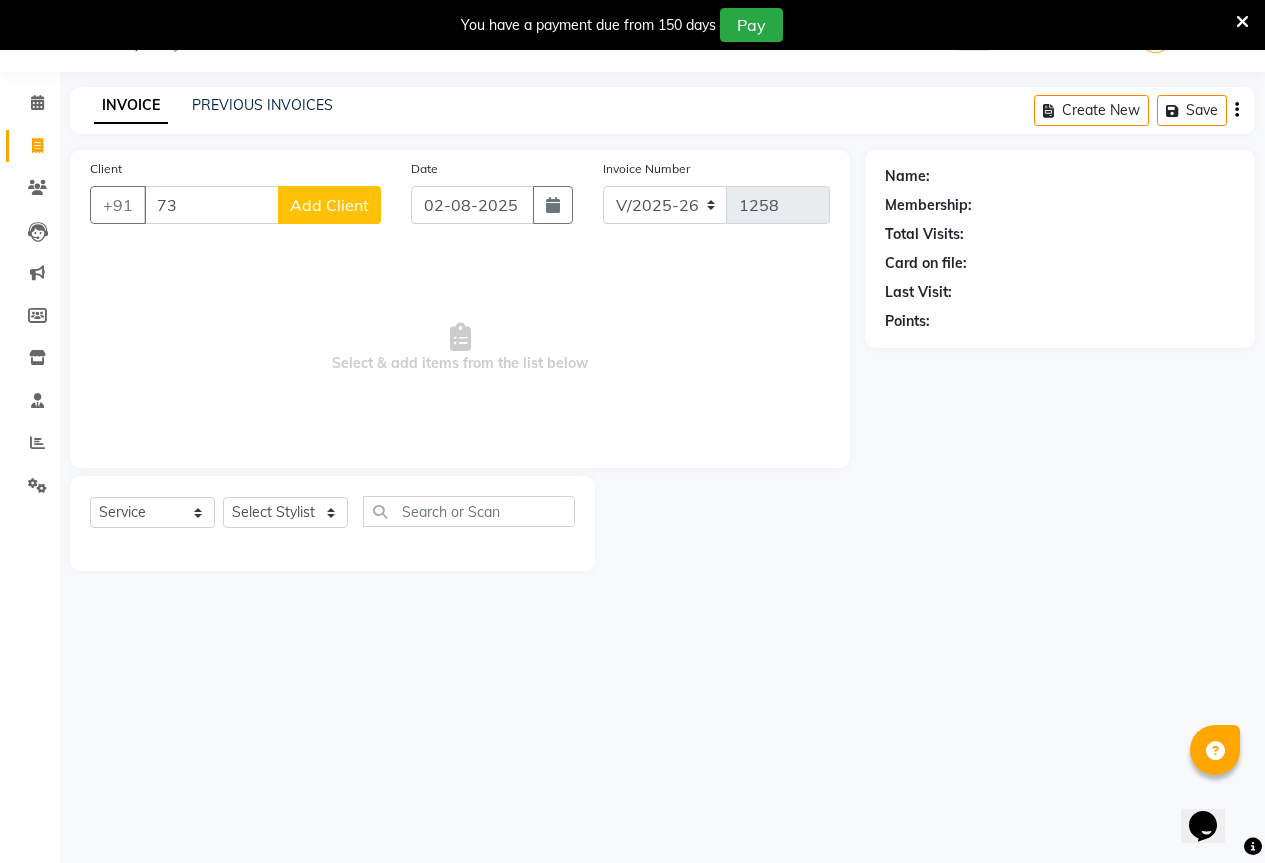 type on "7" 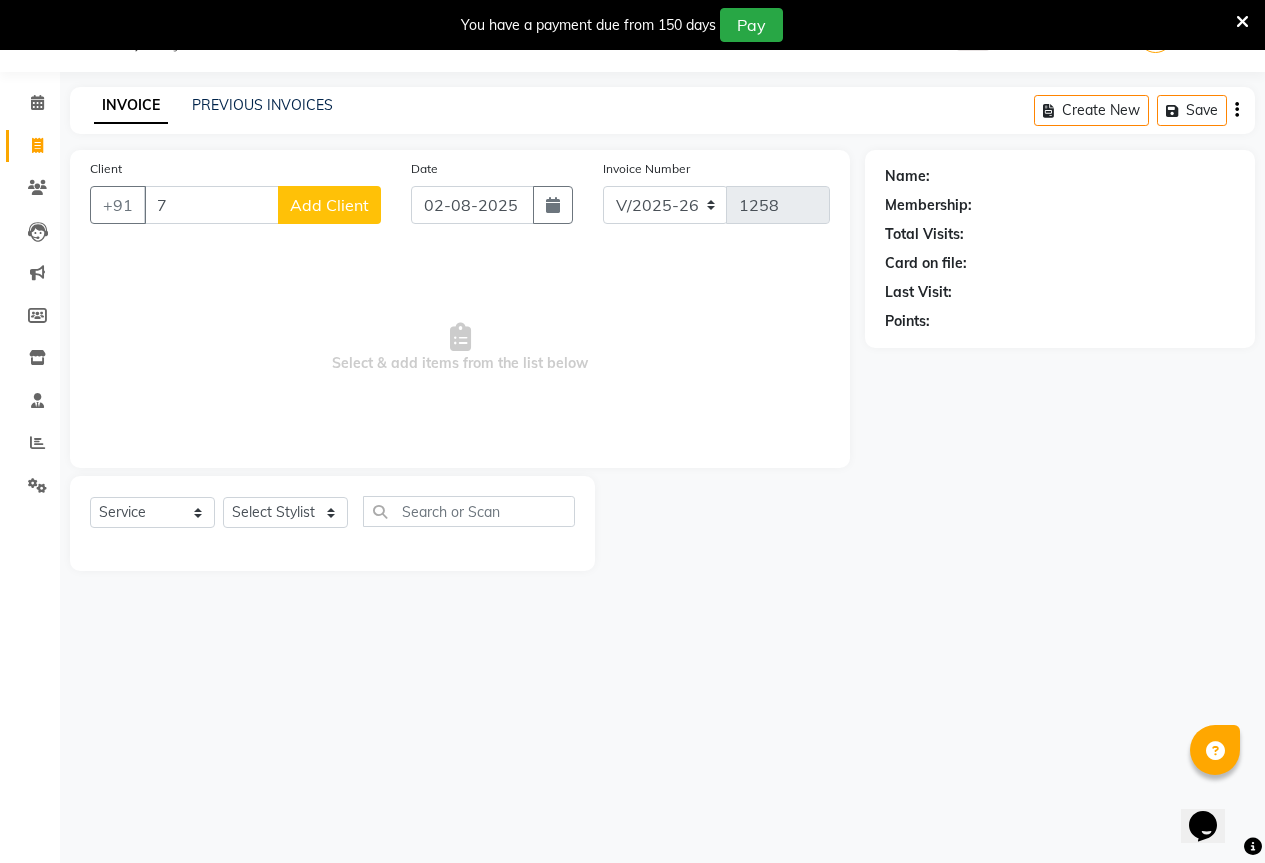 type 